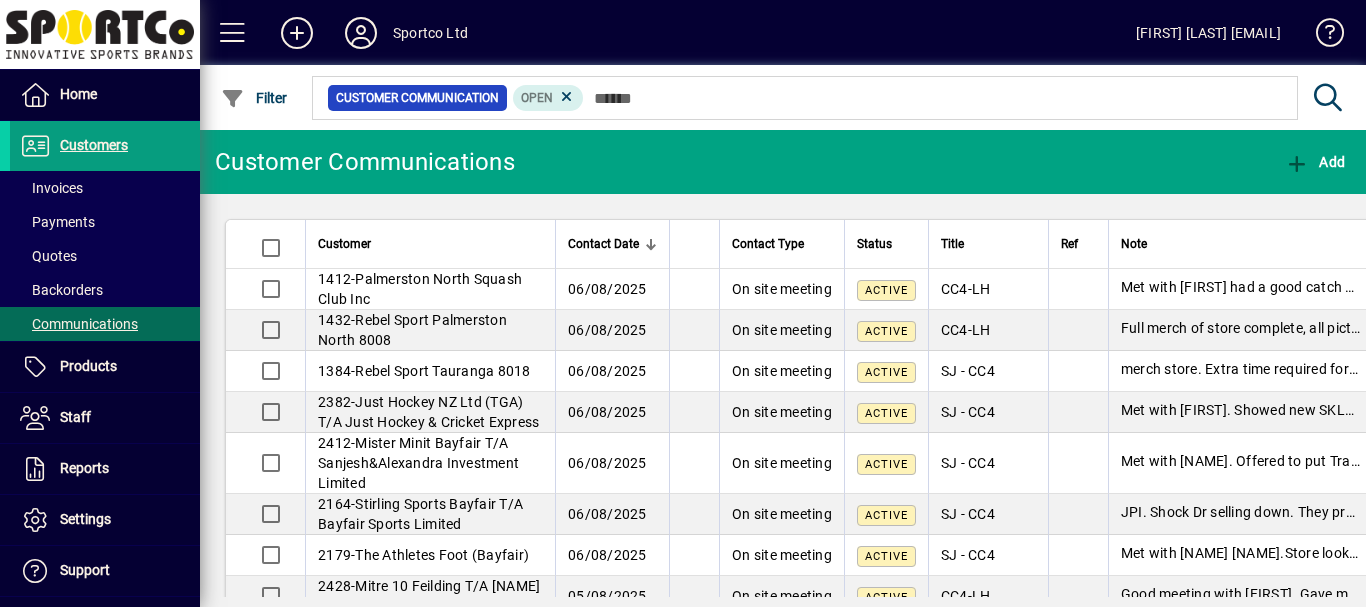 scroll, scrollTop: 0, scrollLeft: 0, axis: both 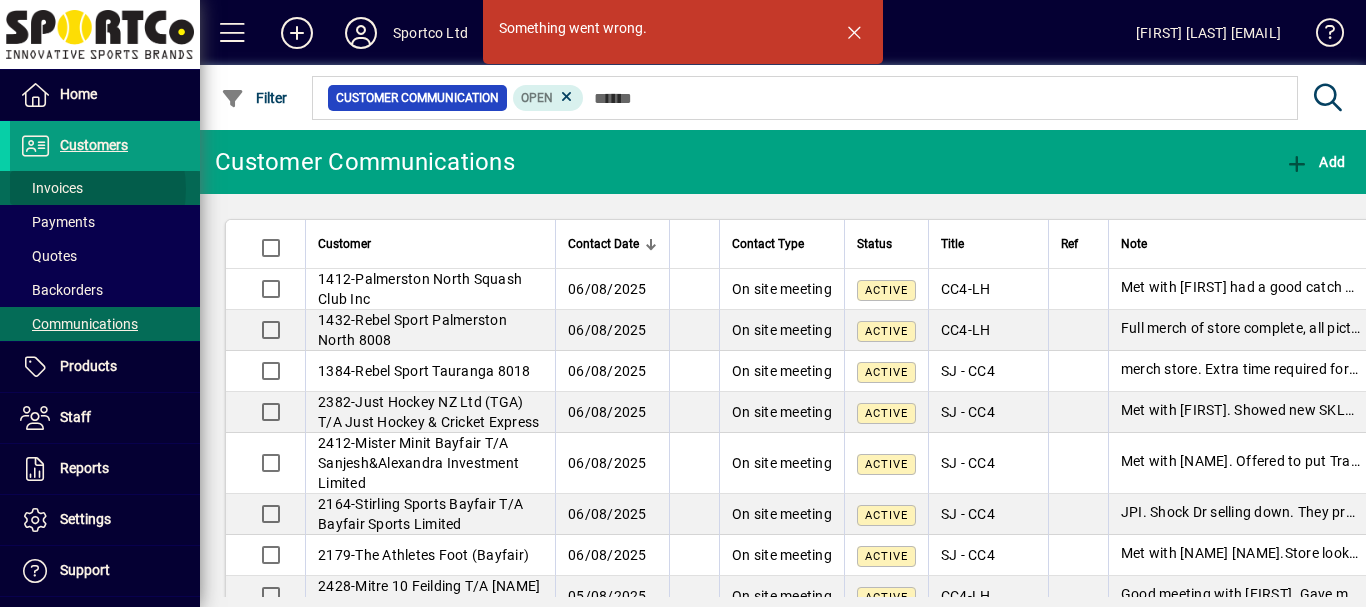 click on "Invoices" at bounding box center [51, 188] 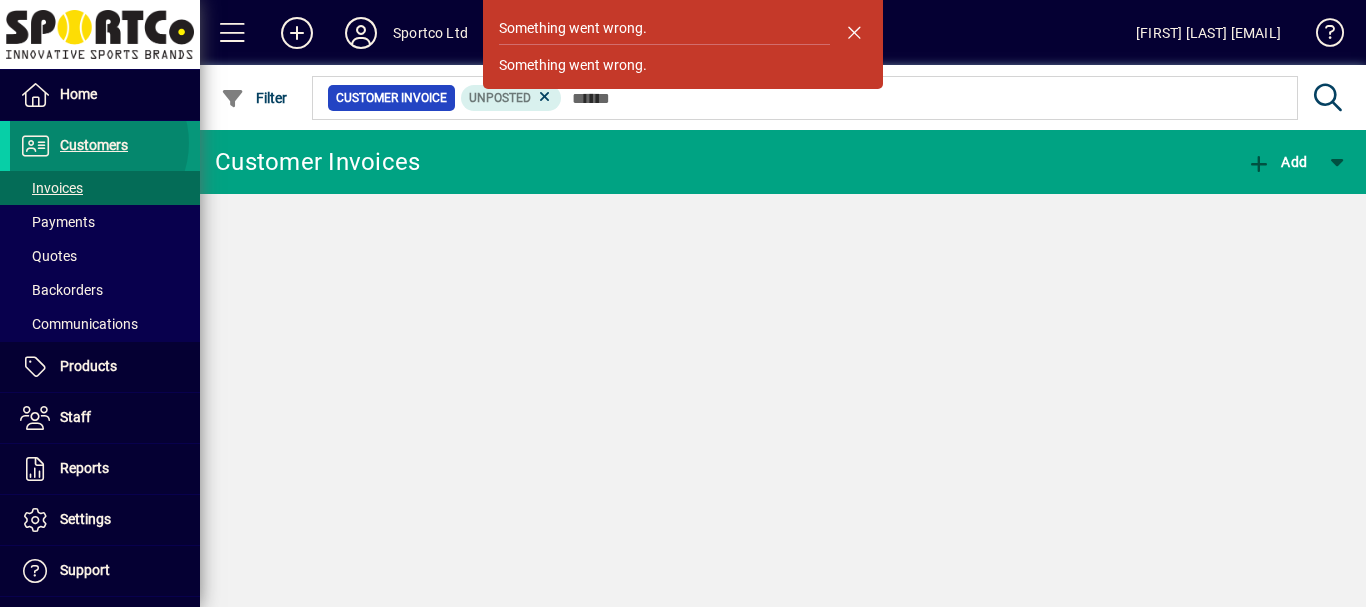 click on "Customers" at bounding box center (94, 145) 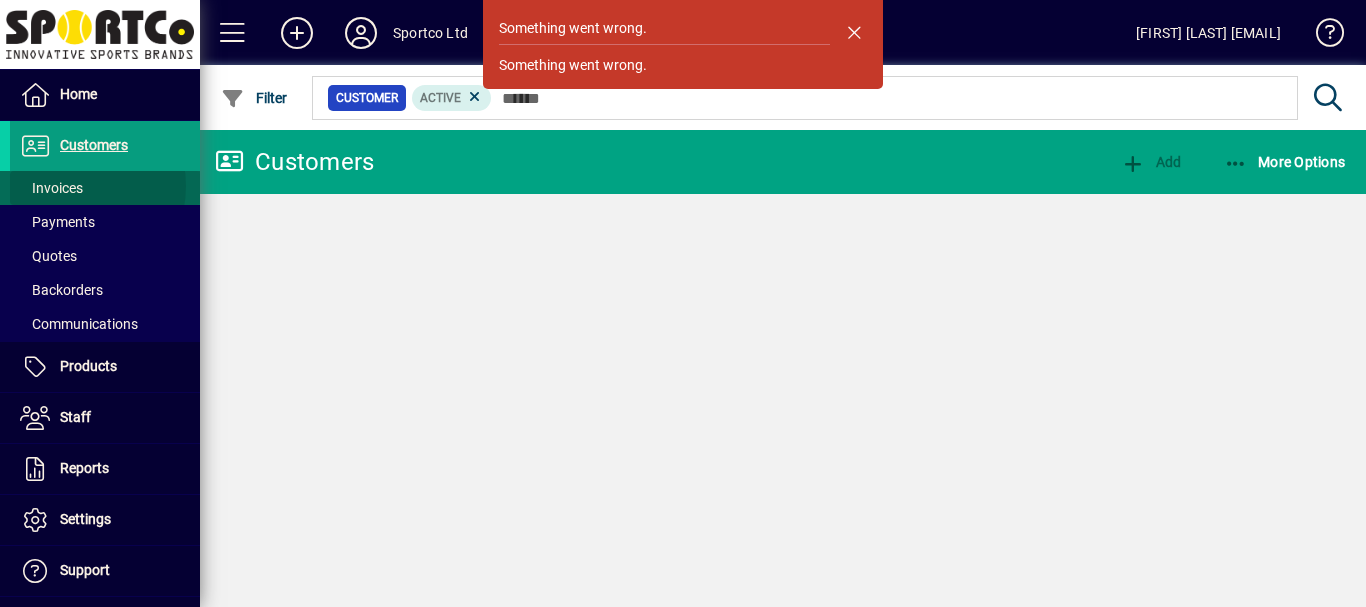 click on "Invoices" at bounding box center (51, 188) 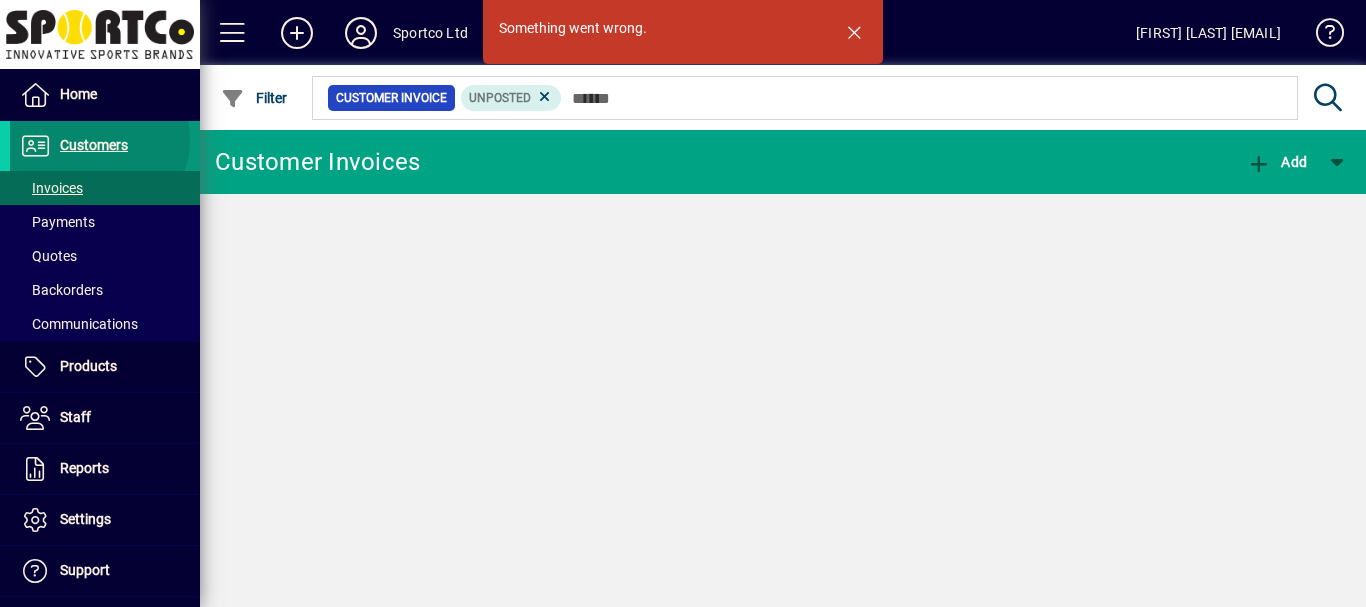 click on "Customers" at bounding box center (94, 145) 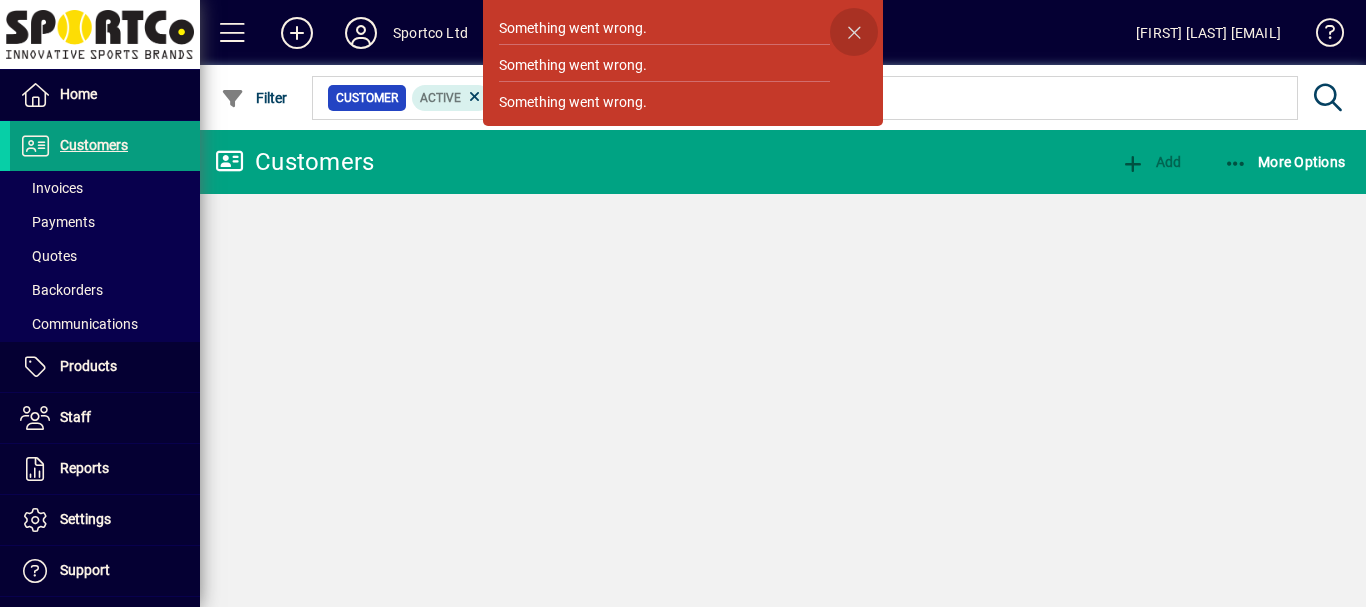 click 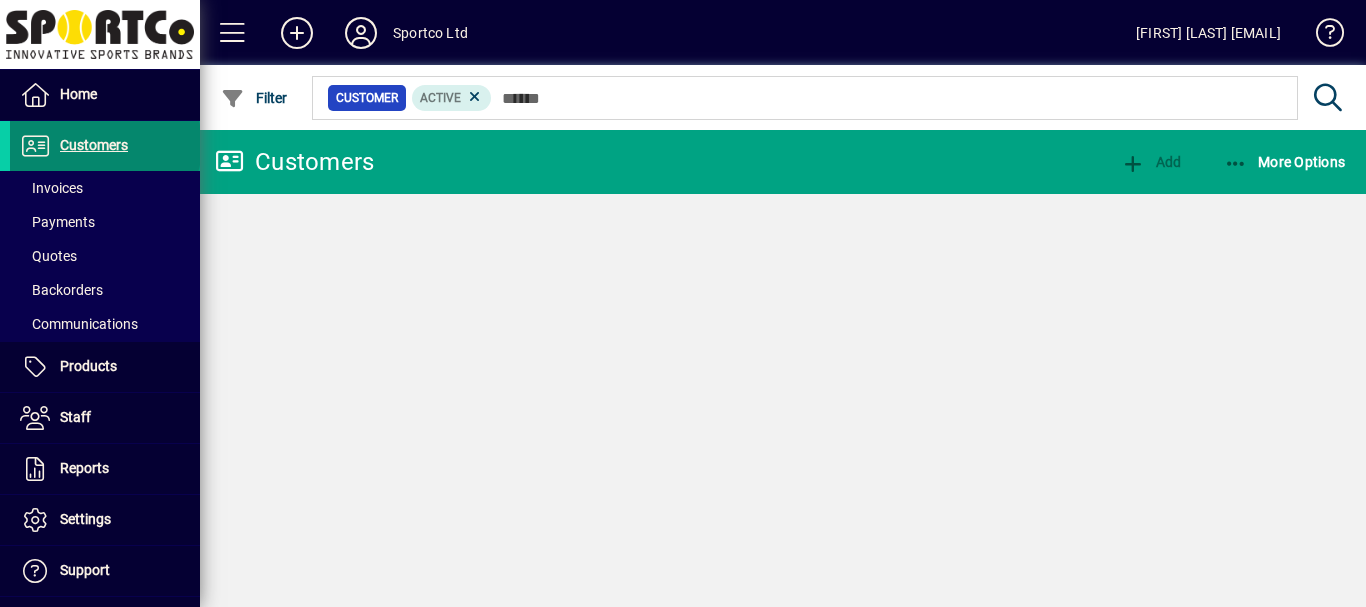 click on "Customers" at bounding box center (94, 145) 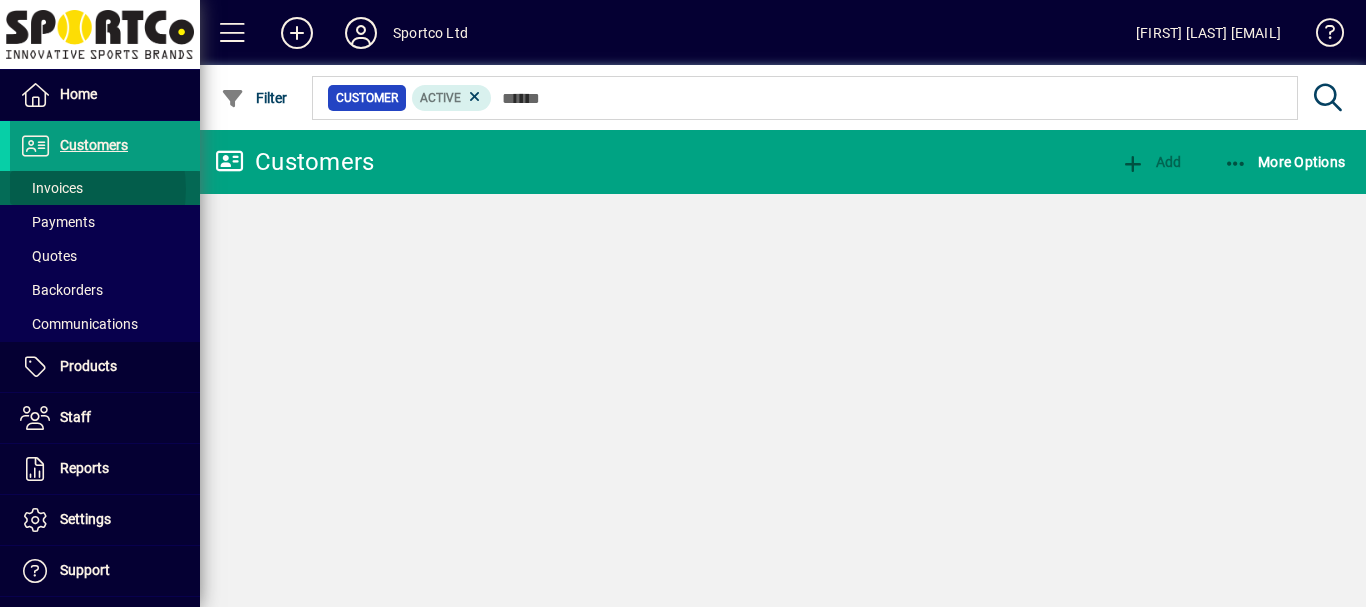 click on "Invoices" at bounding box center [51, 188] 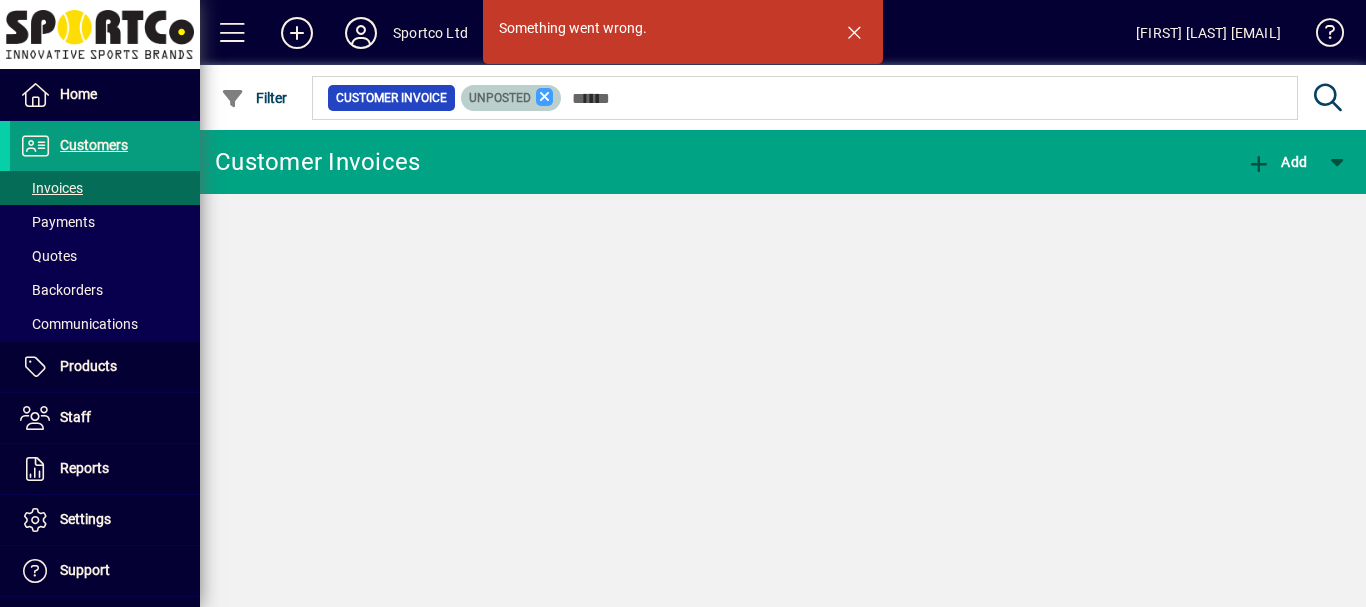 click at bounding box center (545, 97) 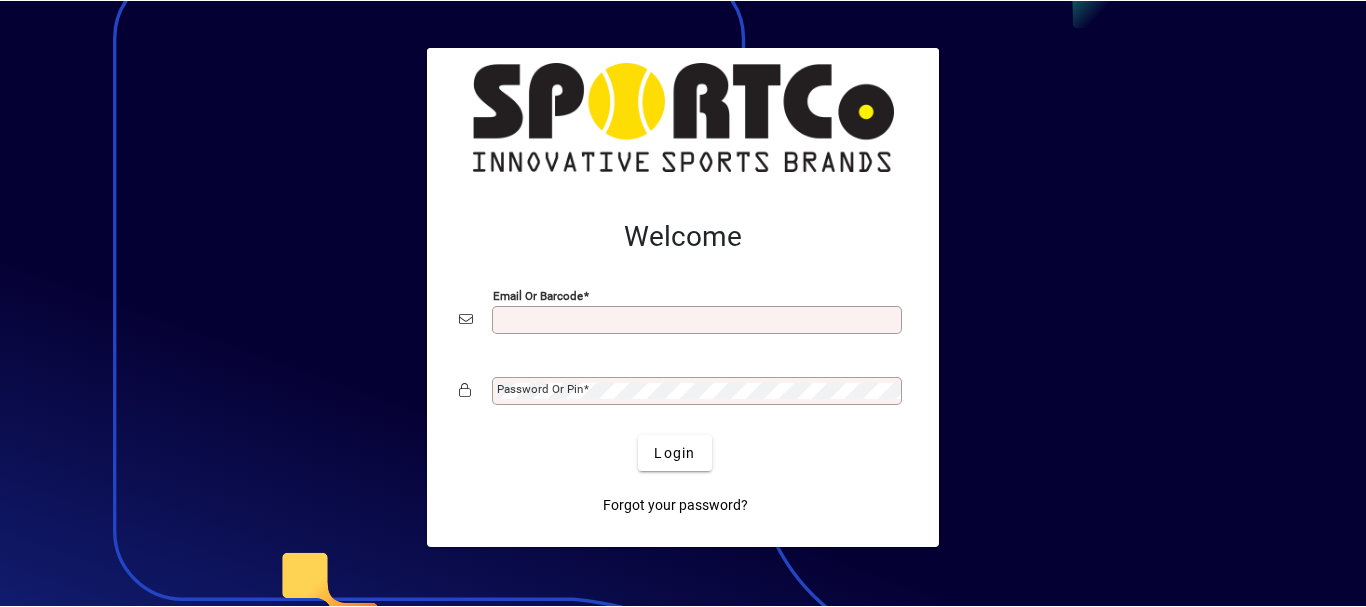 scroll, scrollTop: 0, scrollLeft: 0, axis: both 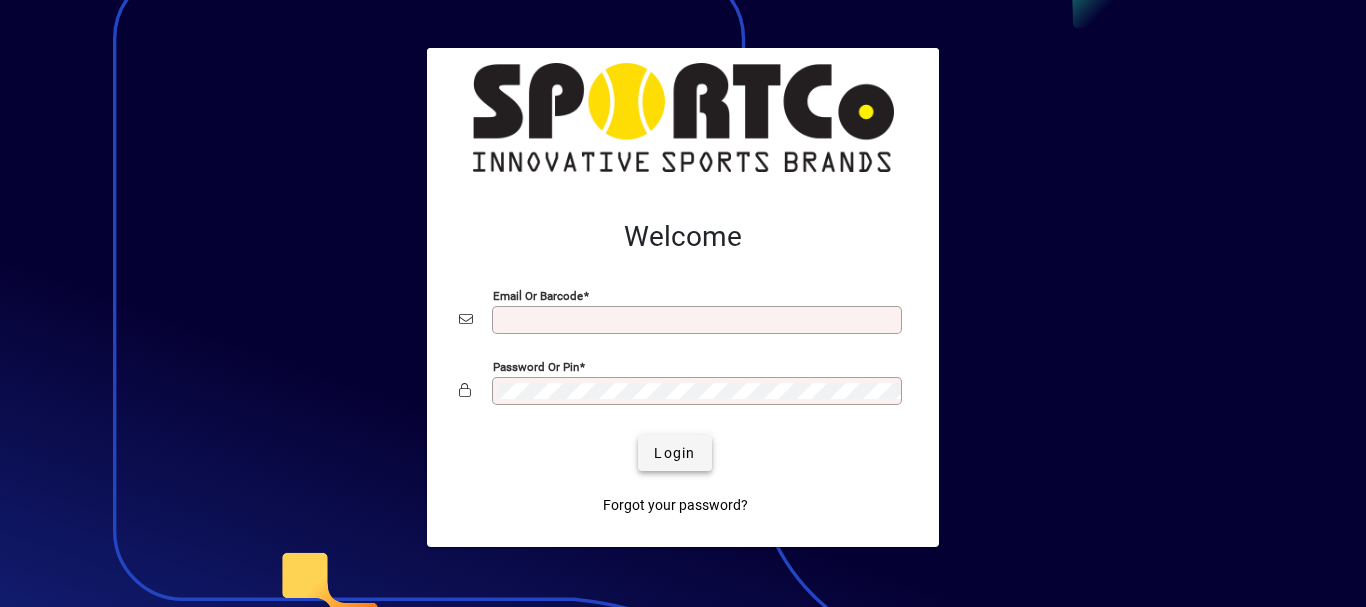 type on "**********" 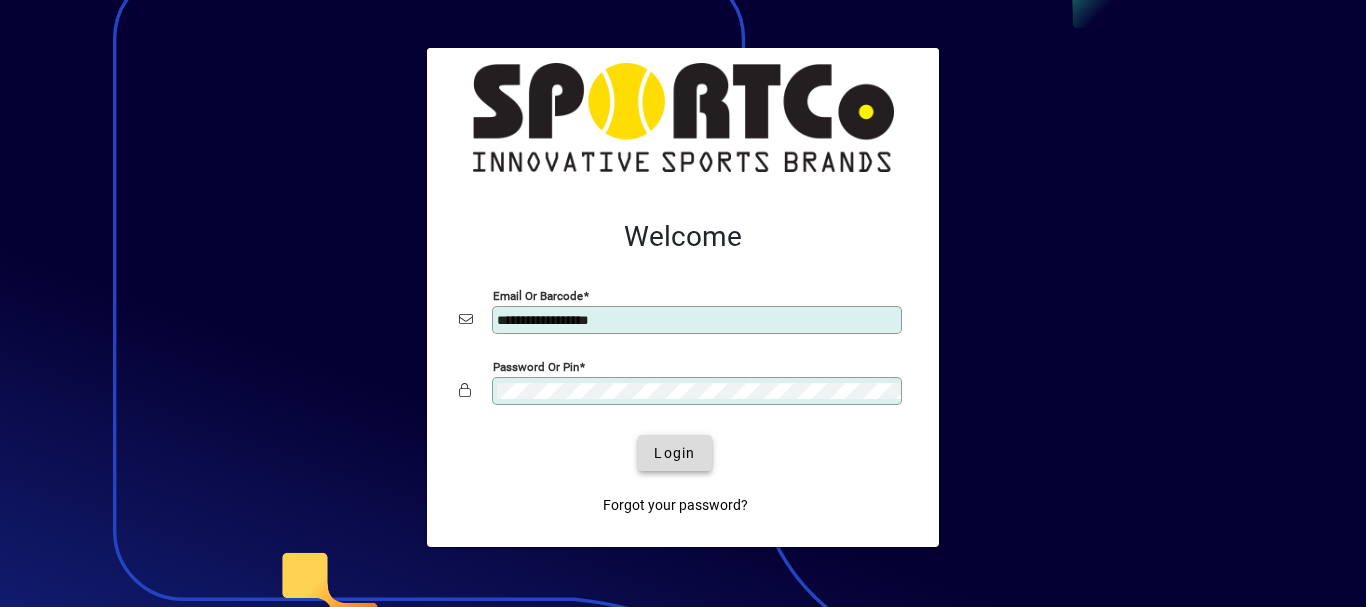 click on "Login" 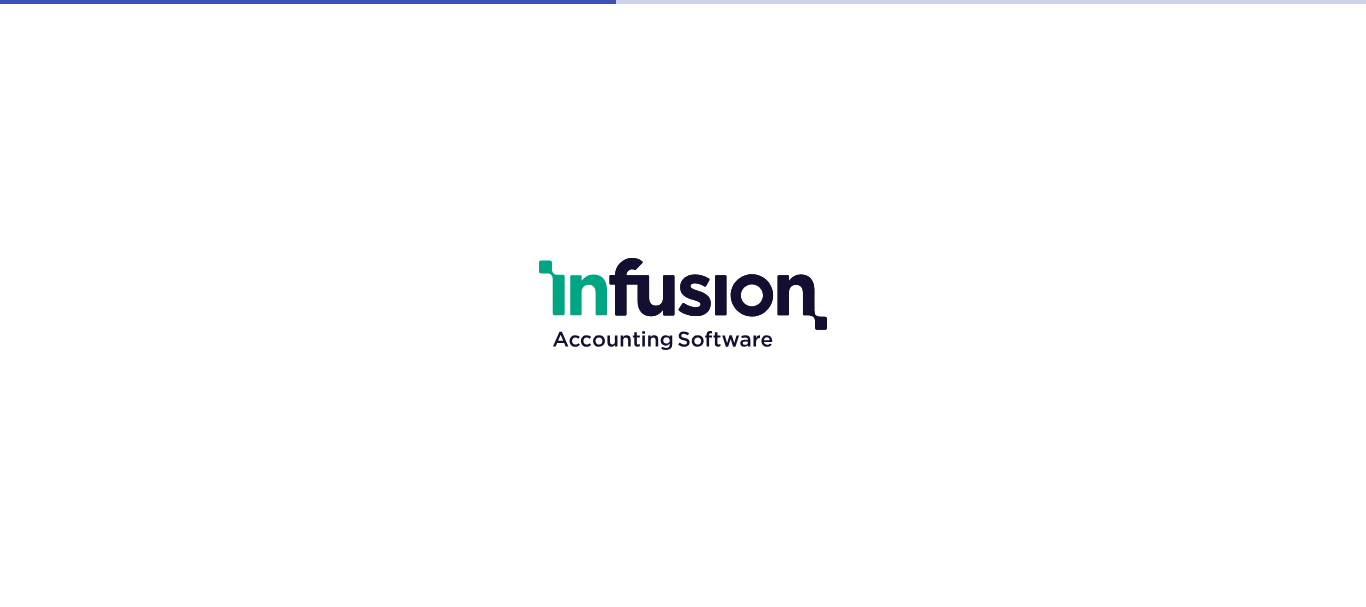 scroll, scrollTop: 0, scrollLeft: 0, axis: both 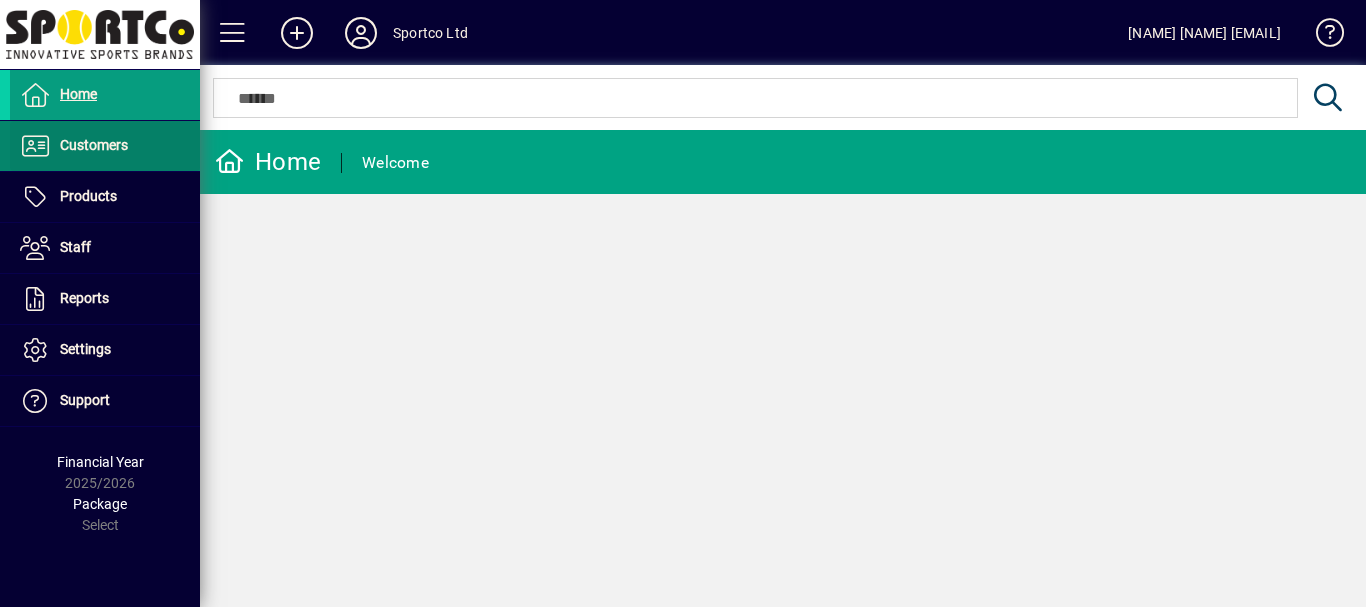 click on "Customers" at bounding box center [94, 145] 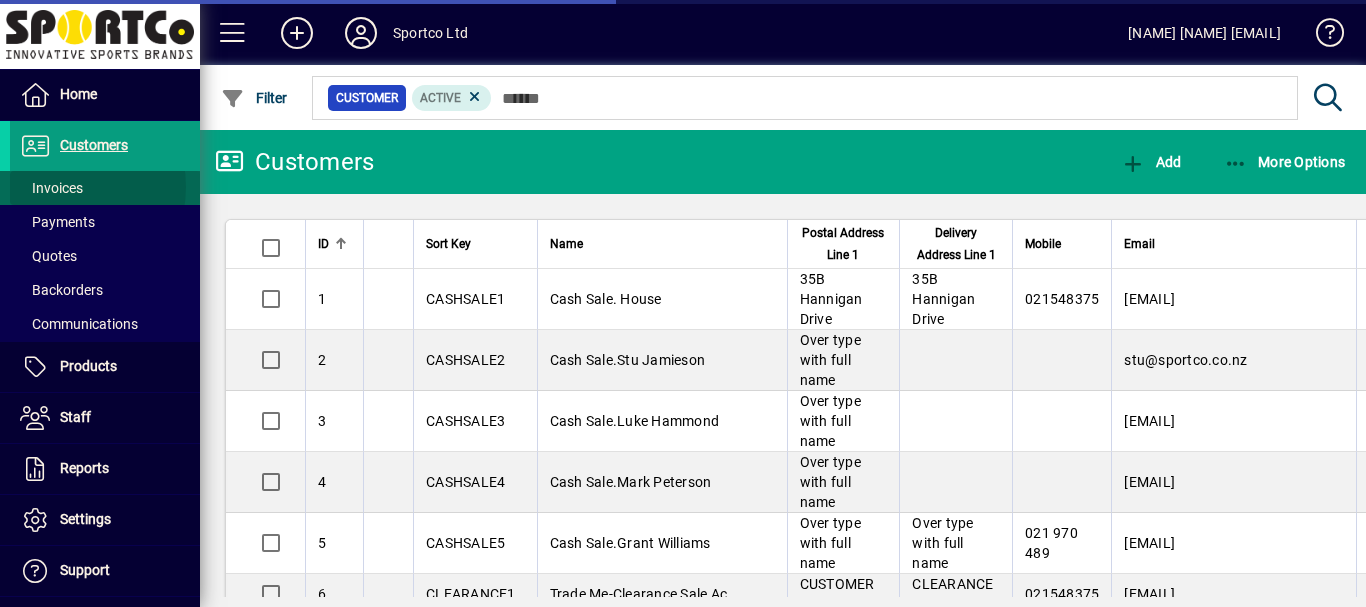 click on "Invoices" at bounding box center (51, 188) 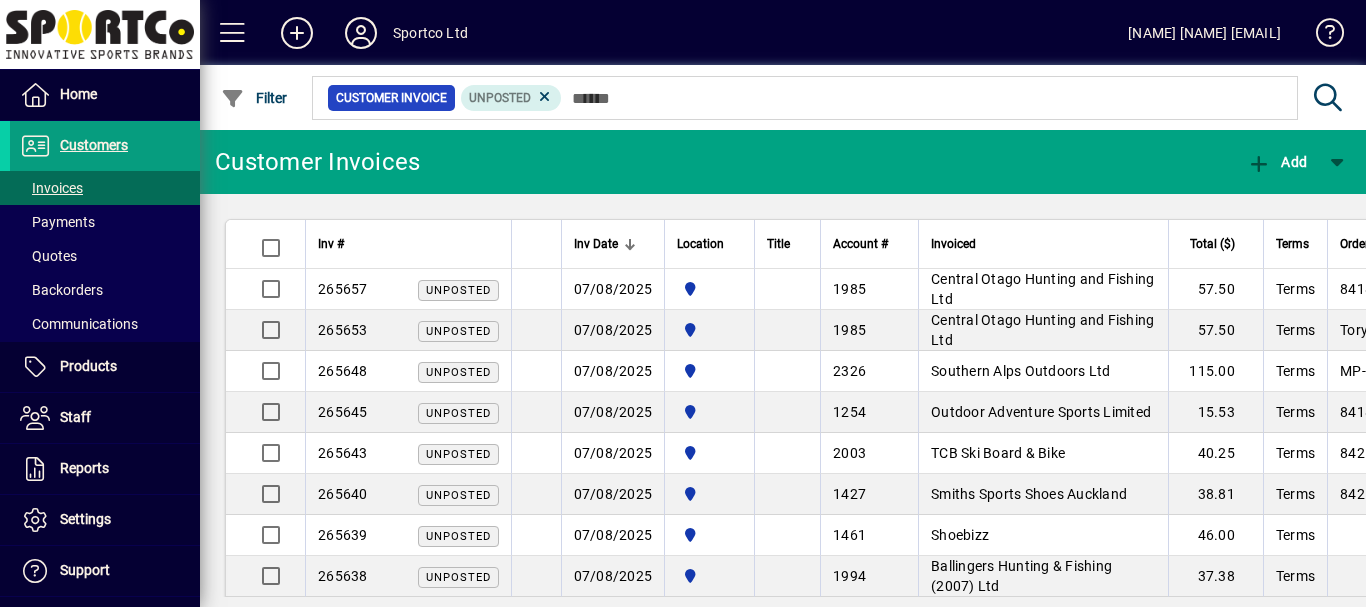 click at bounding box center [545, 97] 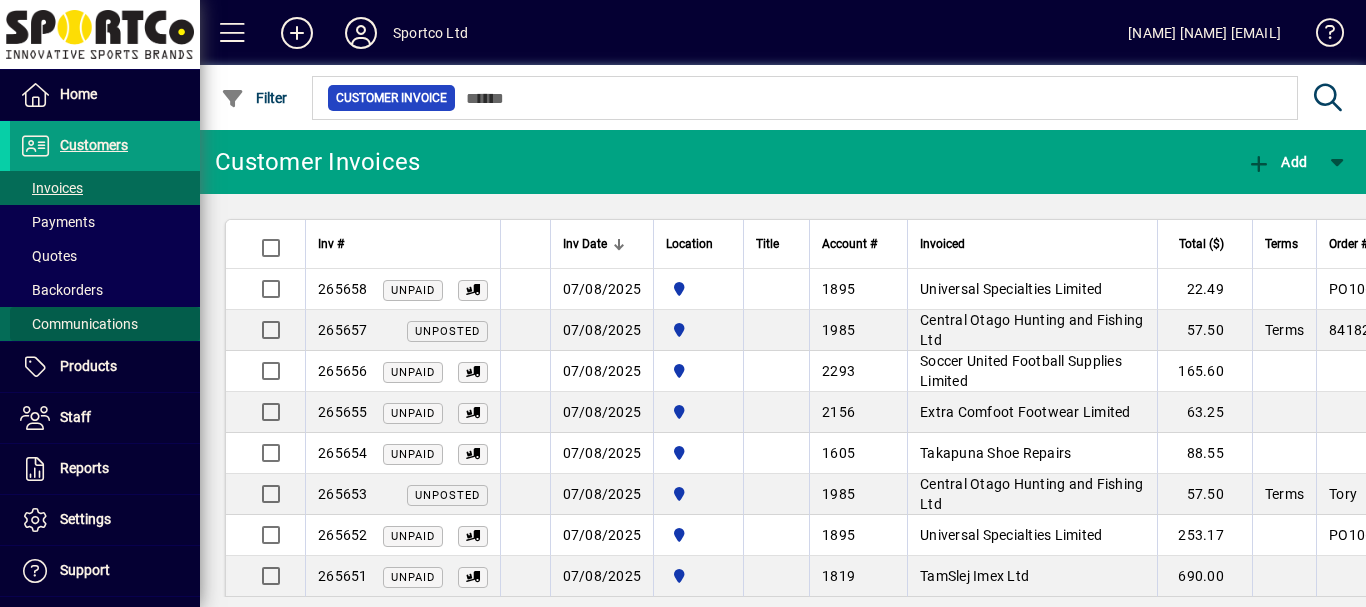 click on "Communications" at bounding box center (79, 324) 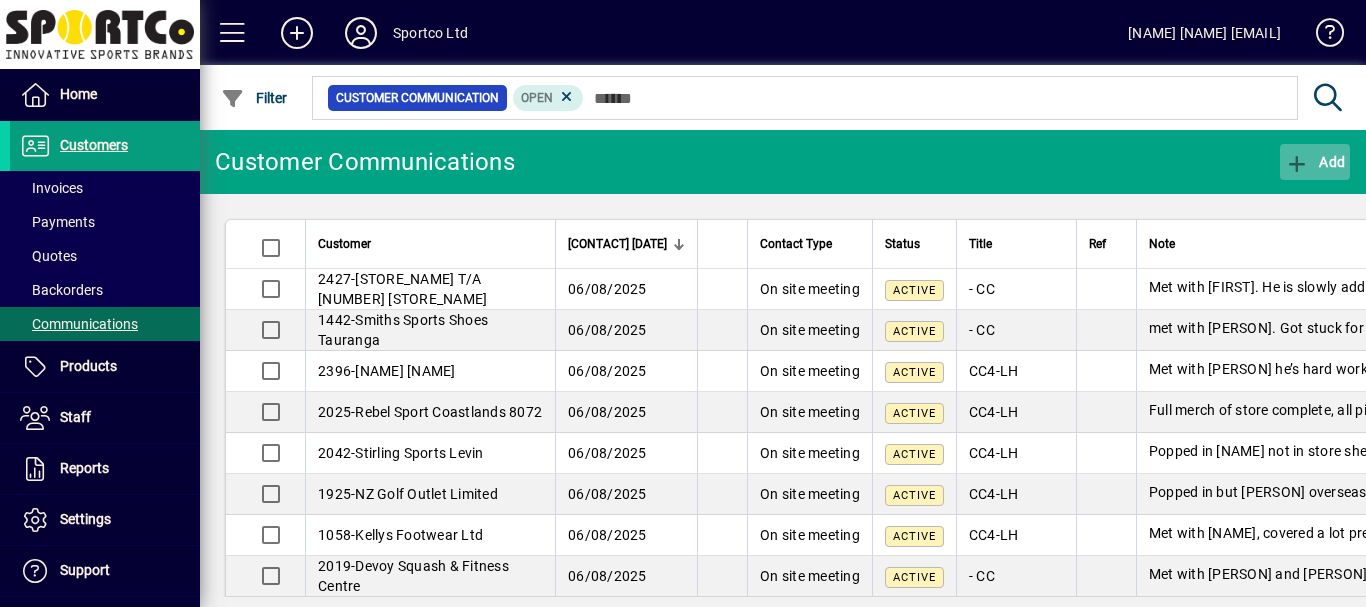 click on "Add" 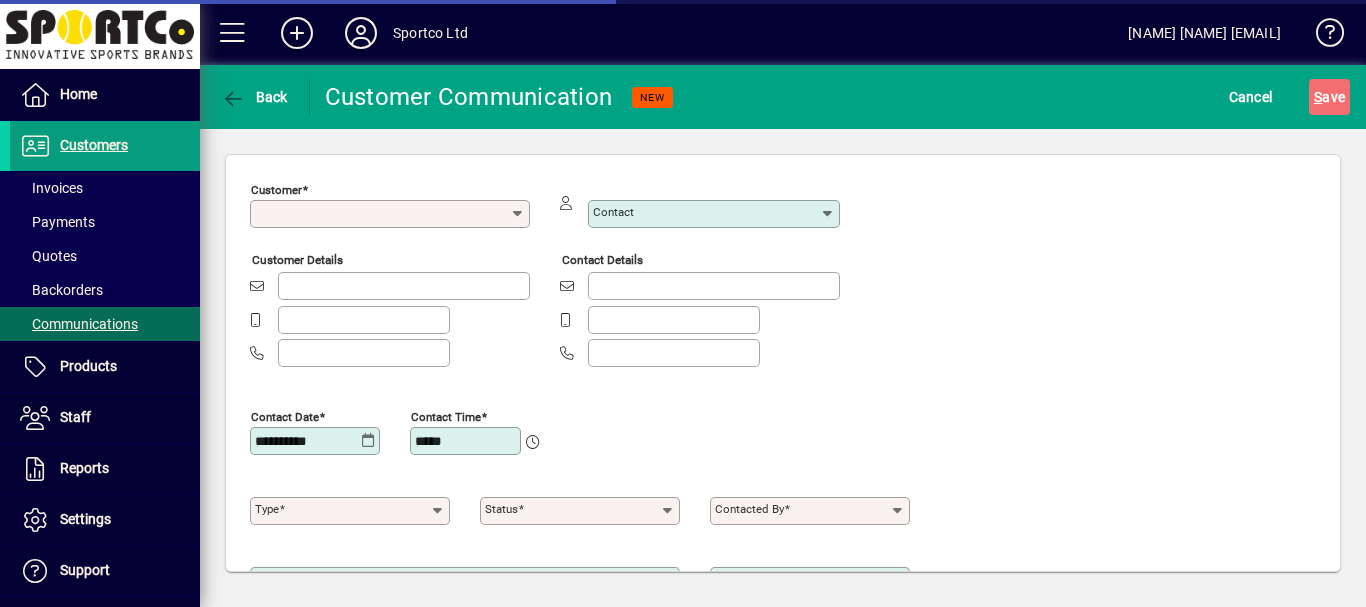 type on "**********" 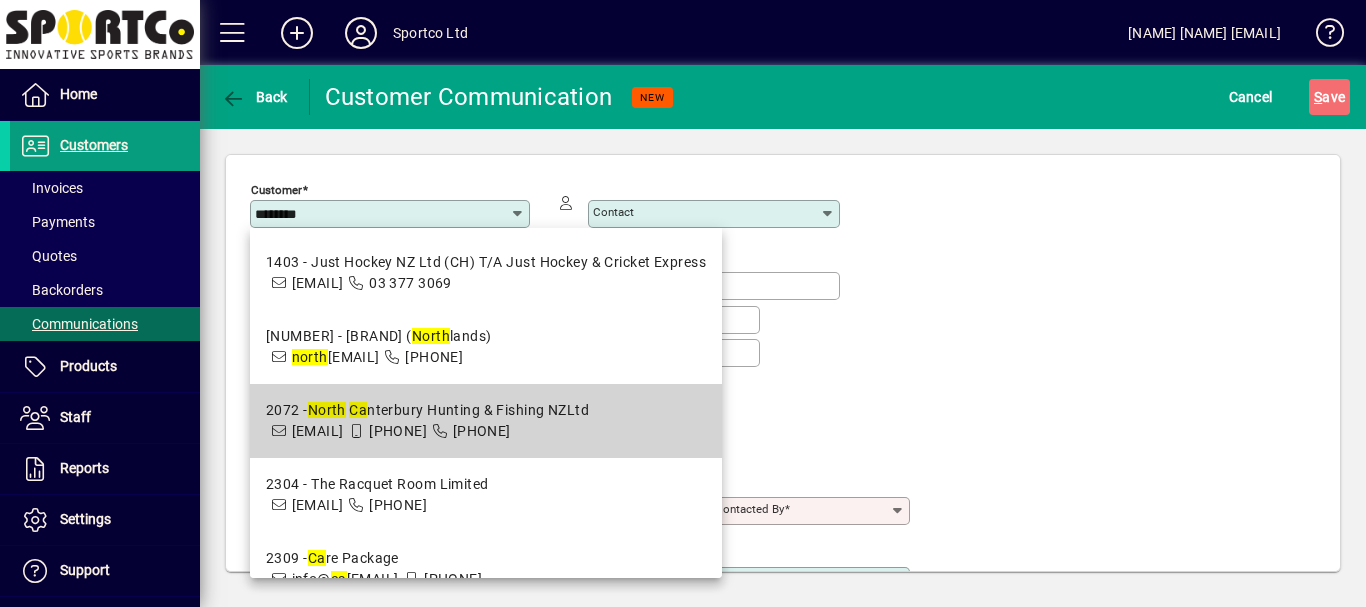 click on "[NUMBER] - [PERSON] [BRAND] Ltd" at bounding box center (427, 410) 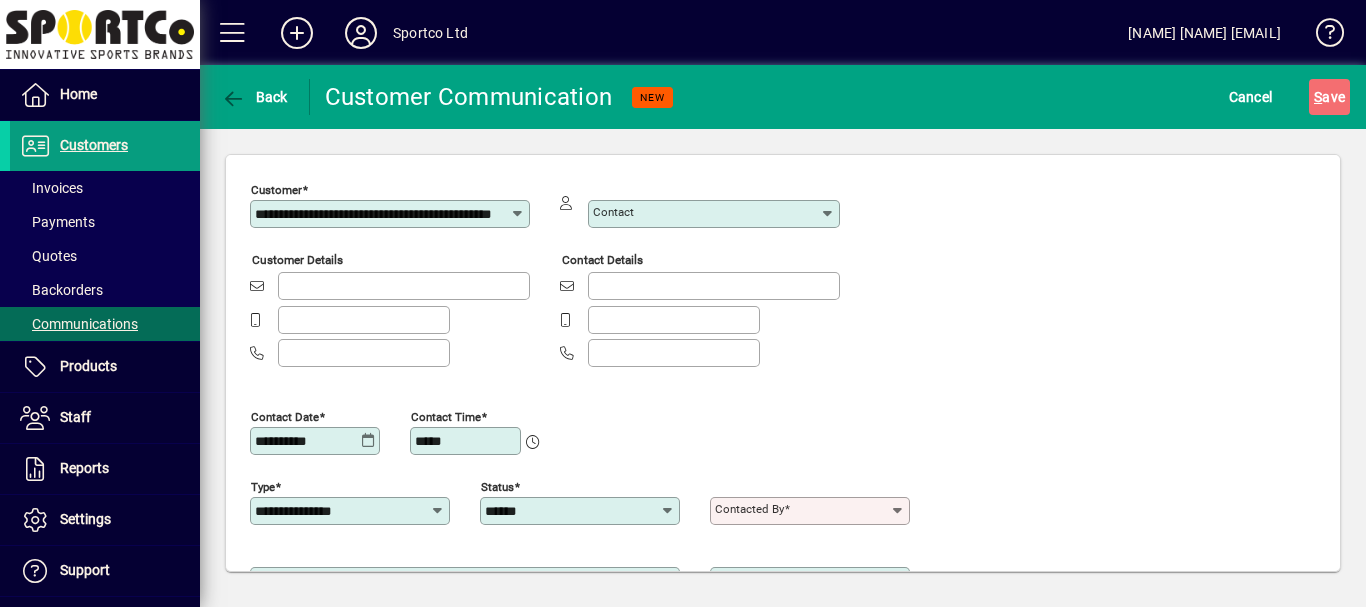 scroll, scrollTop: 0, scrollLeft: 64, axis: horizontal 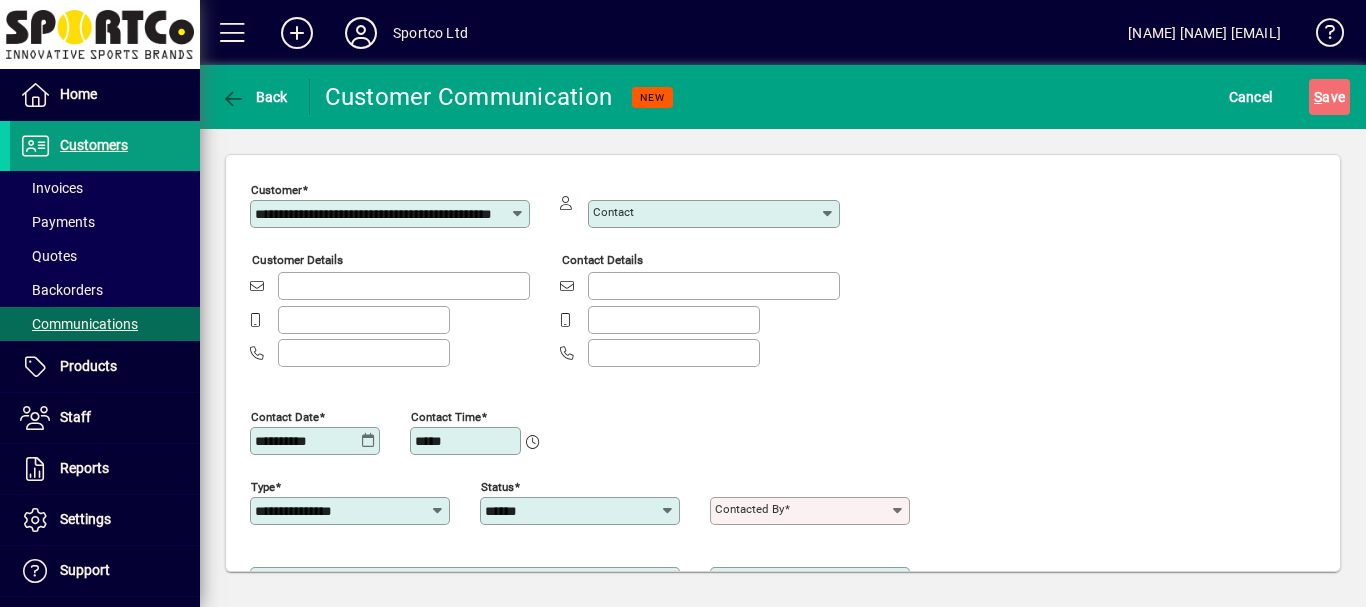 type on "**********" 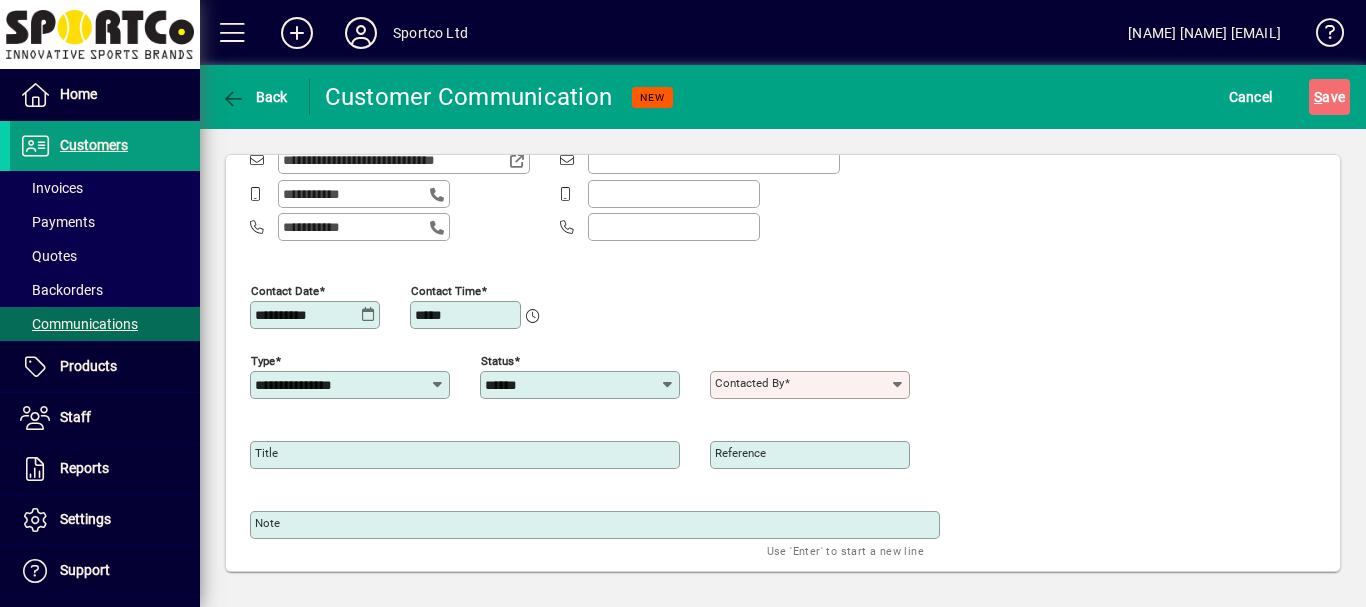 scroll, scrollTop: 127, scrollLeft: 0, axis: vertical 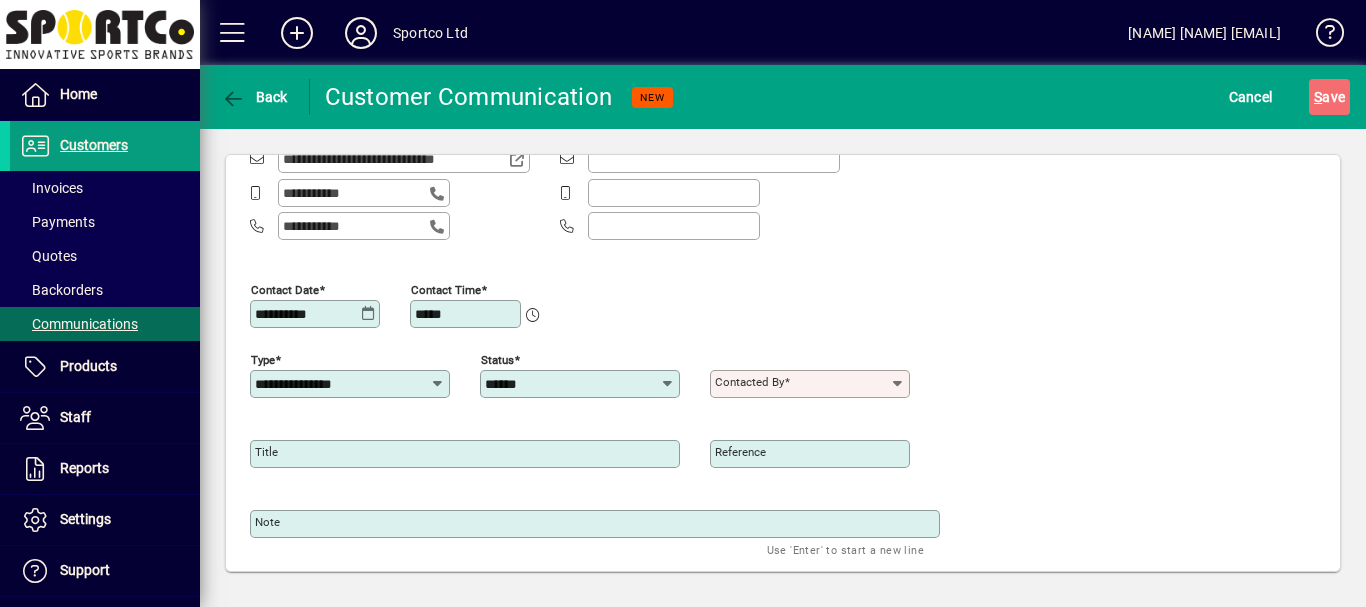 click 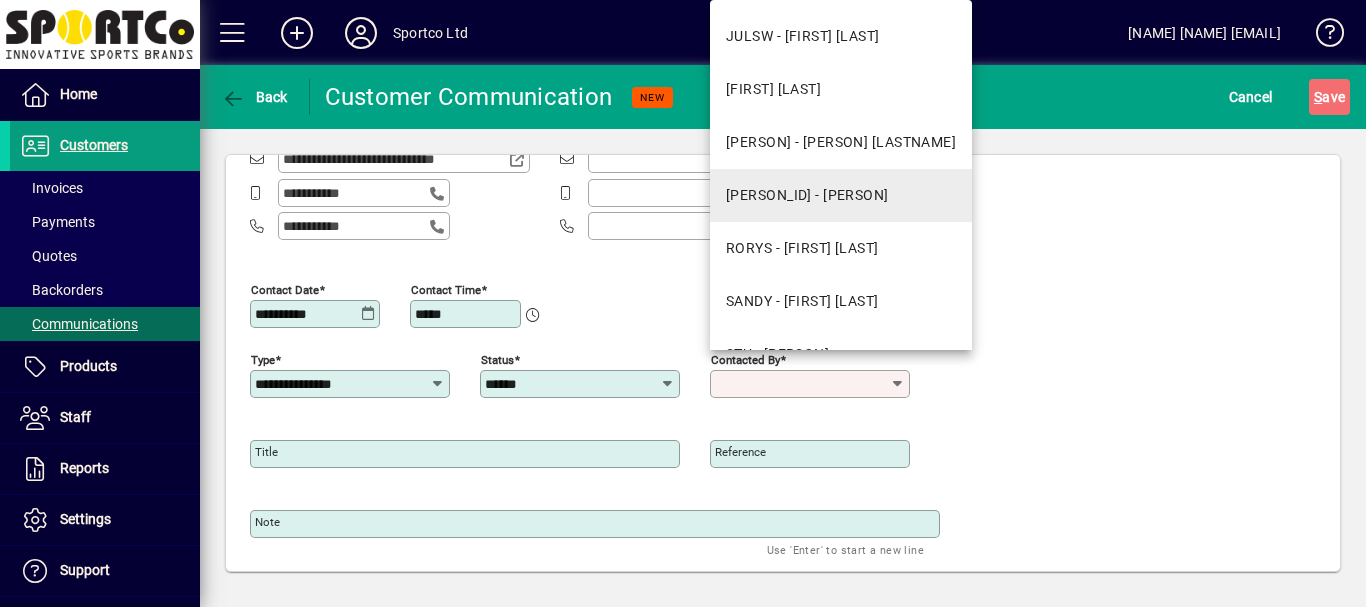 scroll, scrollTop: 254, scrollLeft: 0, axis: vertical 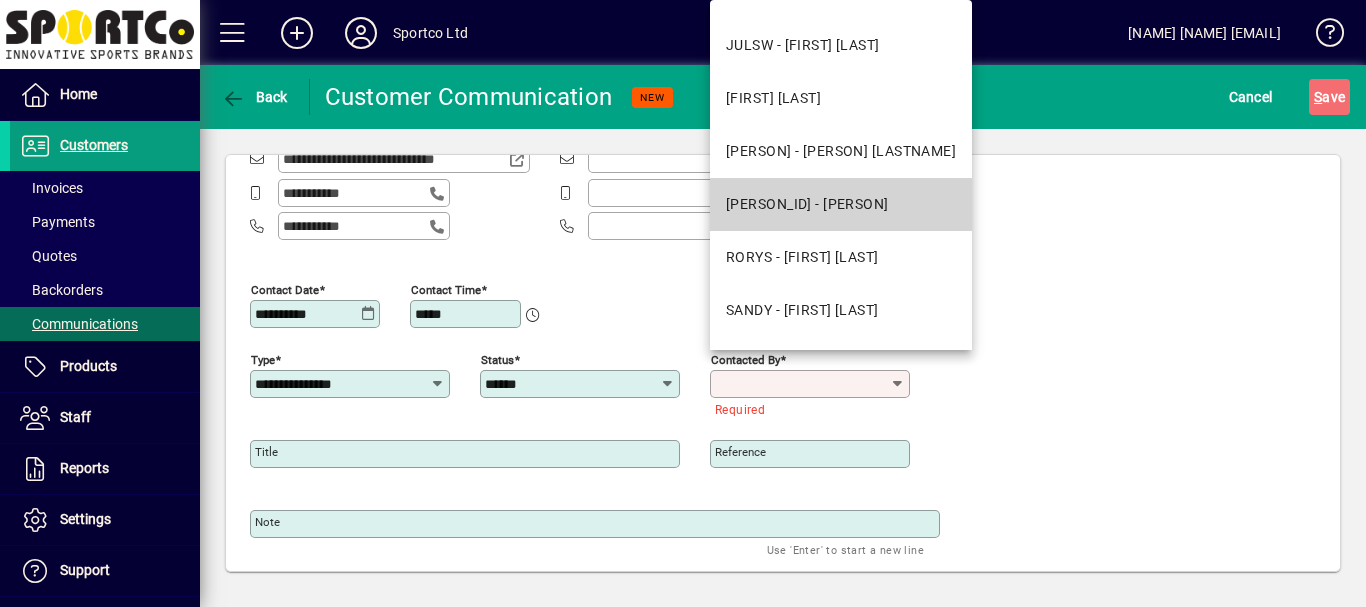 click on "[PERSON_ID] - [PERSON]" at bounding box center (807, 204) 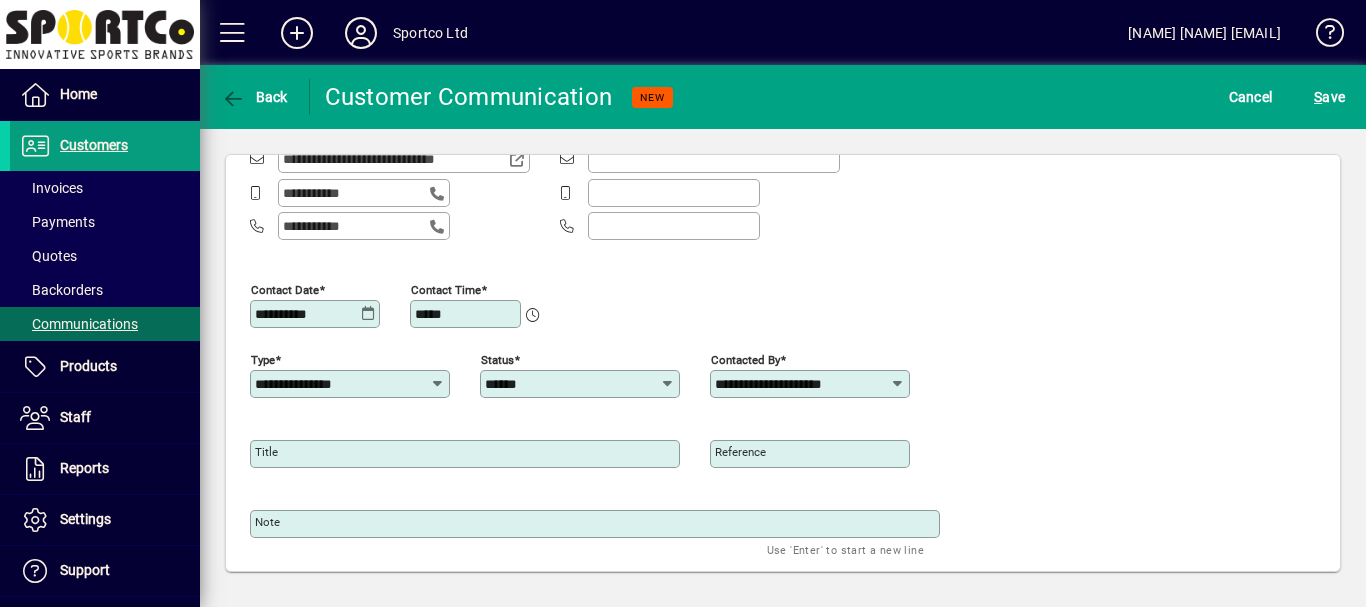 click on "Title" at bounding box center (266, 452) 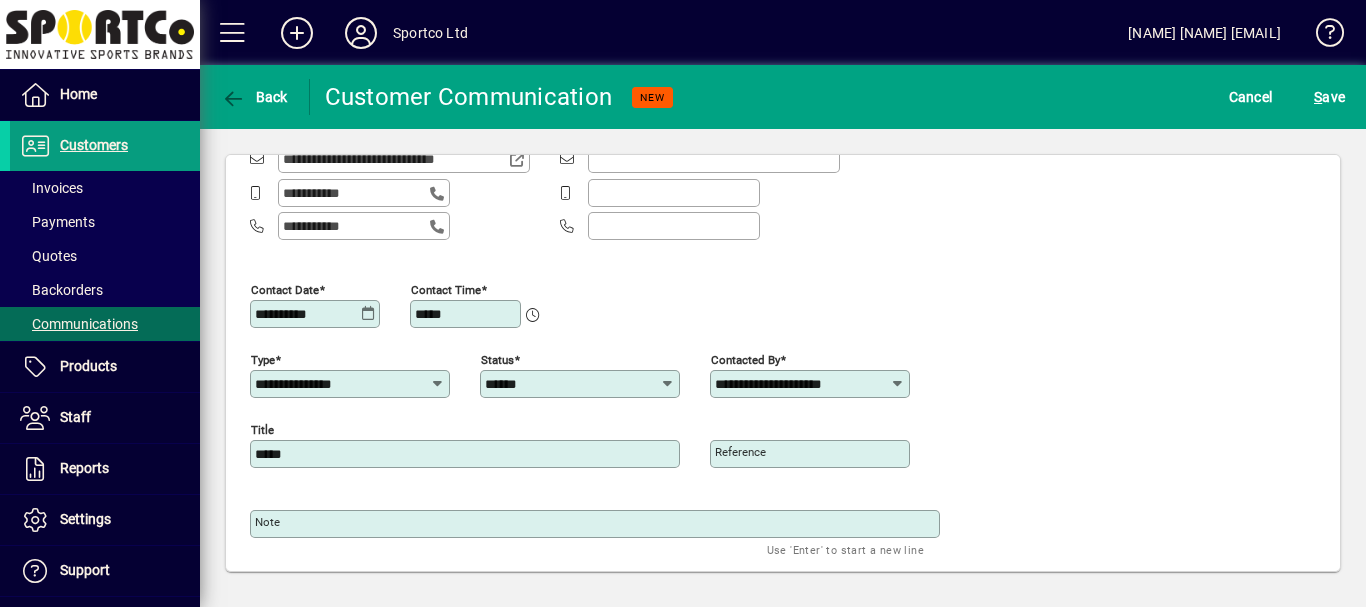 type on "*****" 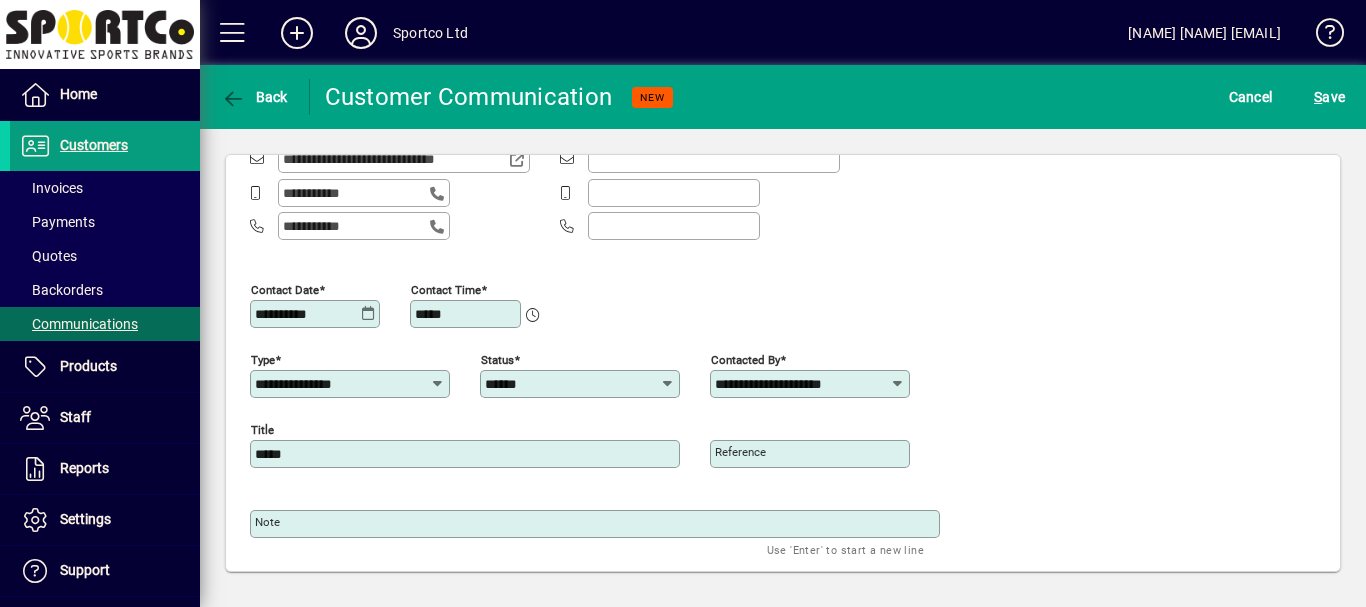 click on "Note" at bounding box center [267, 522] 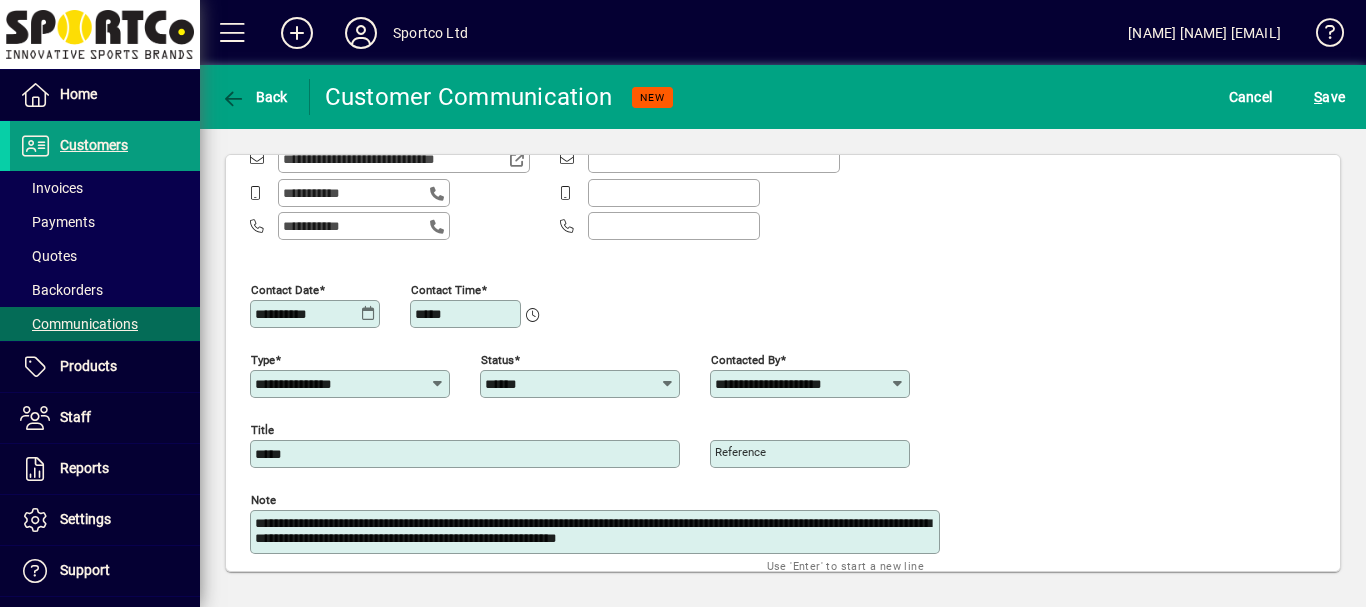 click on "**********" at bounding box center [597, 532] 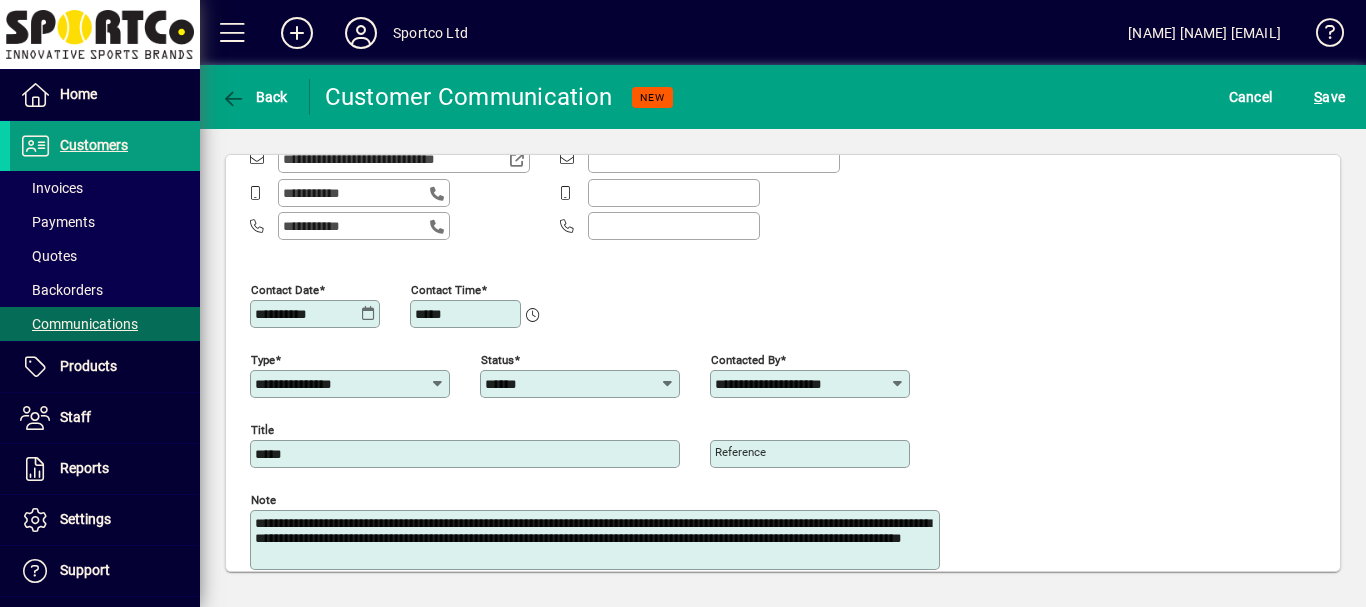 click on "**********" at bounding box center [597, 540] 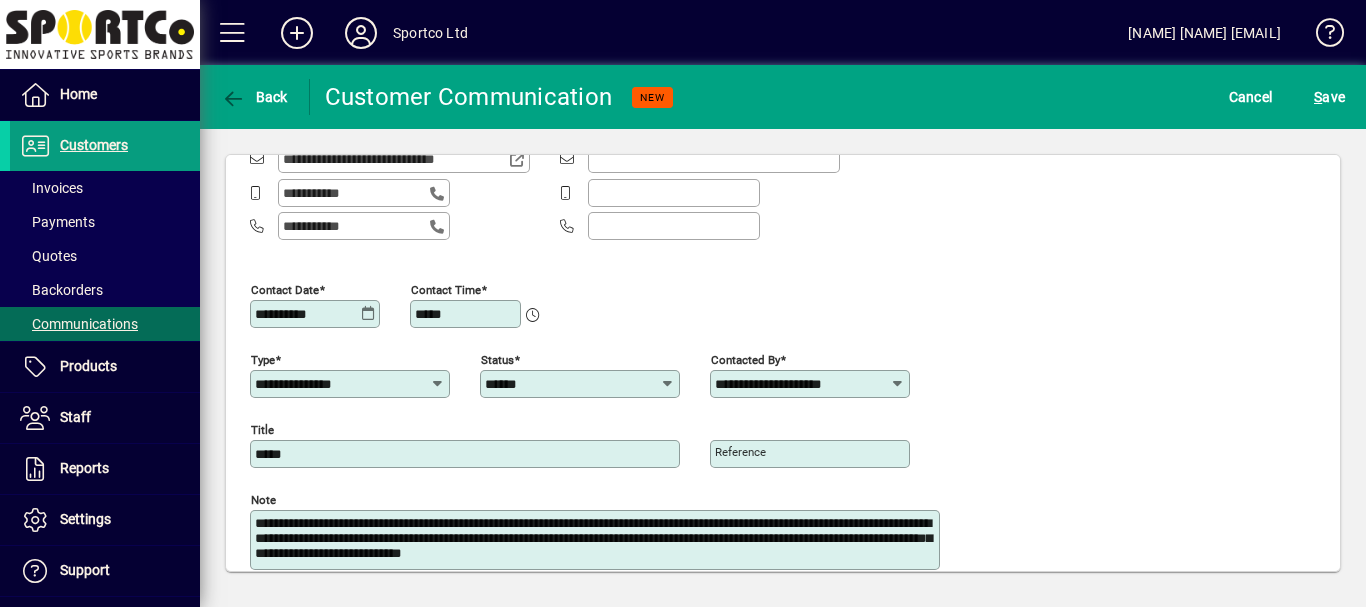 click on "**********" at bounding box center [597, 540] 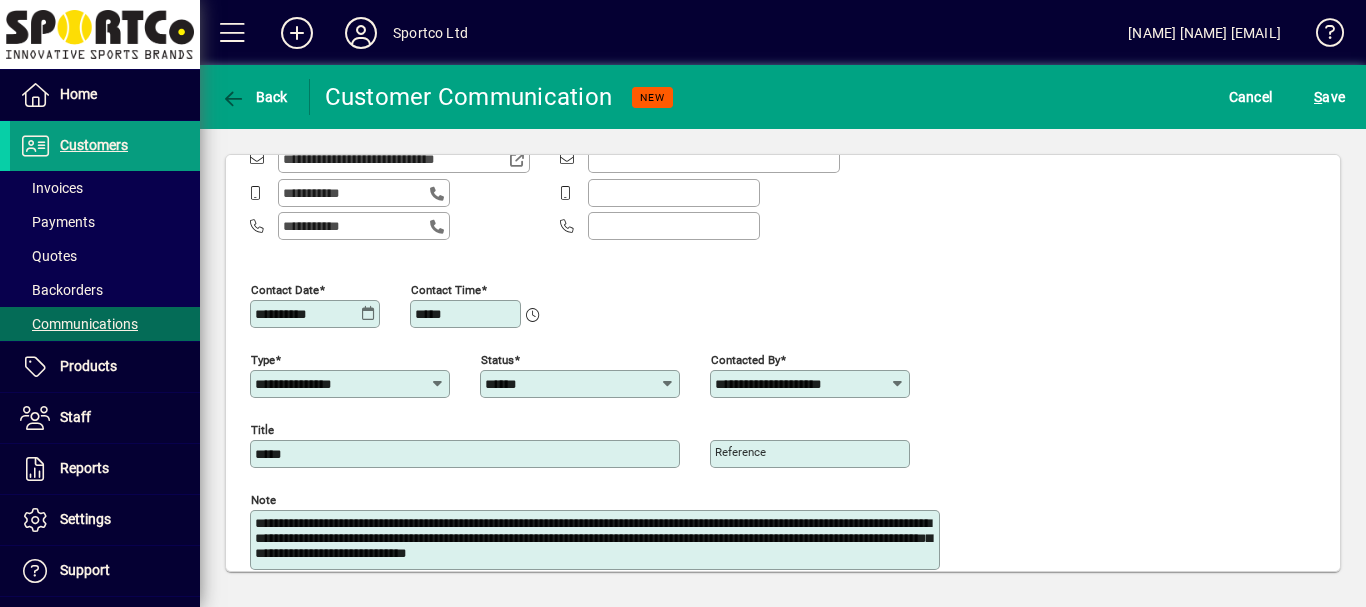 click on "**********" at bounding box center [597, 540] 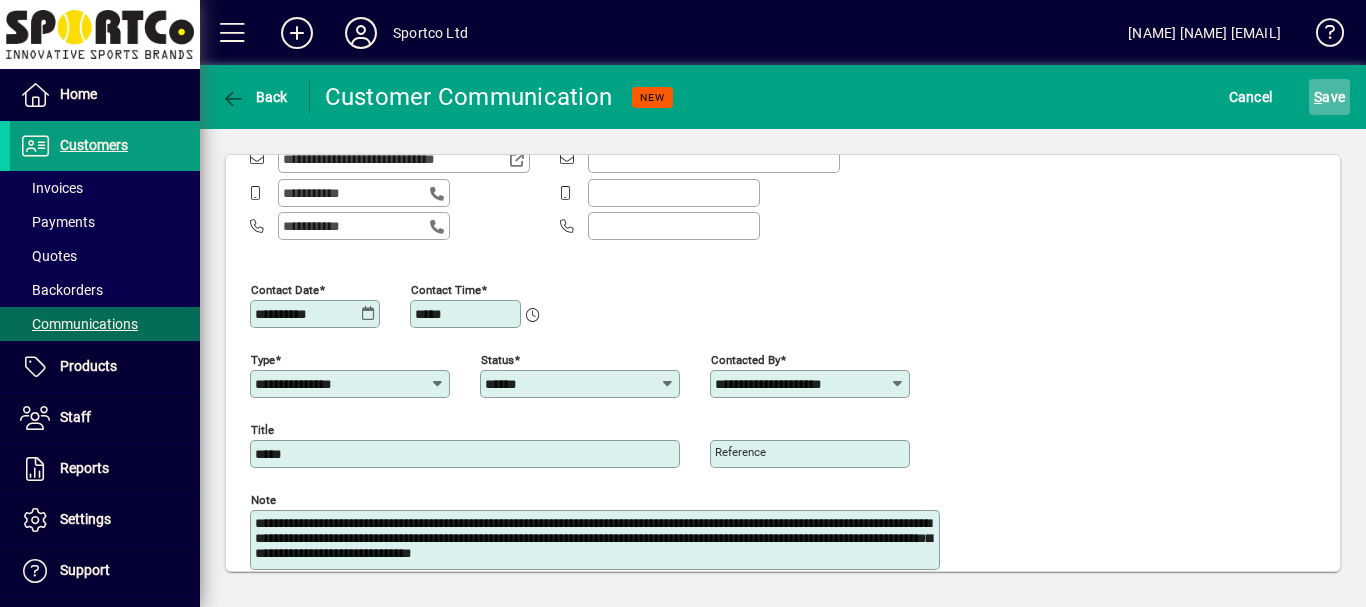 type on "**********" 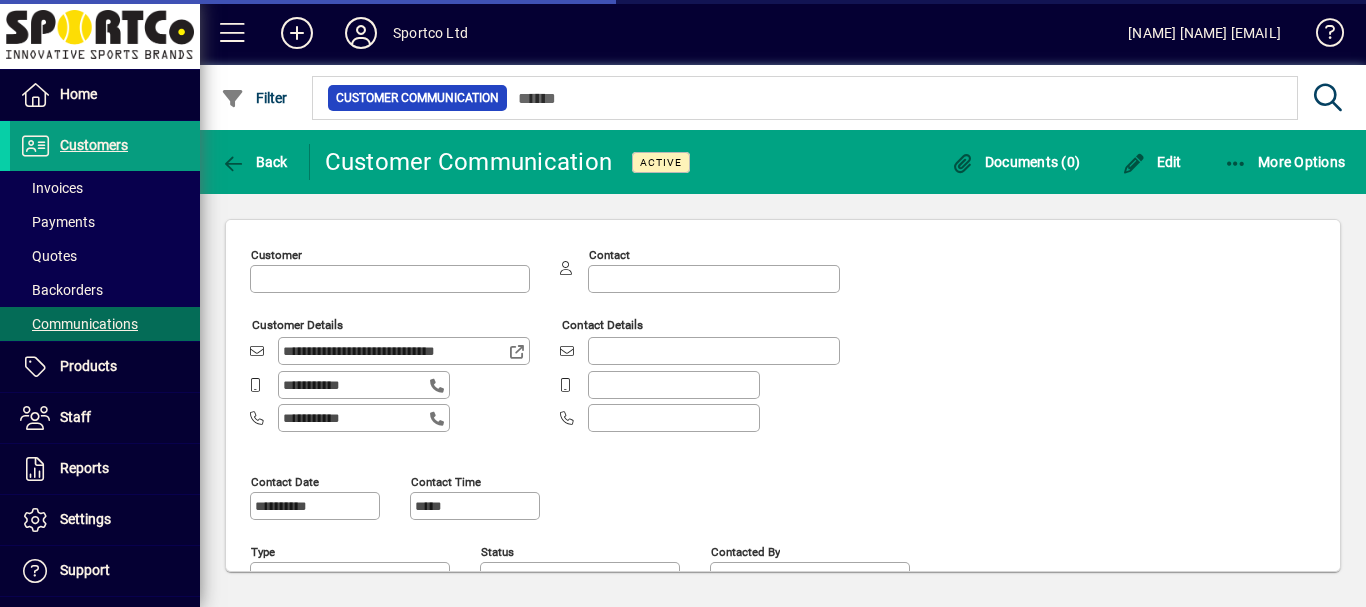 type on "**********" 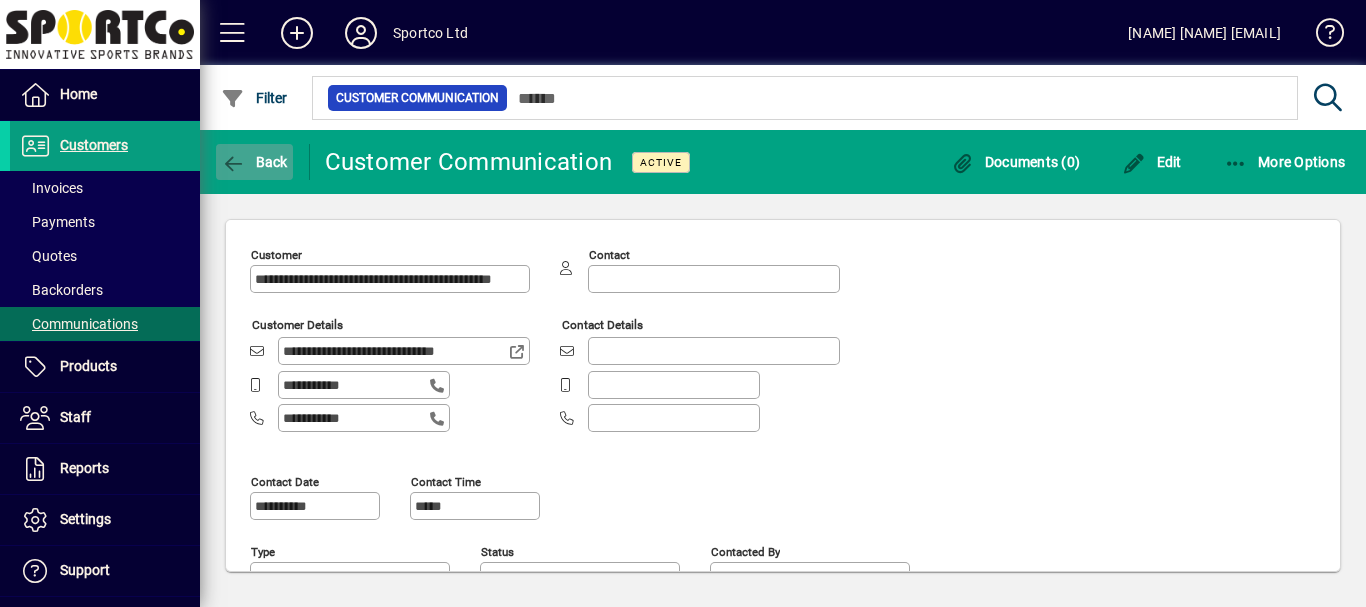 click on "Back" 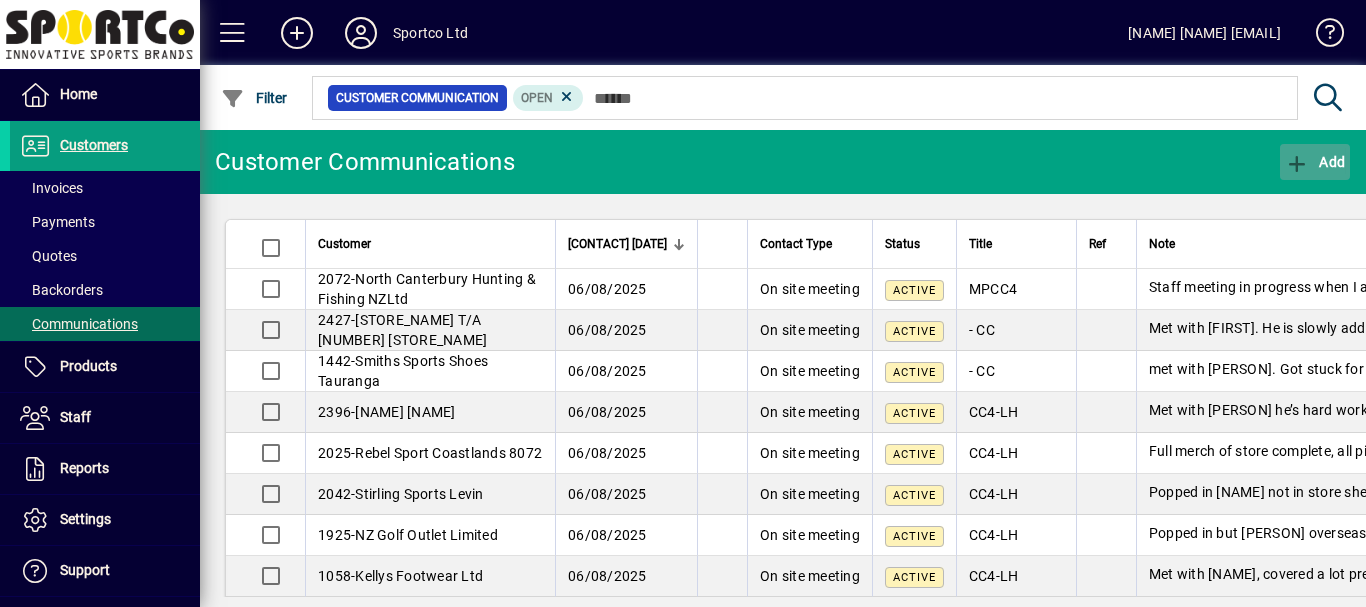 click on "Add" 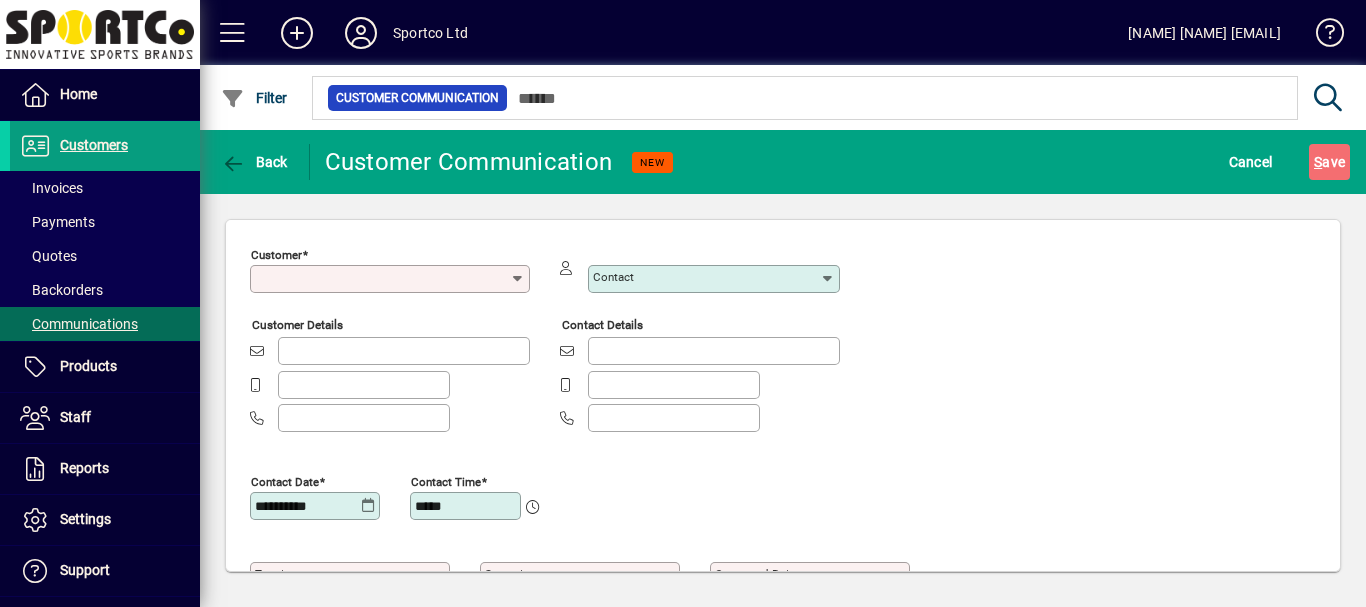 type on "**********" 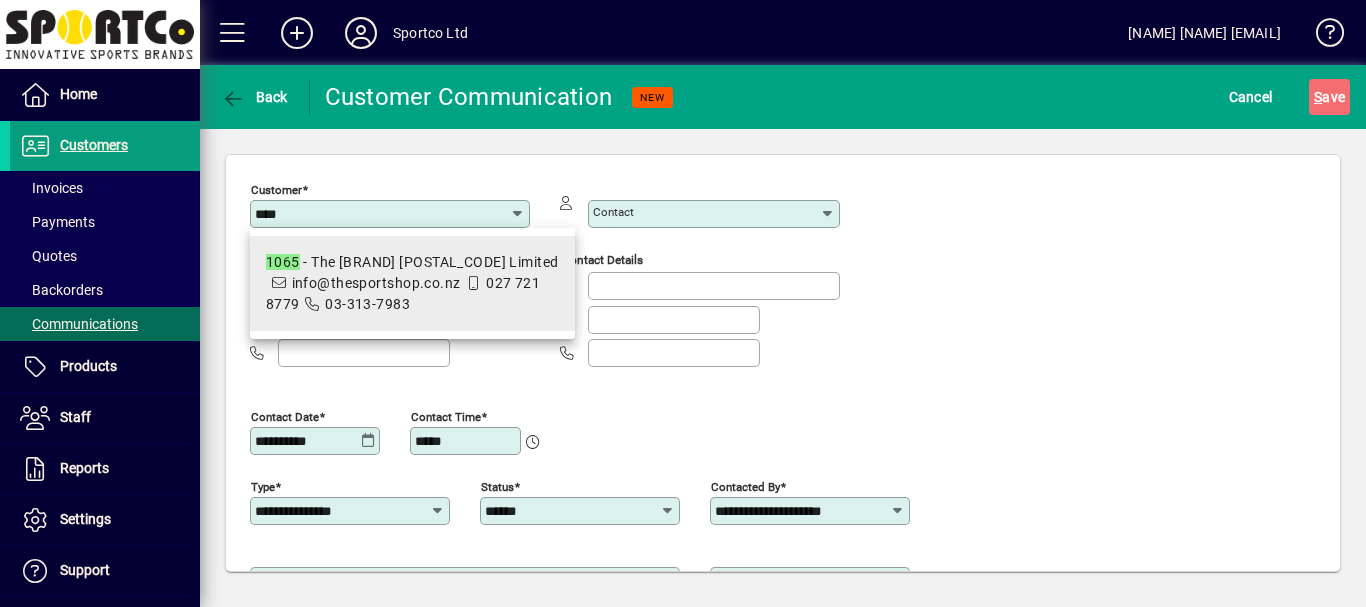click on "info@thesportshop.co.nz" at bounding box center [376, 283] 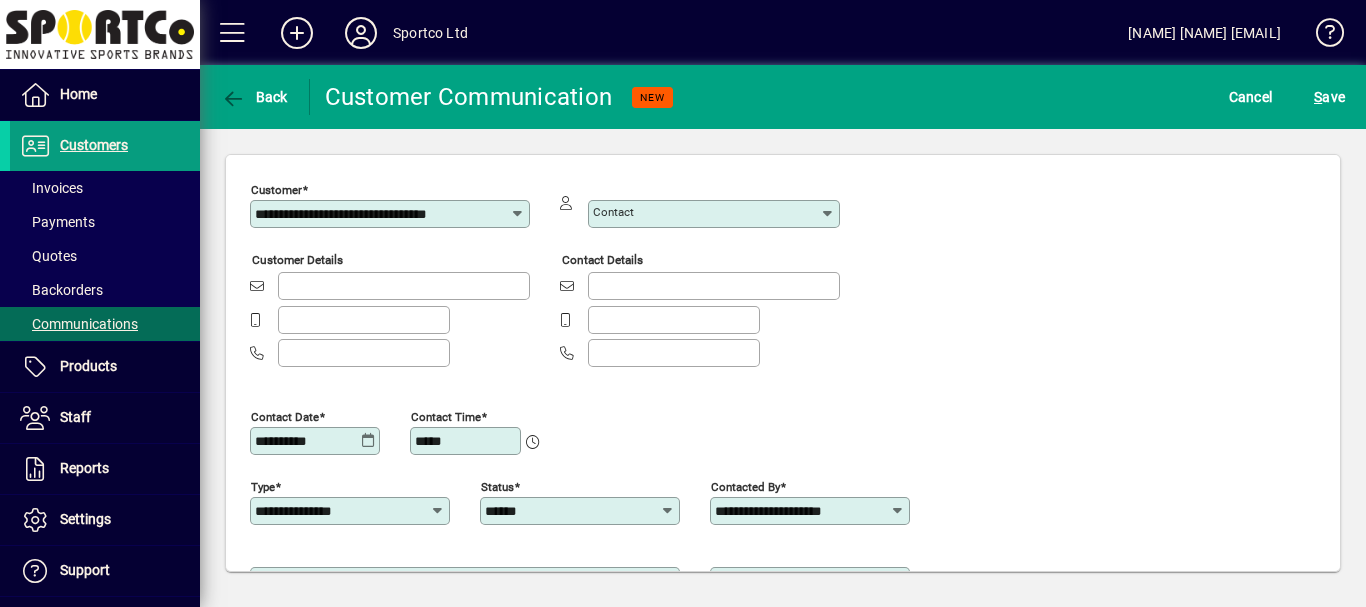 type on "**********" 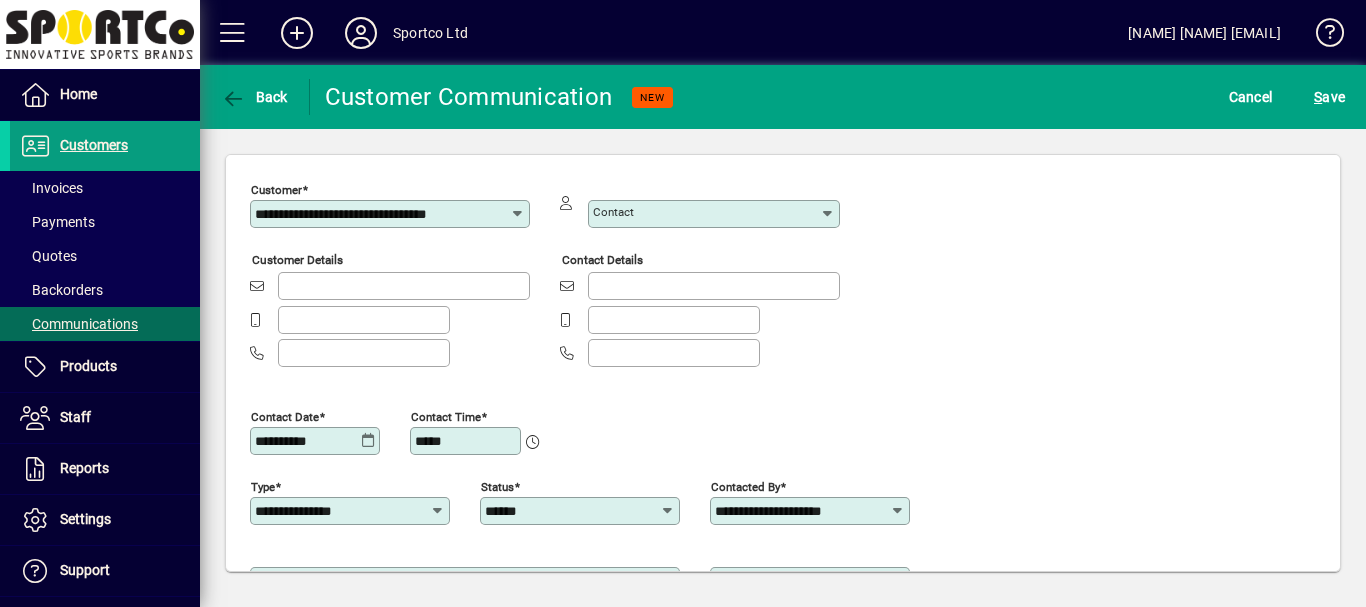 type on "**********" 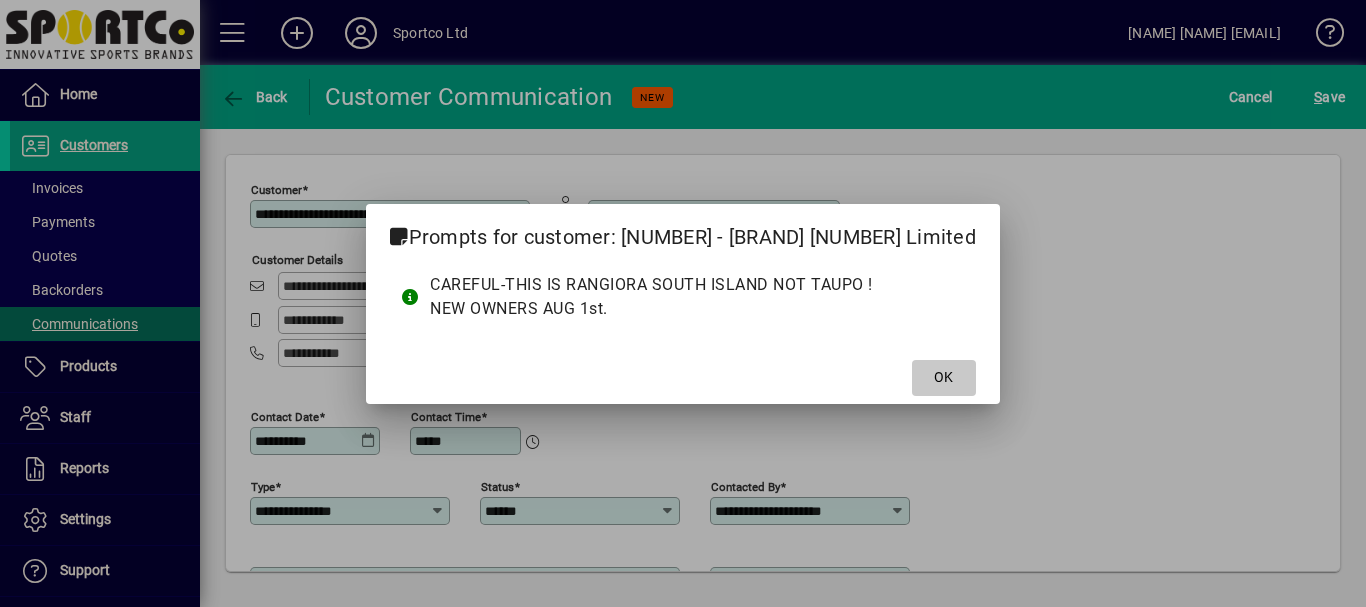 click on "OK" 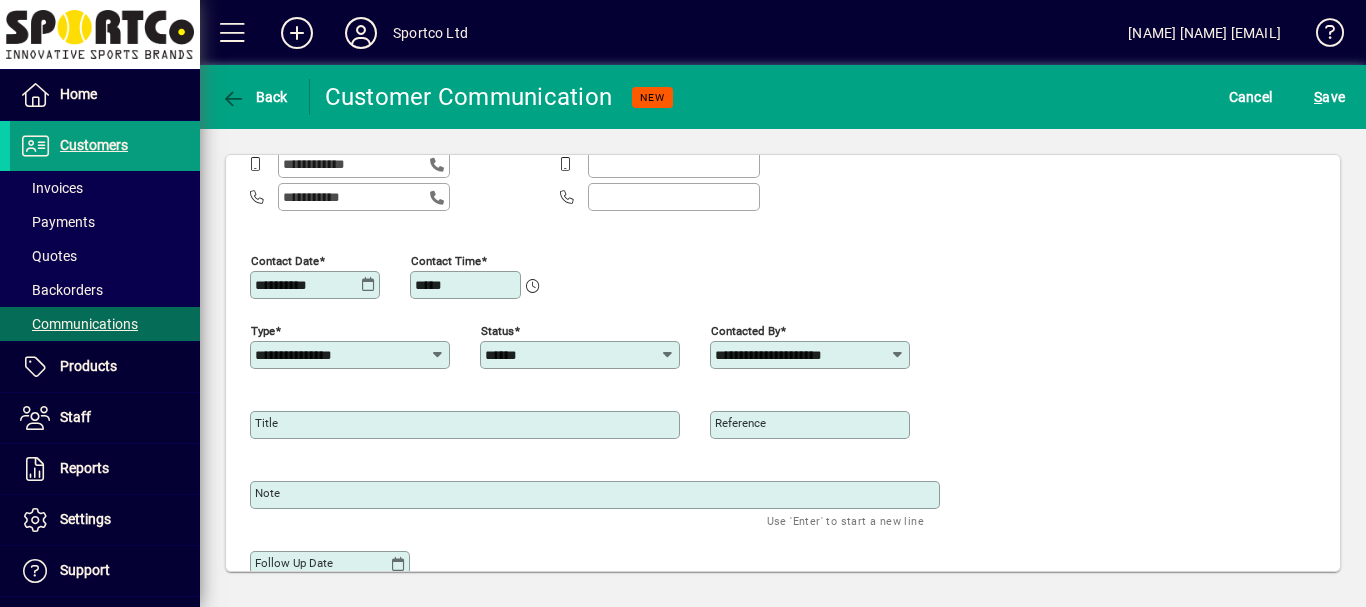 scroll, scrollTop: 191, scrollLeft: 0, axis: vertical 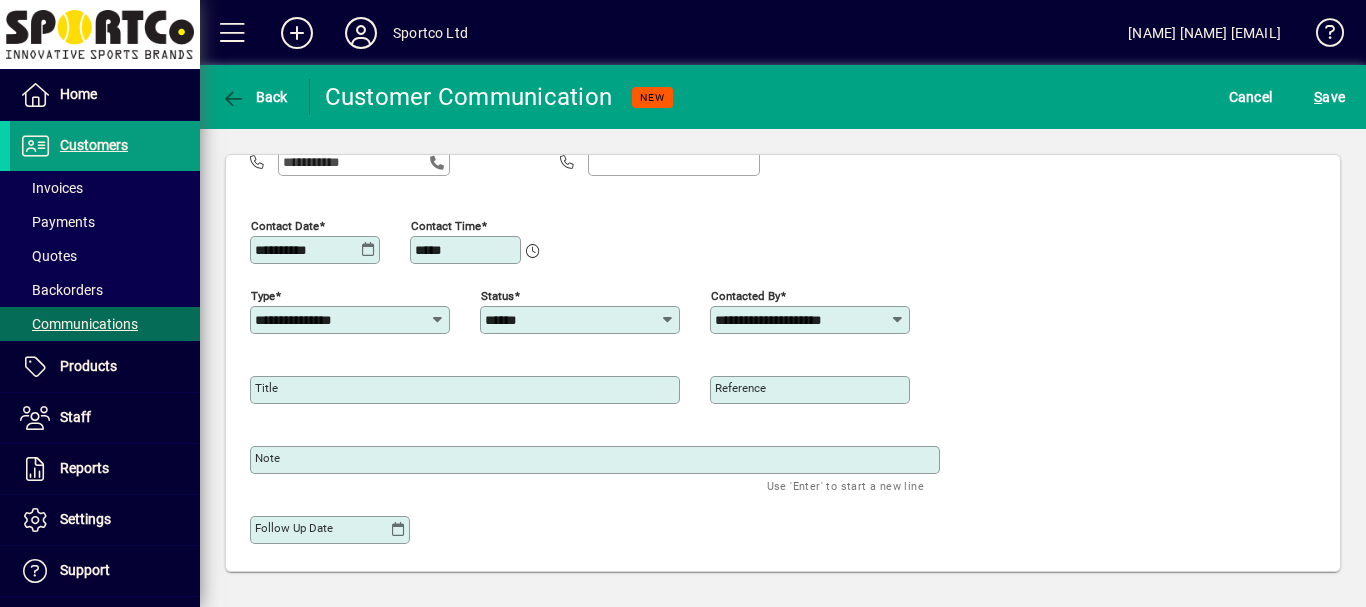 click on "Title" at bounding box center [266, 388] 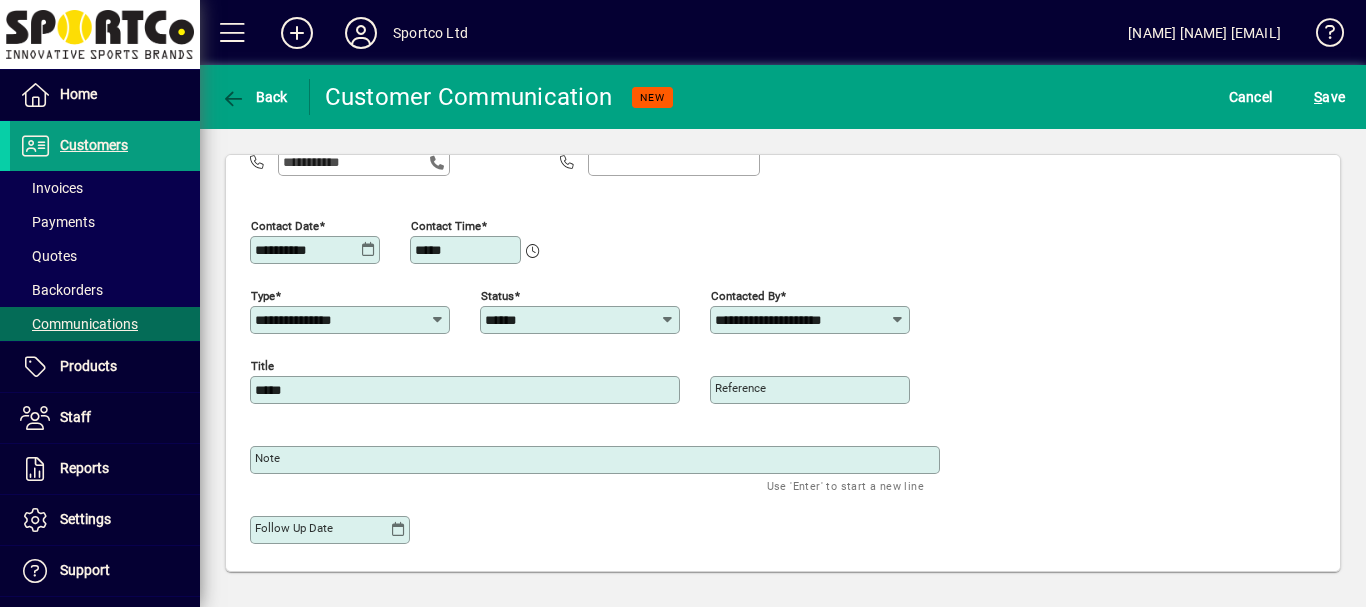 click on "*****" at bounding box center [467, 390] 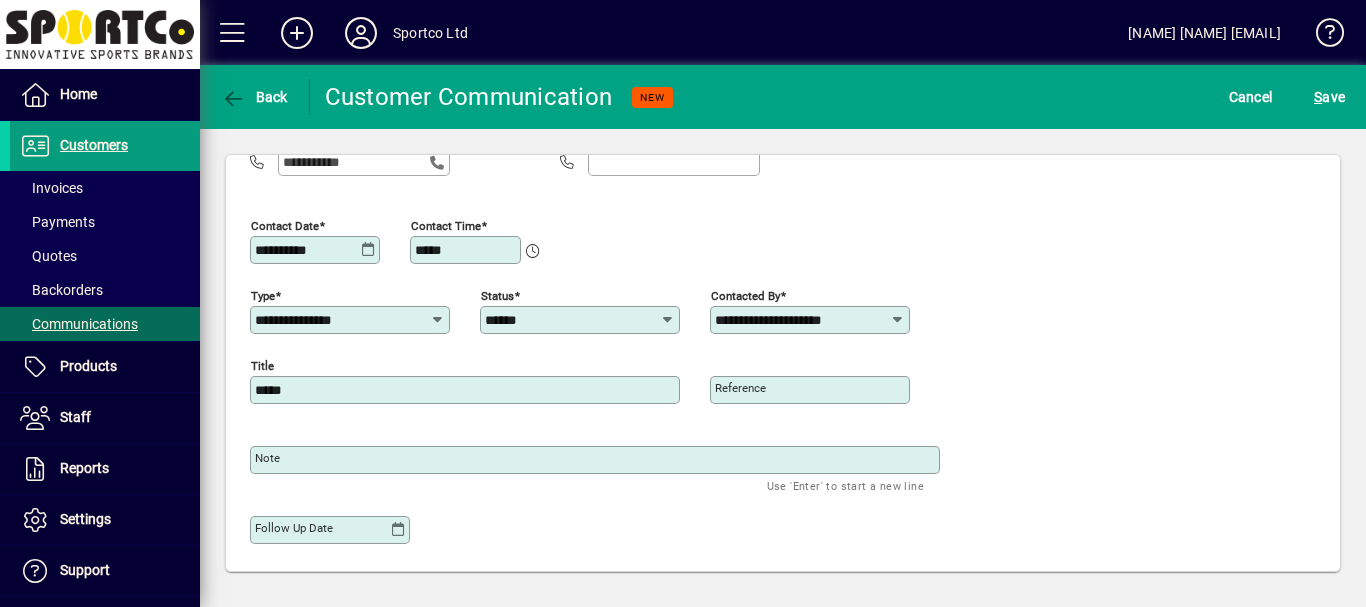 click on "Note" at bounding box center (267, 458) 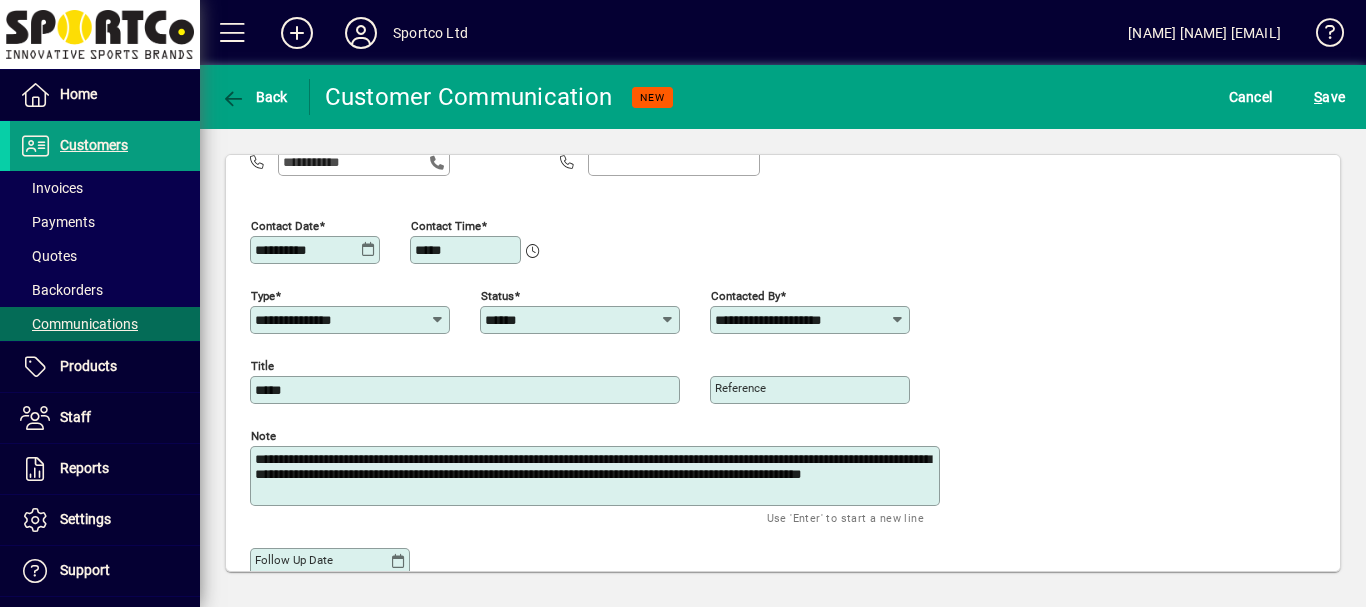 click on "**********" at bounding box center (597, 476) 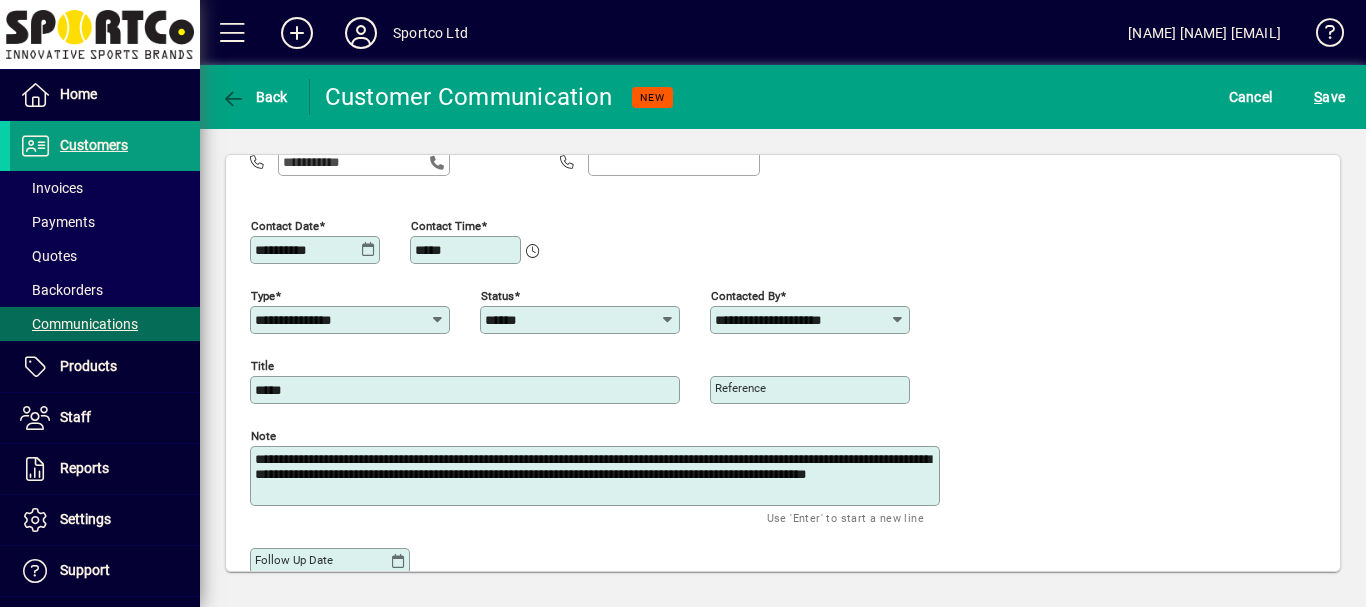 click on "**********" at bounding box center [597, 476] 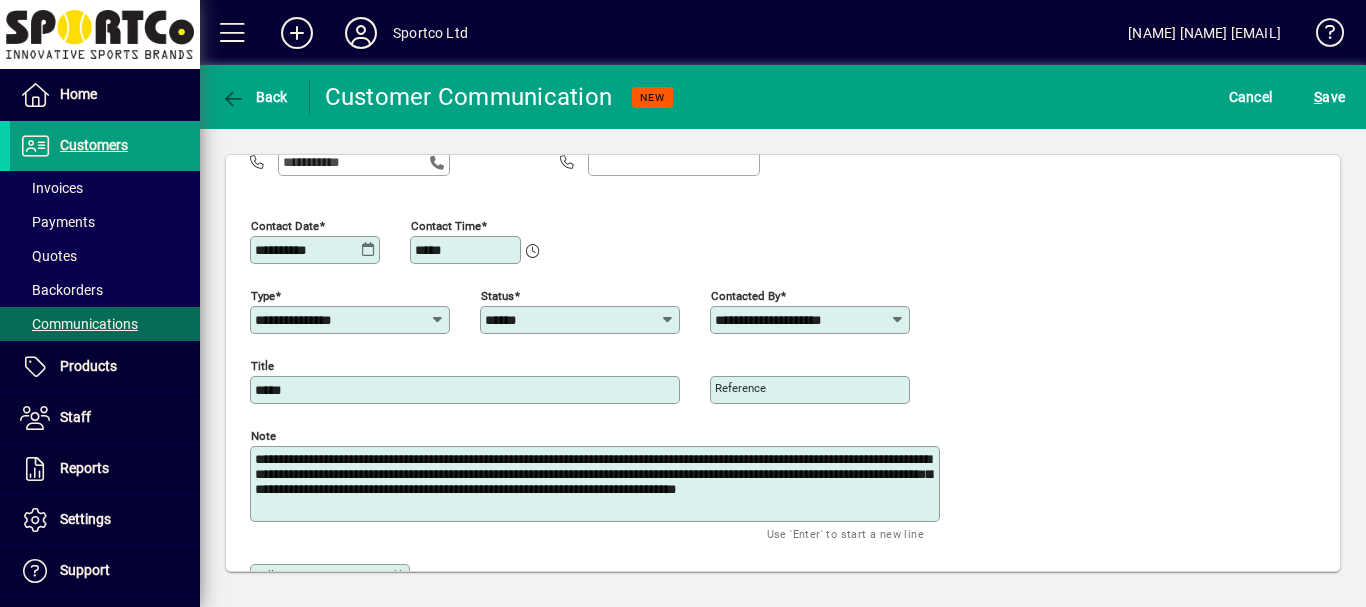 click on "**********" at bounding box center [597, 484] 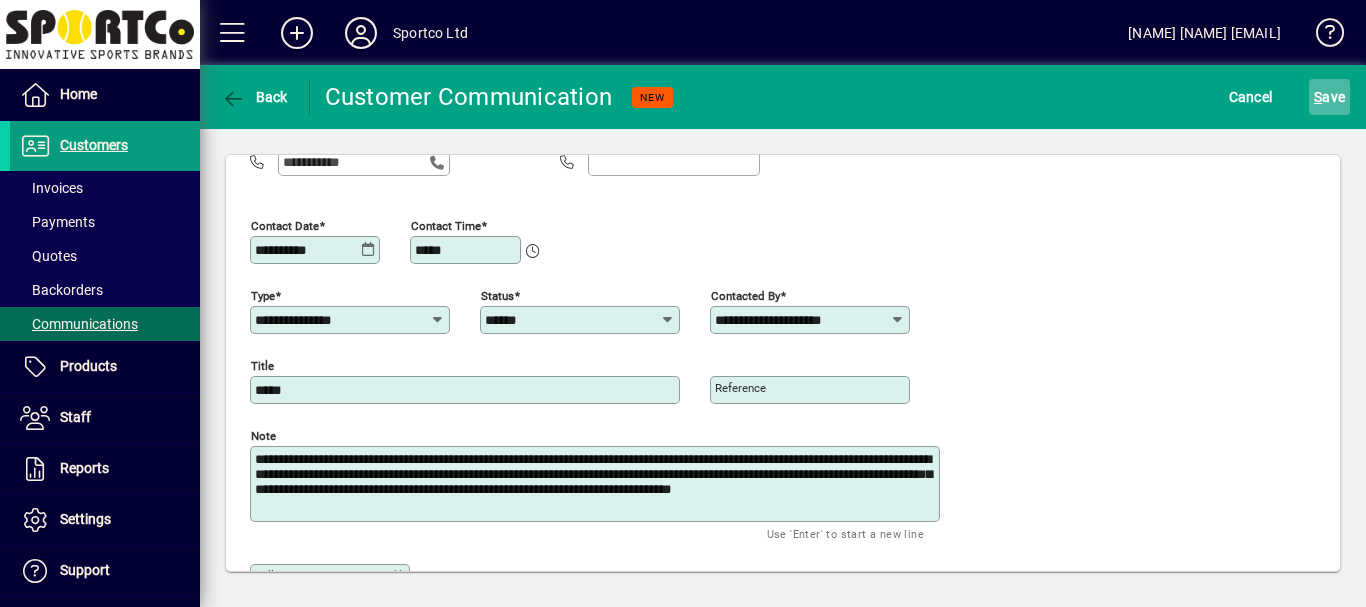 type on "**********" 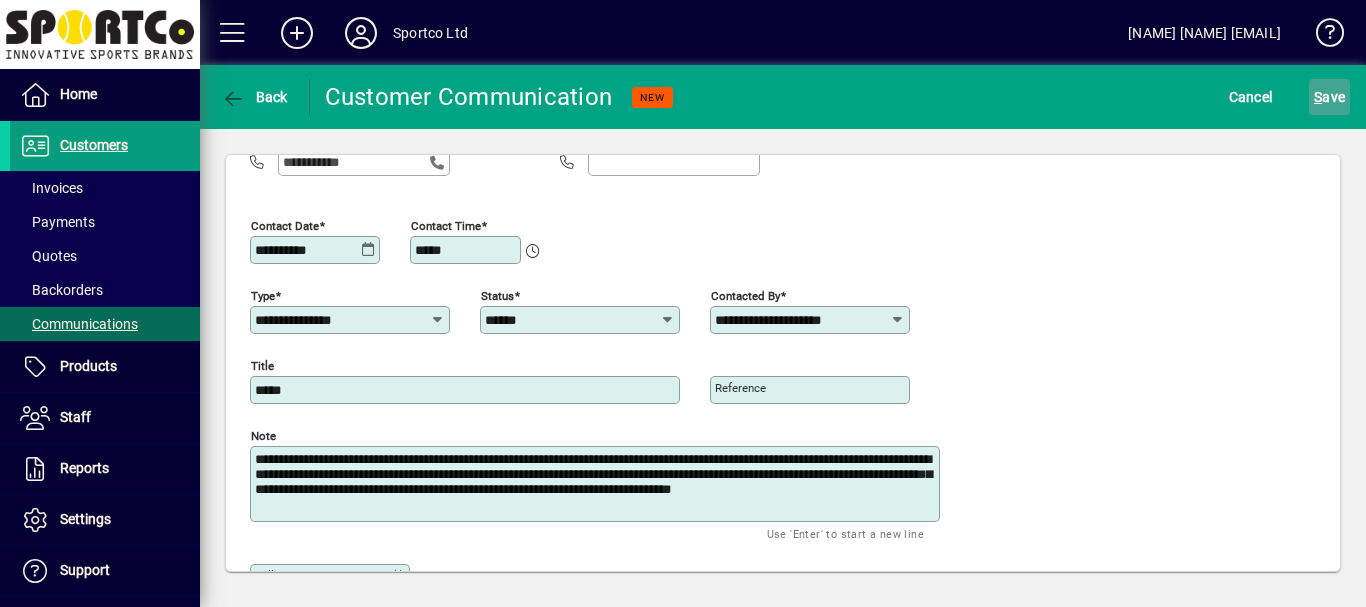 click on "S ave" 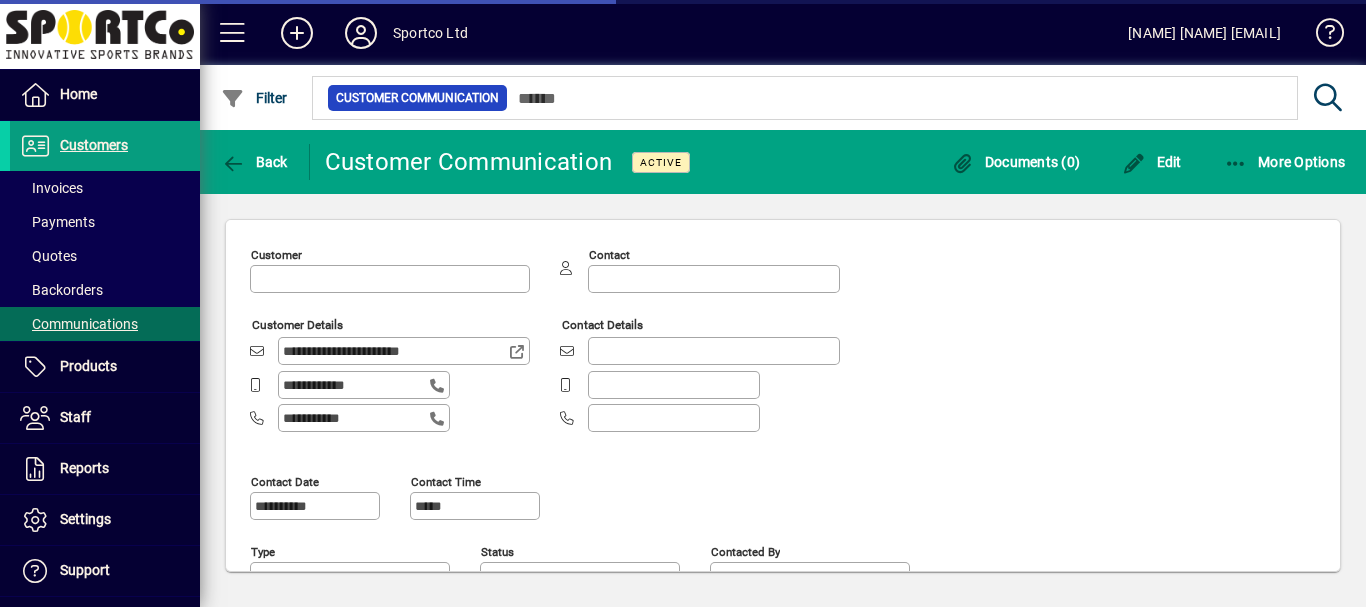 type on "**********" 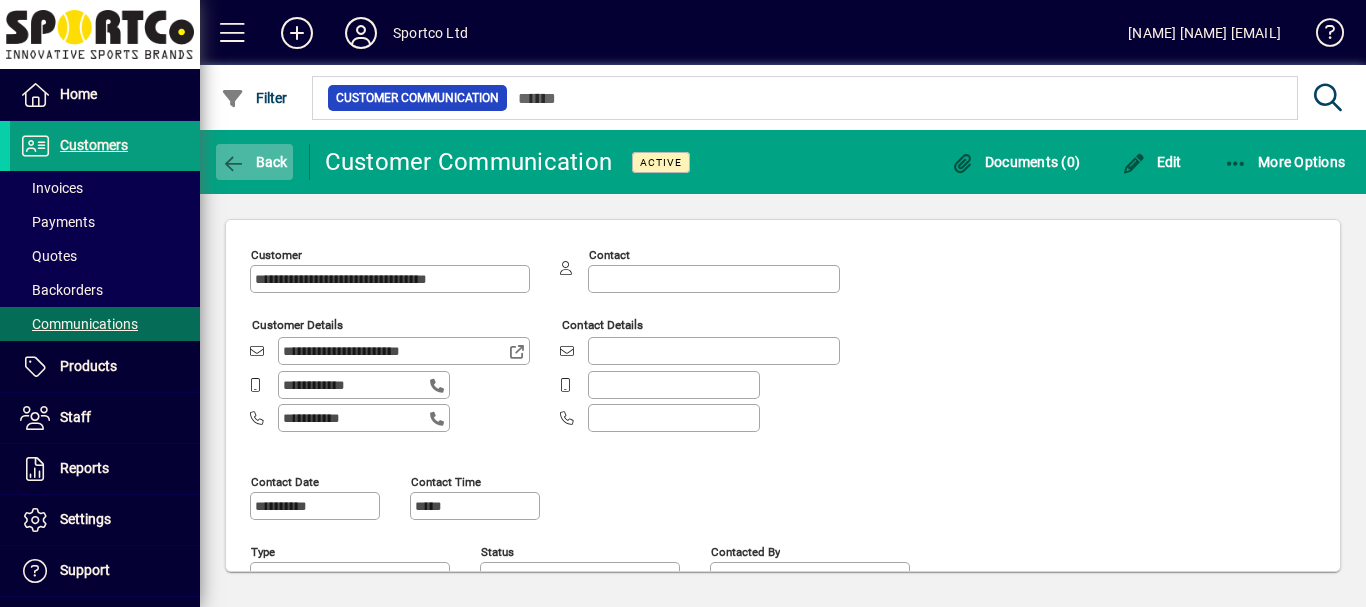 click on "Back" 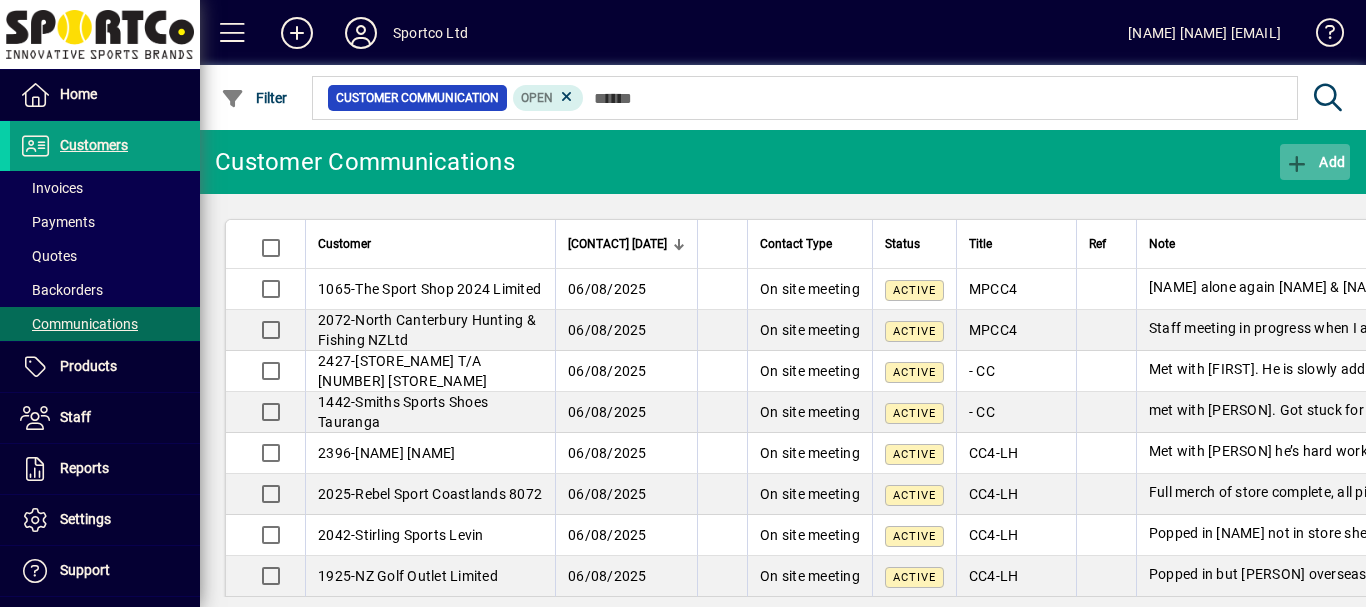 click on "Add" 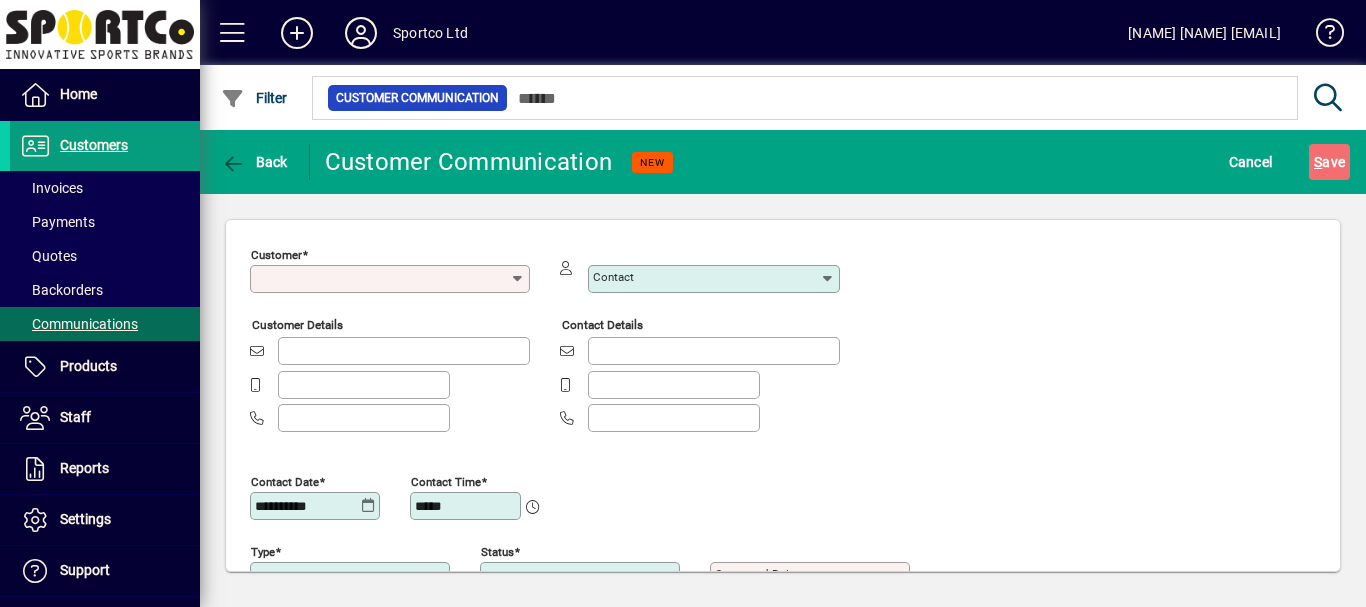 type on "**********" 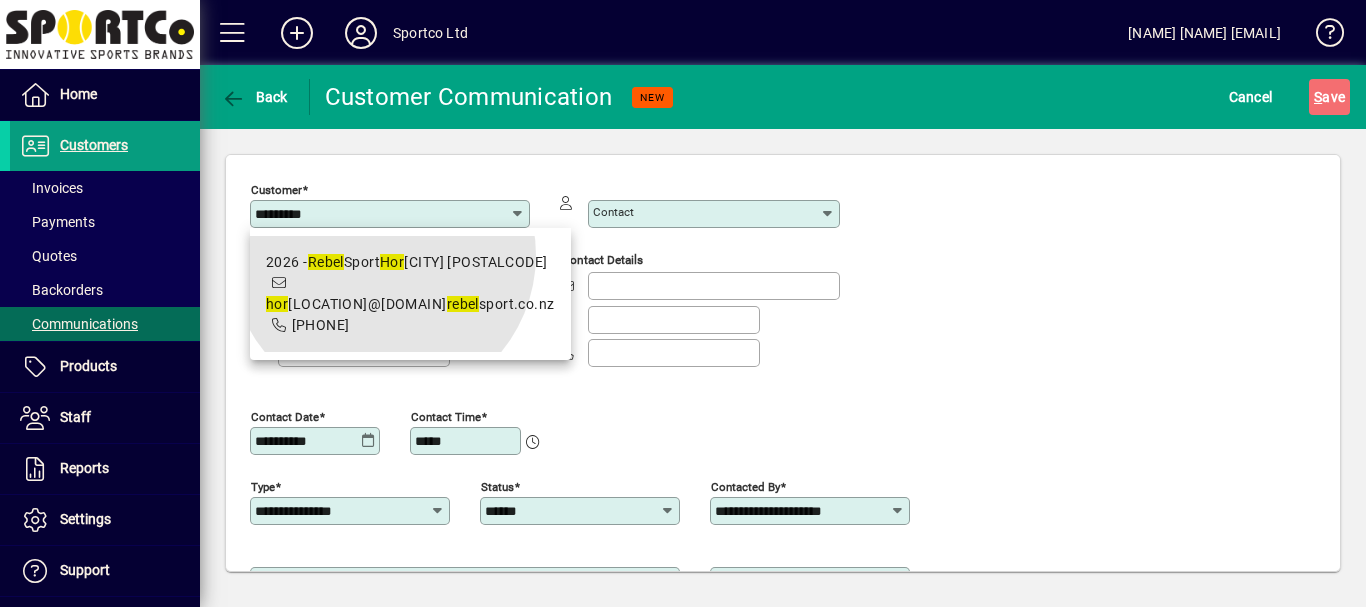 drag, startPoint x: 383, startPoint y: 256, endPoint x: 388, endPoint y: 274, distance: 18.681541 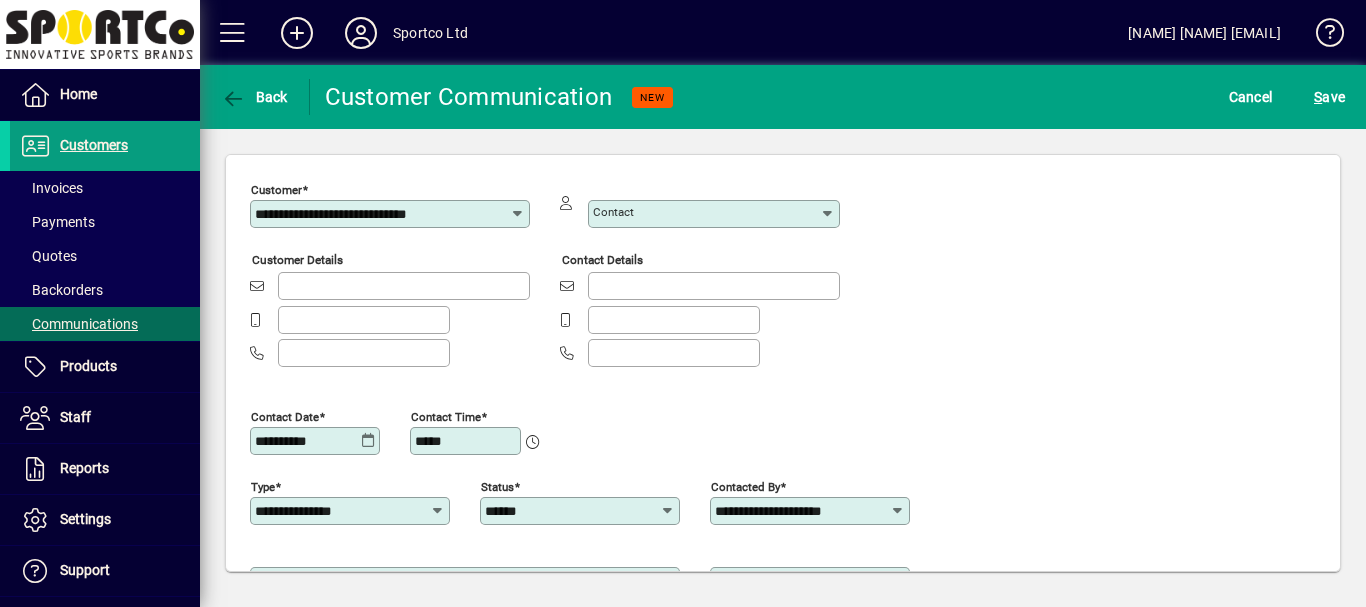 type on "**********" 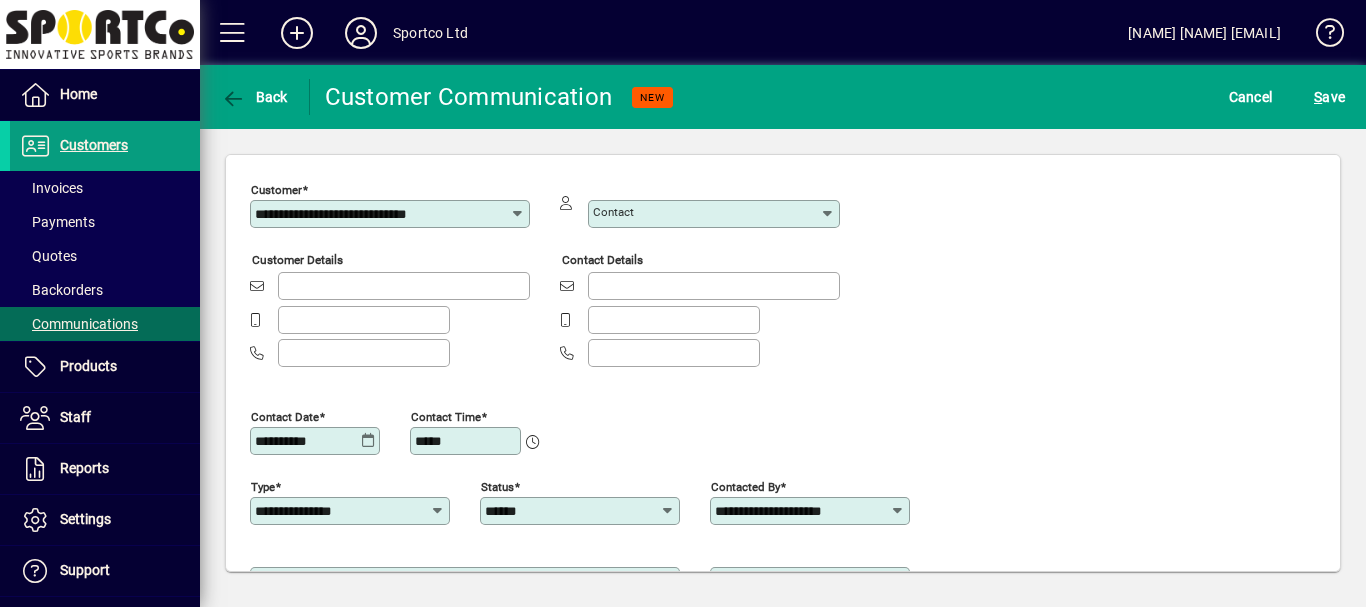 type on "**********" 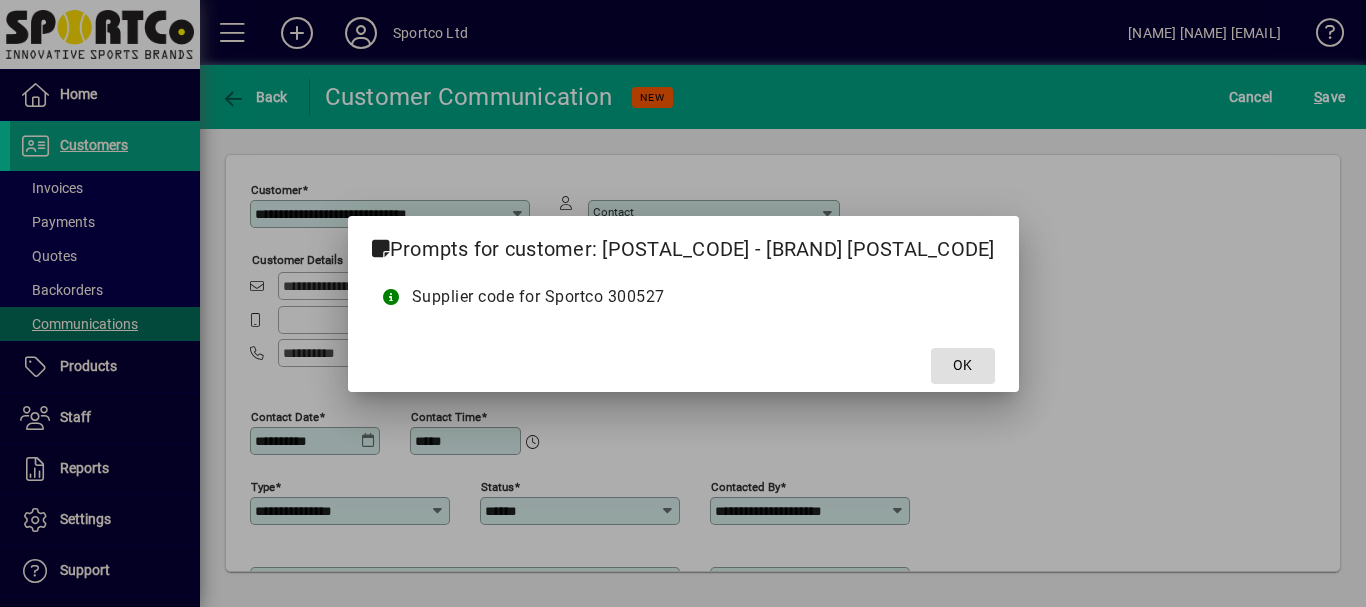 click 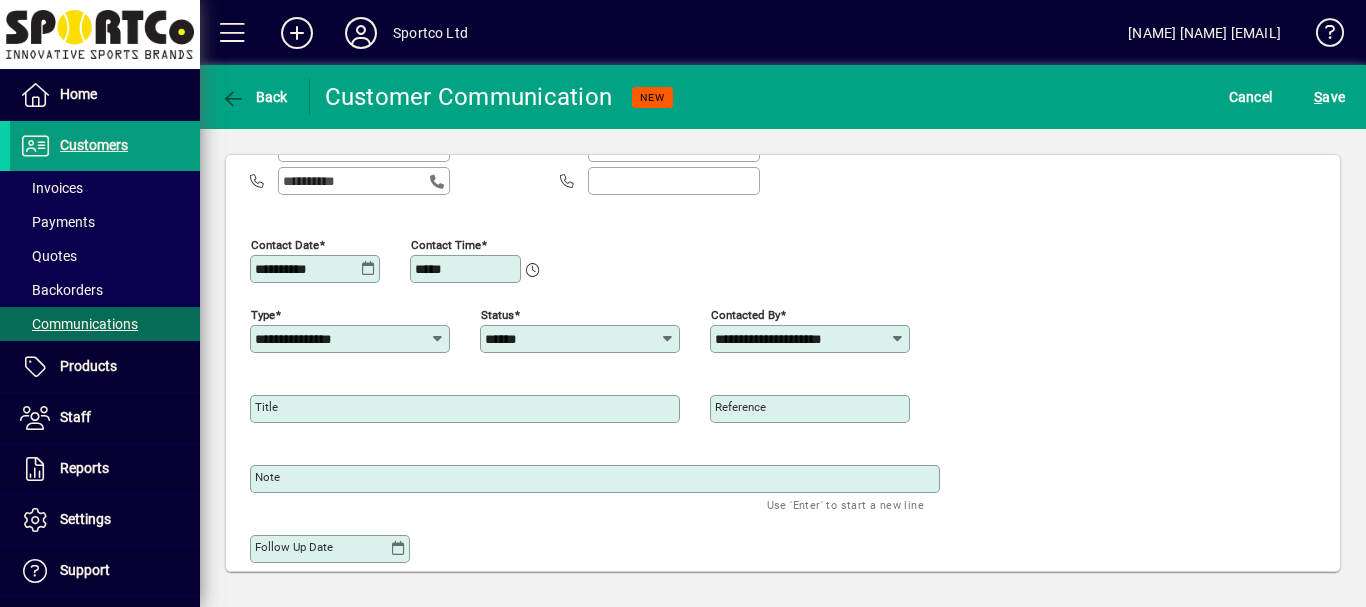 scroll, scrollTop: 191, scrollLeft: 0, axis: vertical 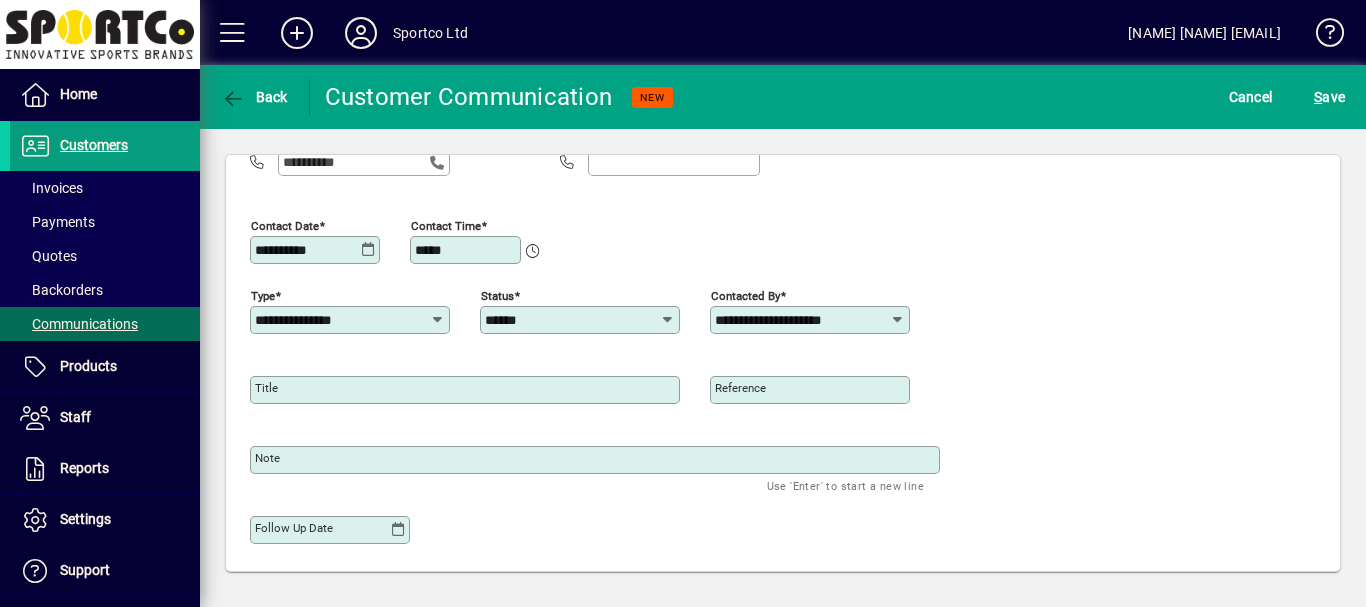 click on "Title" at bounding box center [266, 388] 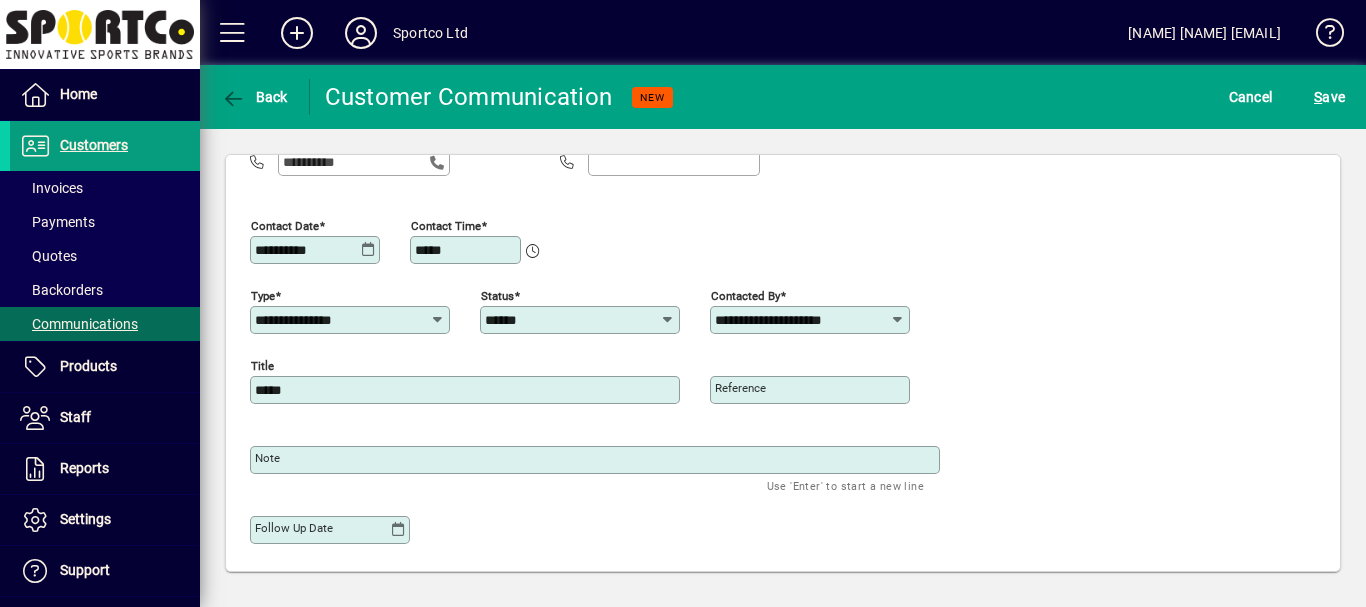 type on "*****" 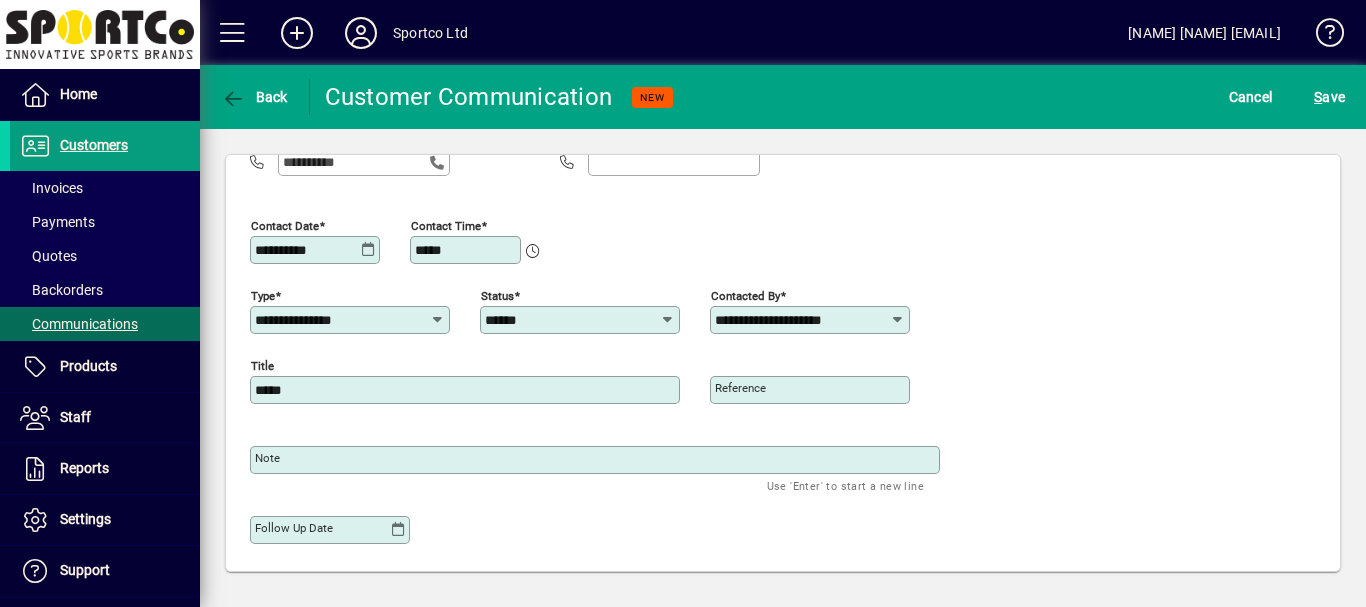 click on "Note" at bounding box center (267, 458) 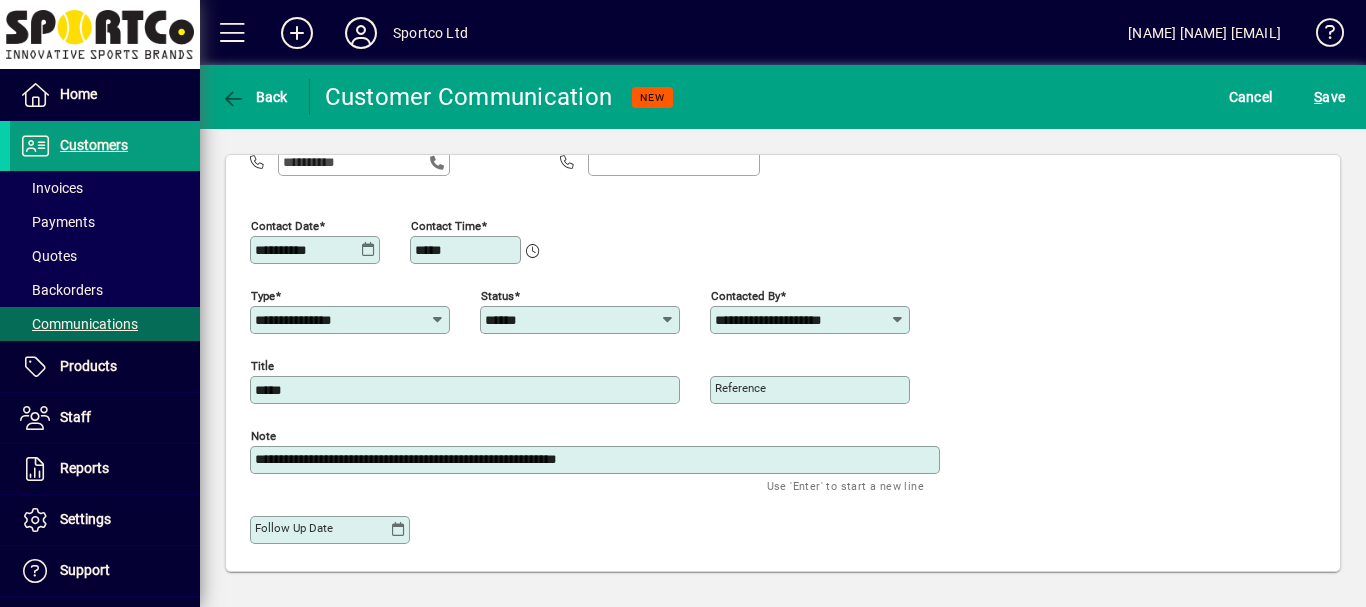 click on "**********" at bounding box center [597, 460] 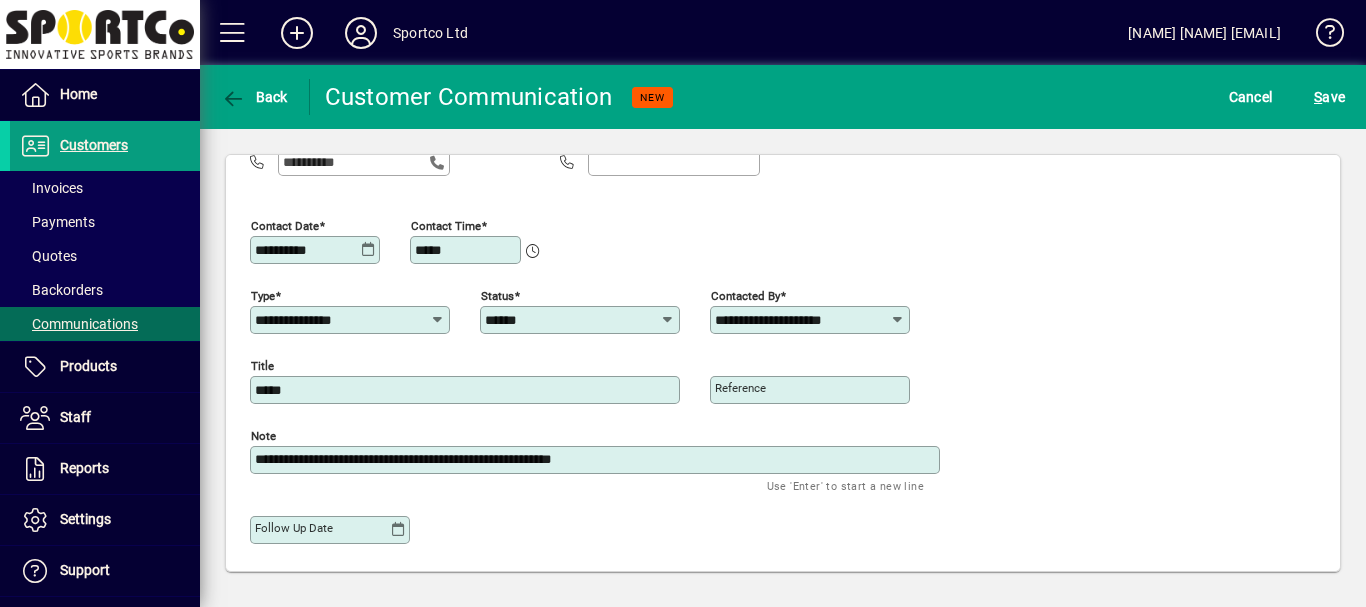 click on "**********" at bounding box center [597, 460] 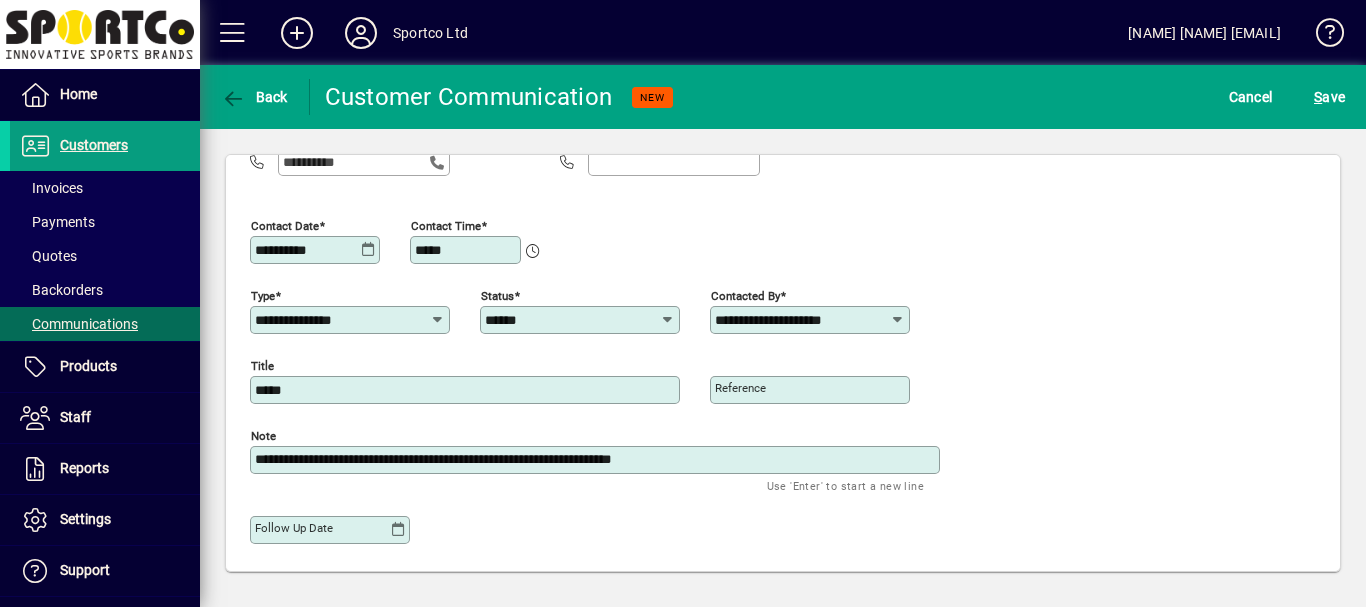 click on "**********" at bounding box center [597, 460] 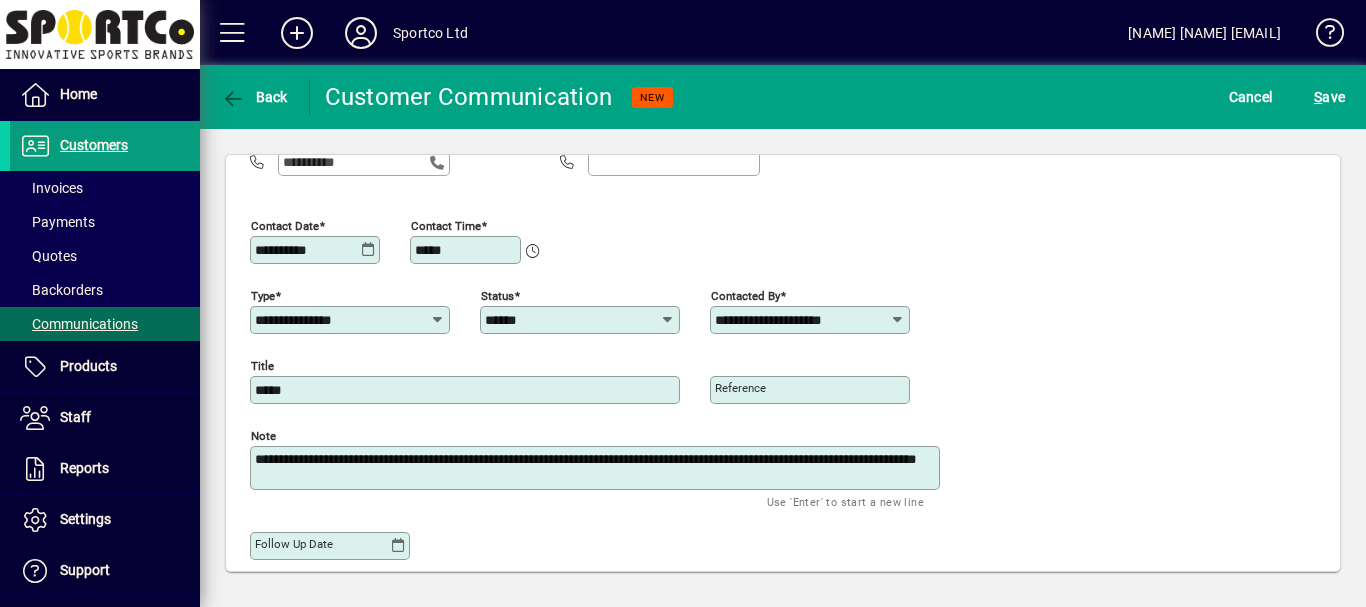 click on "**********" at bounding box center (597, 468) 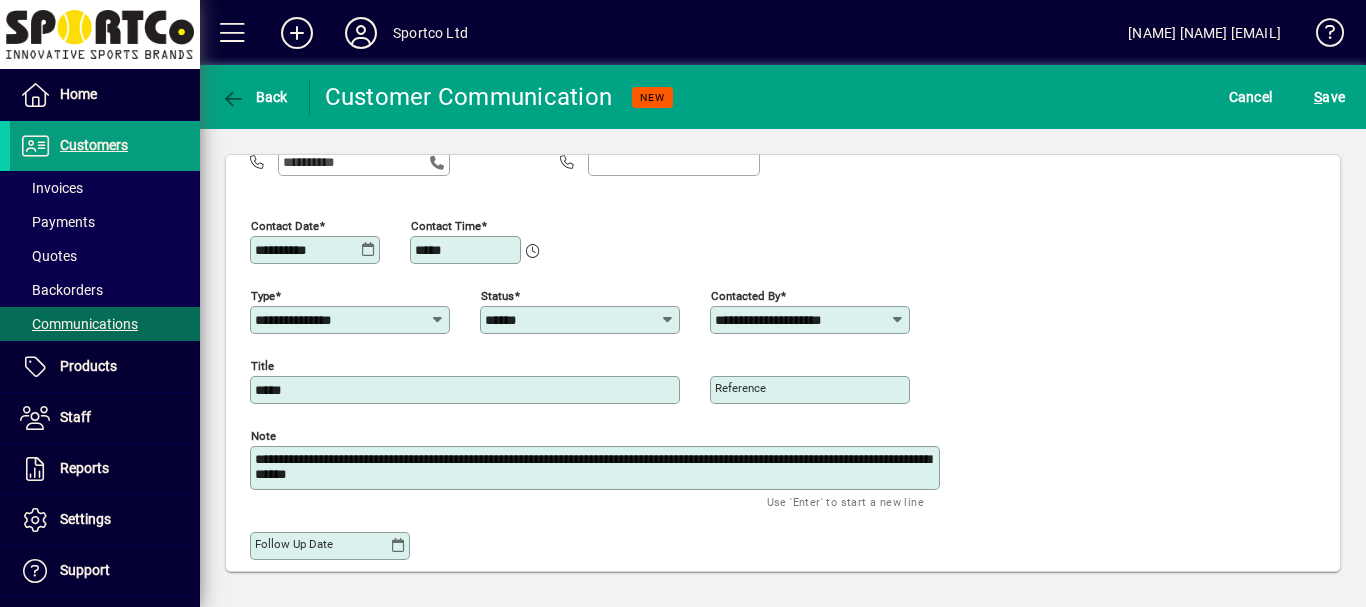 click on "**********" at bounding box center [597, 468] 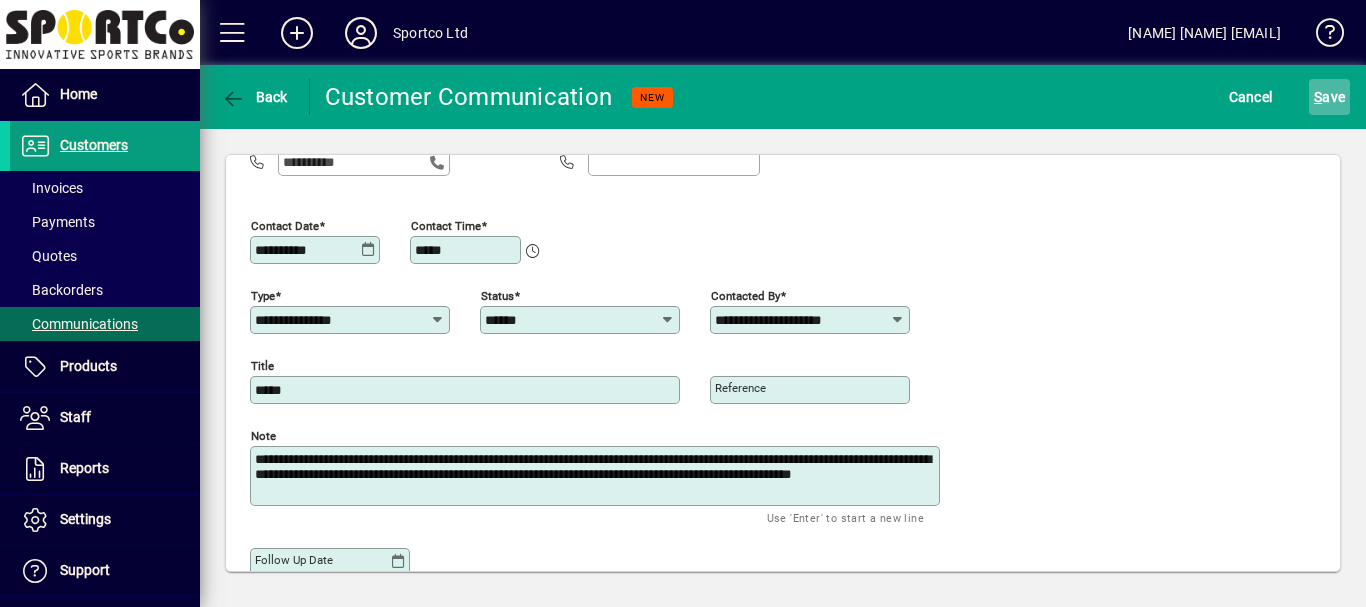 type on "**********" 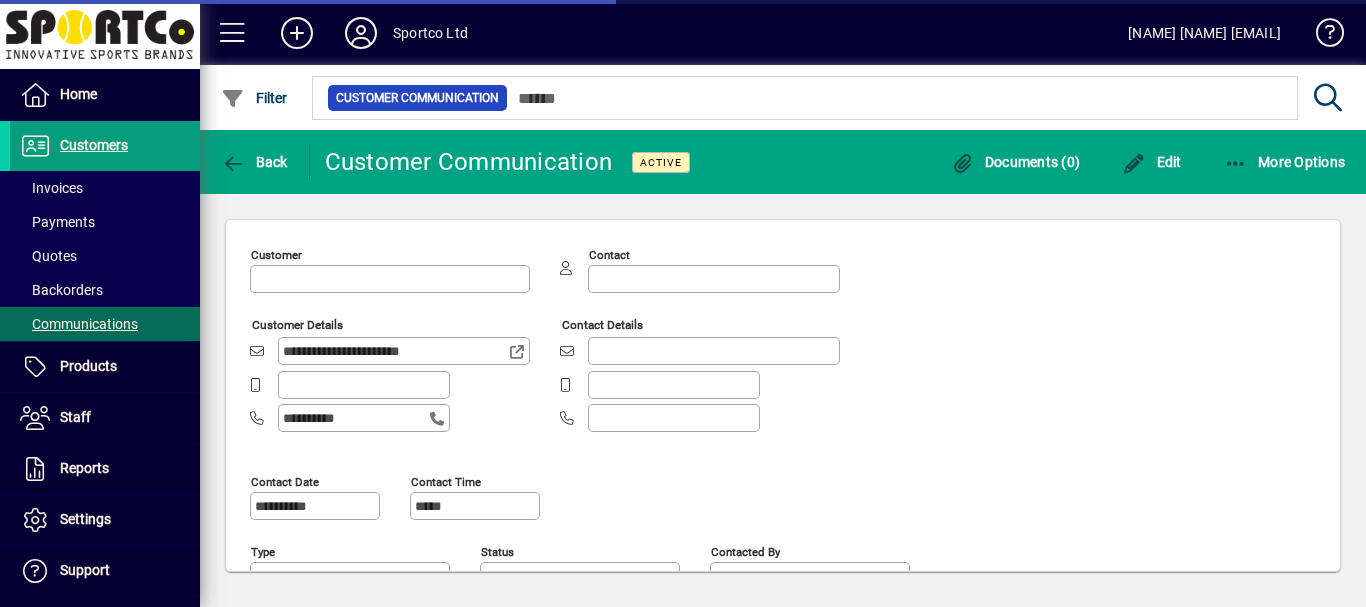 type on "**********" 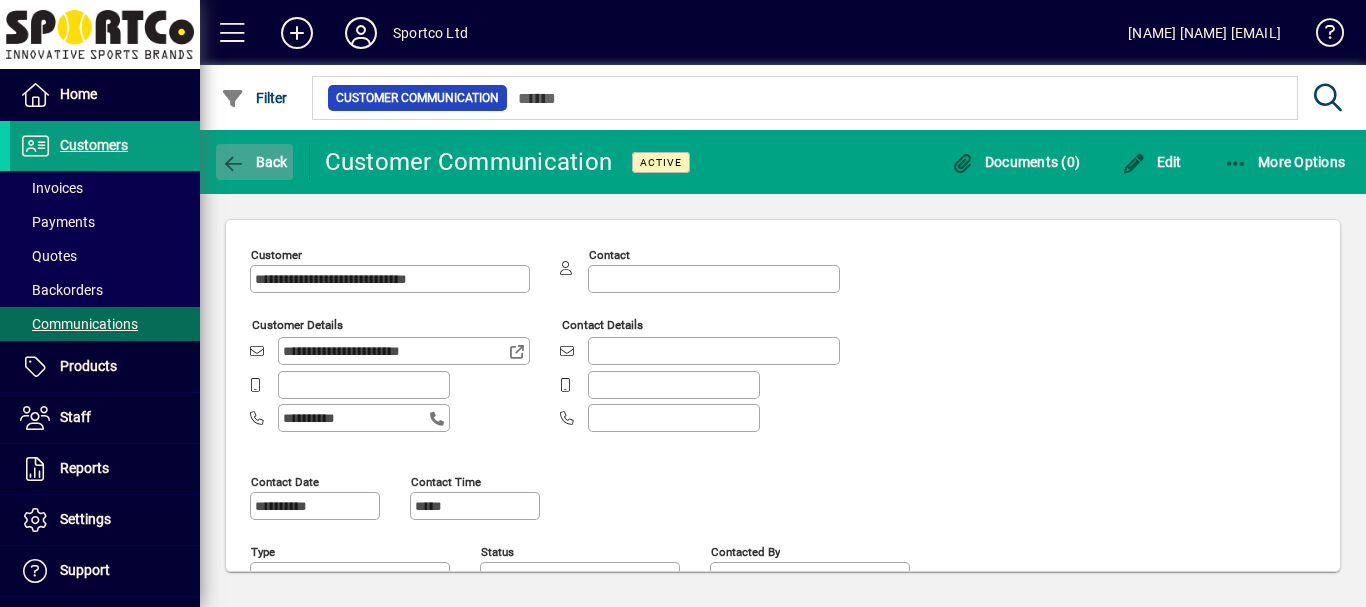 click on "Back" 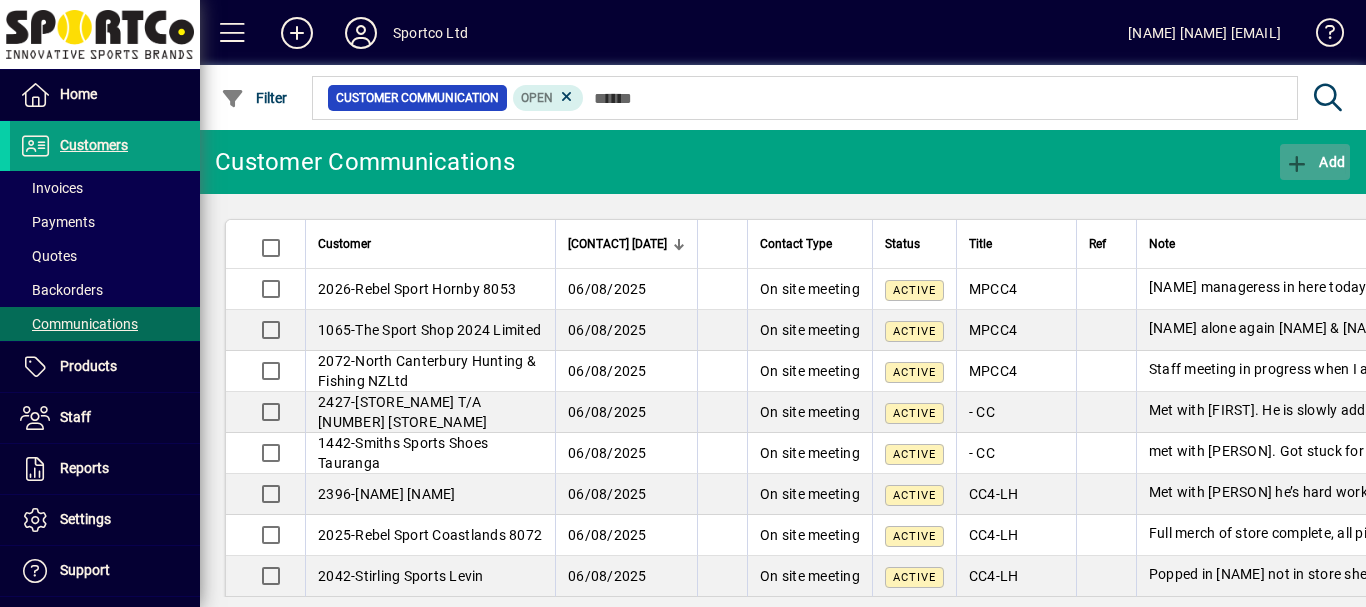 click on "Add" 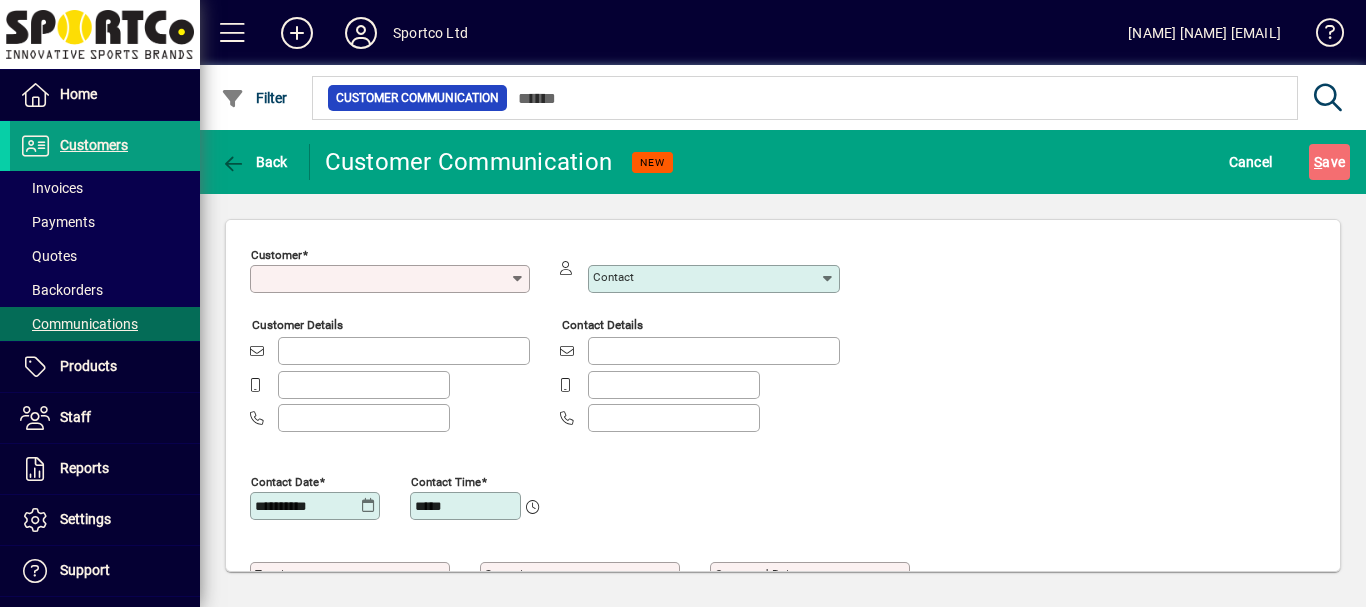 type on "**********" 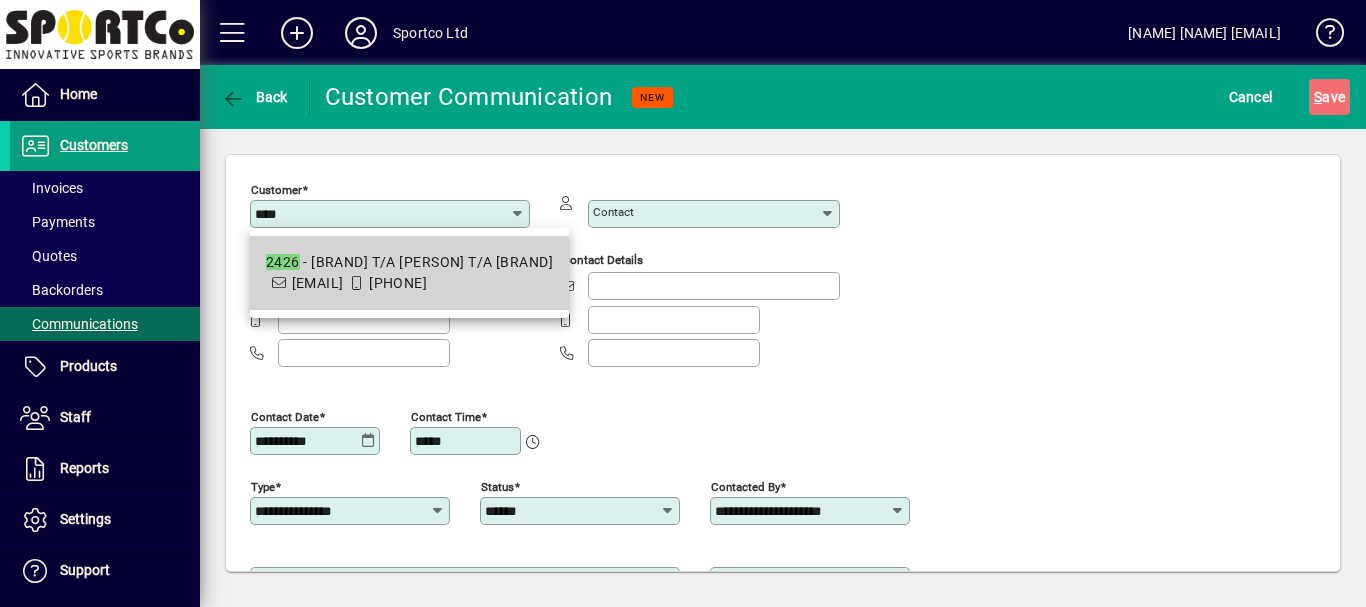 click on "2426  - My School Shoes T/A Tracy Haselden T/A My School Shoes" at bounding box center (409, 262) 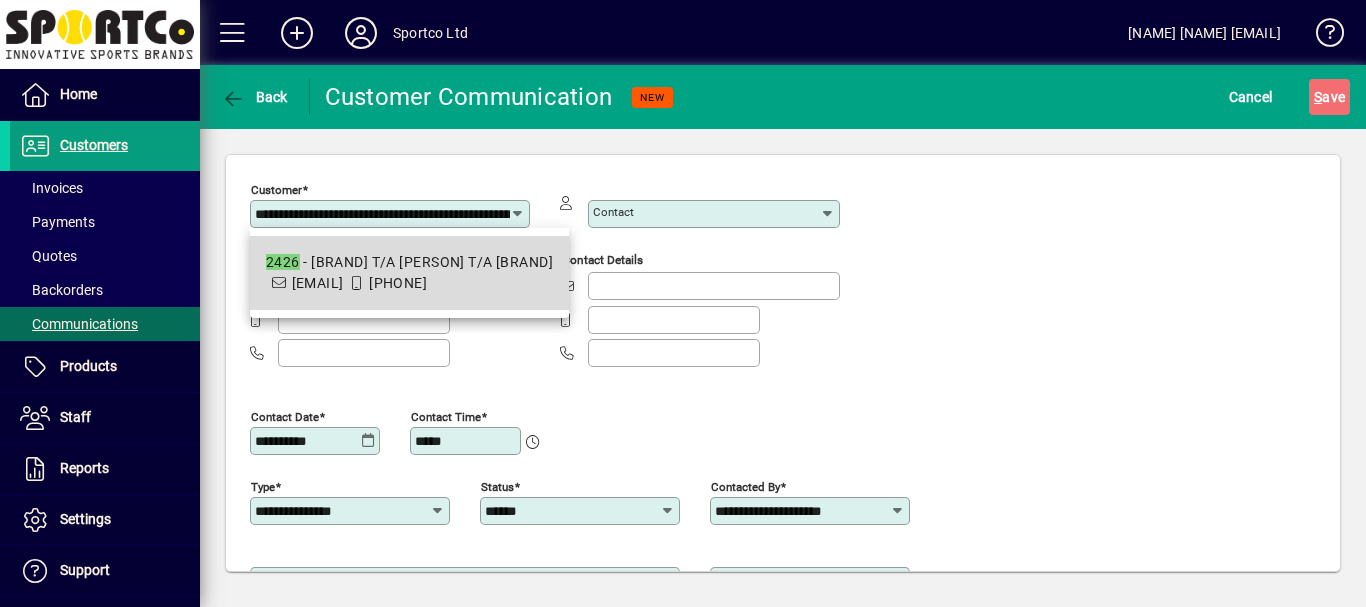 scroll, scrollTop: 0, scrollLeft: 176, axis: horizontal 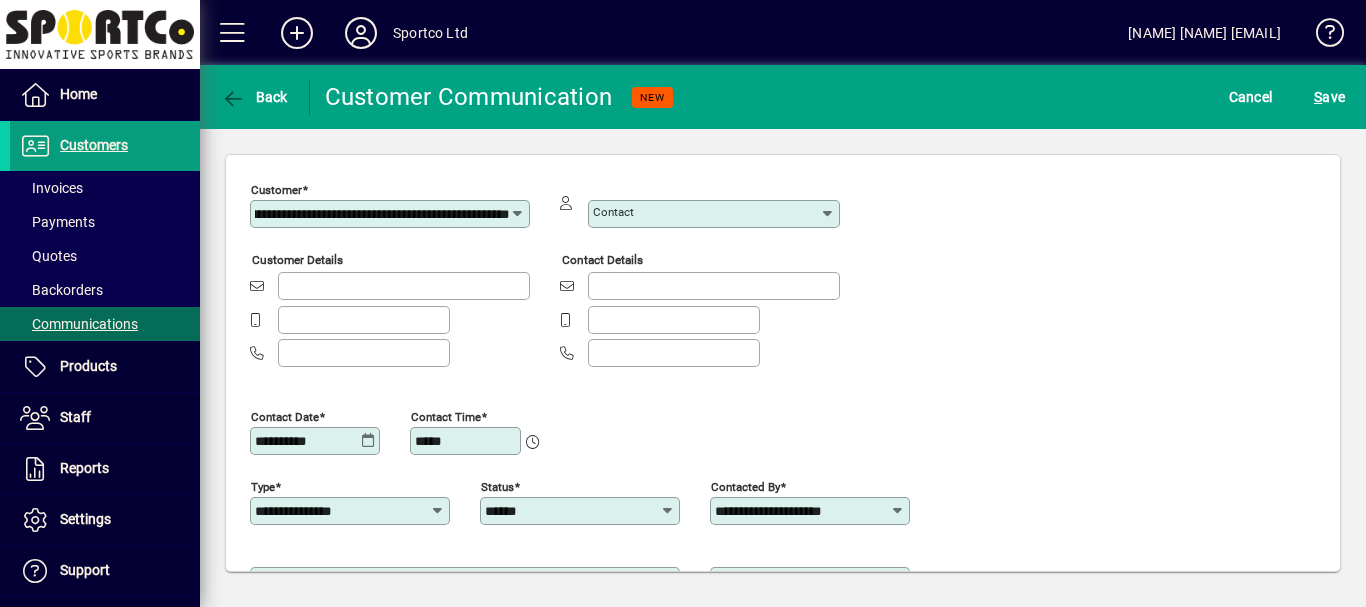 type on "**********" 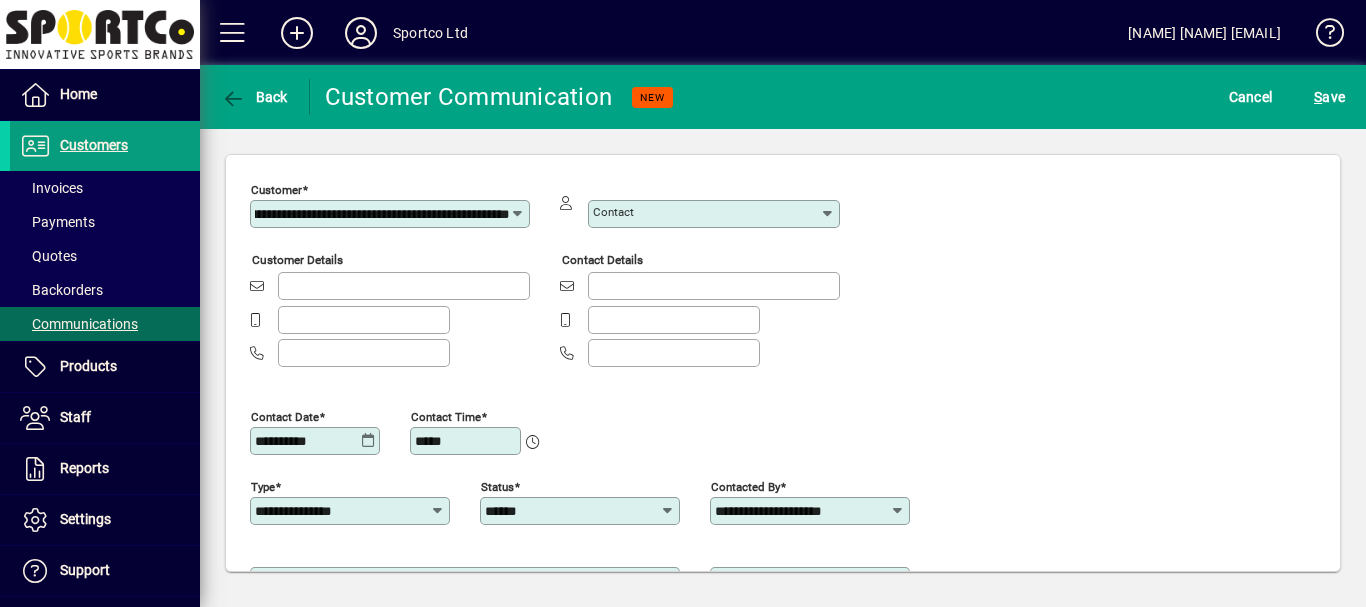 type on "**********" 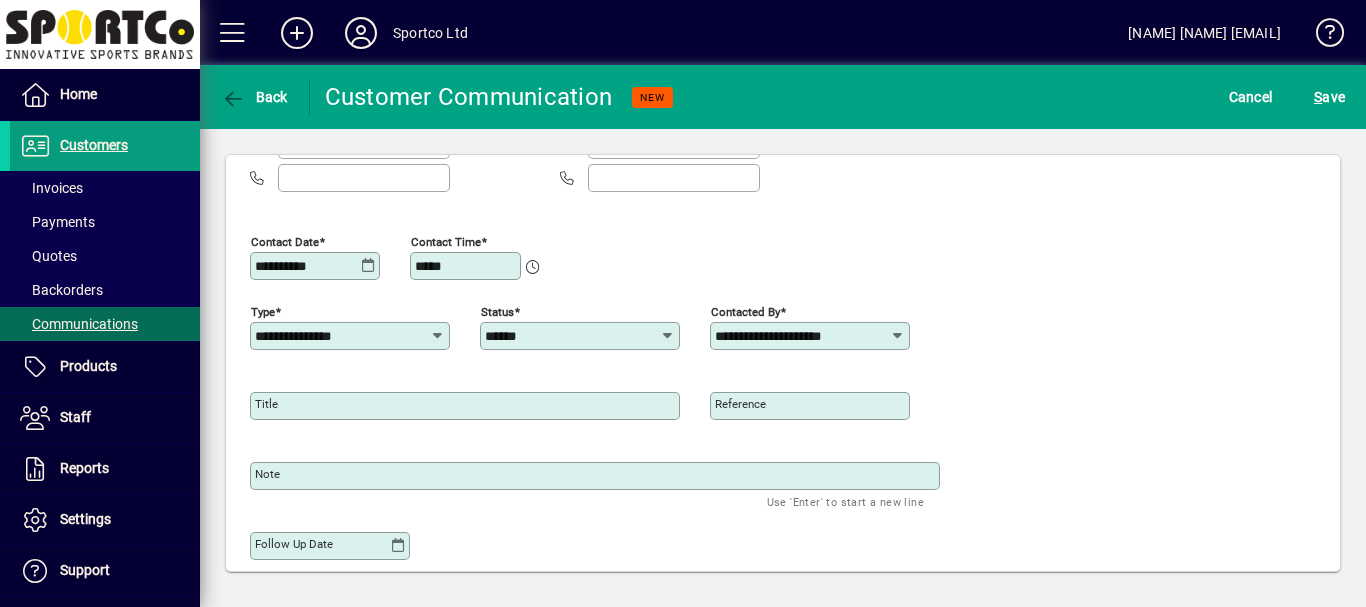 scroll, scrollTop: 191, scrollLeft: 0, axis: vertical 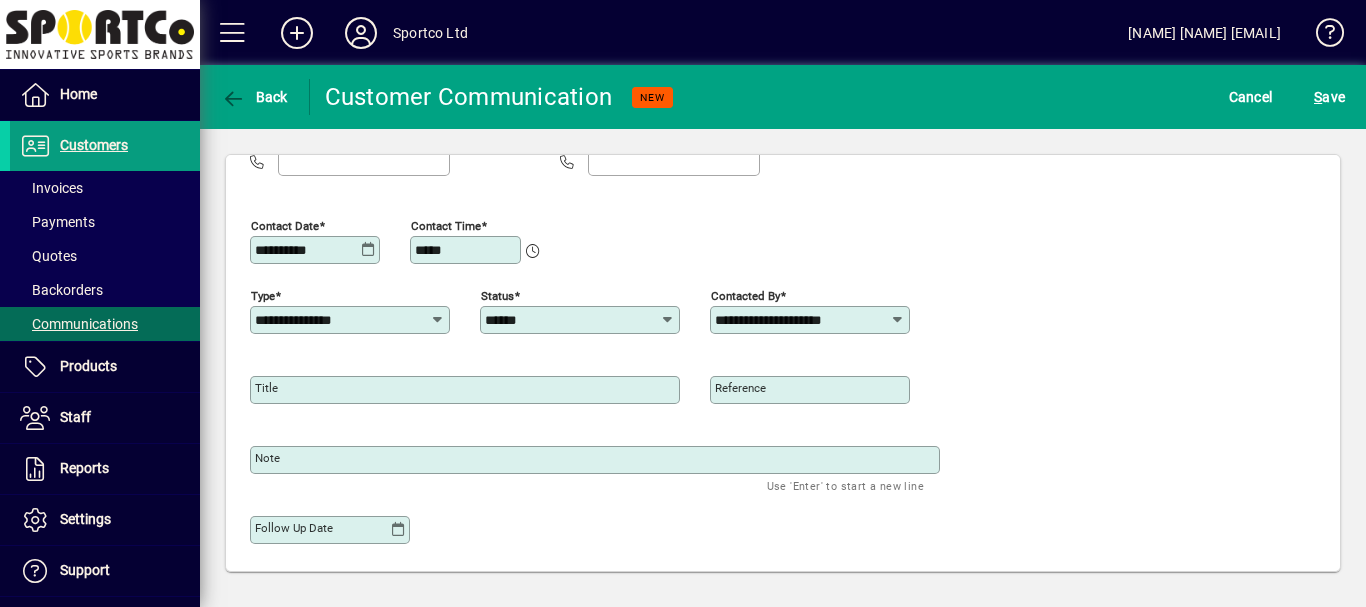 click on "Title" at bounding box center (266, 388) 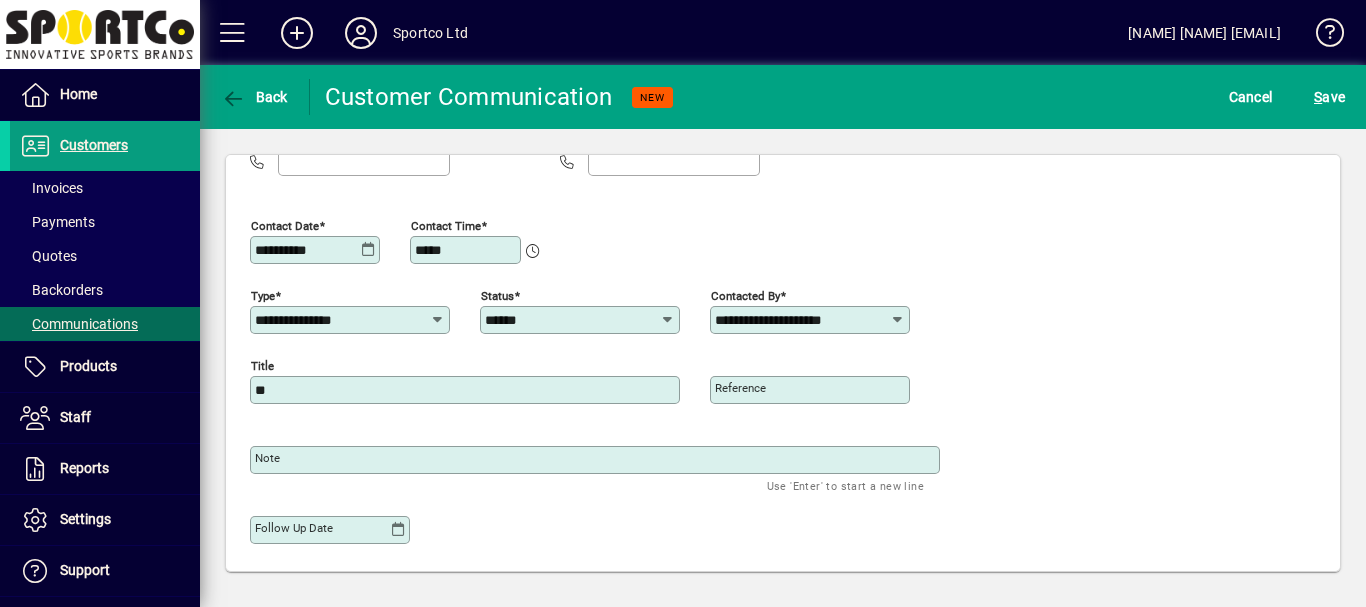 type on "*" 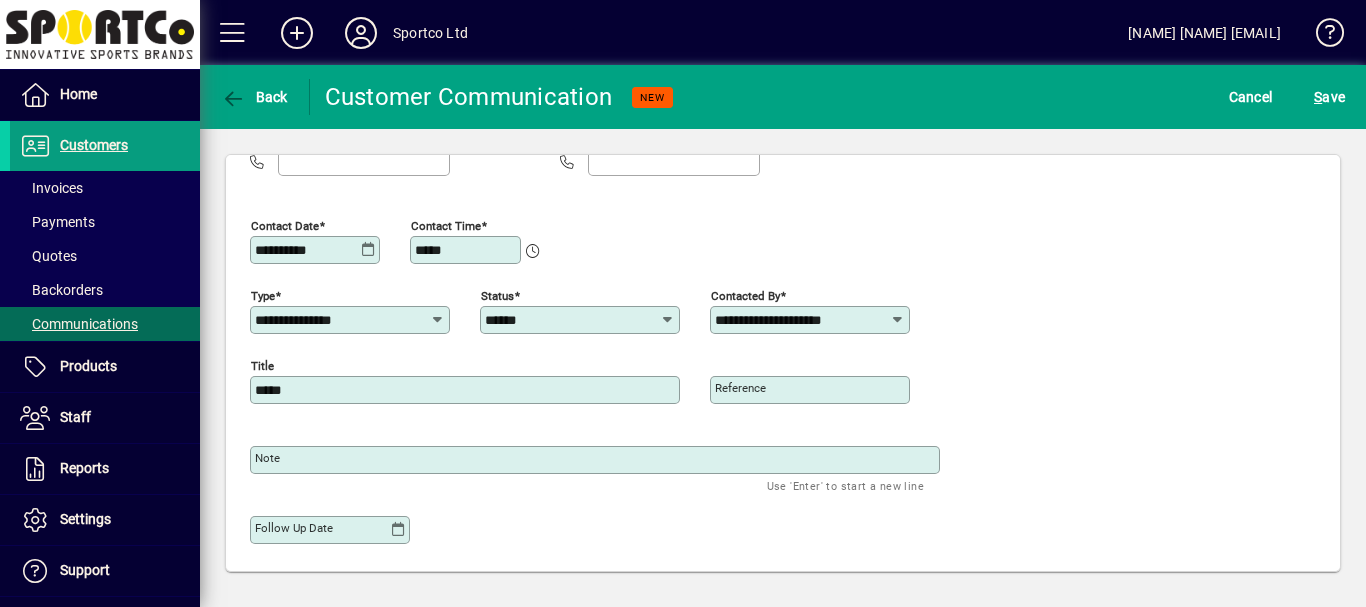 type on "*****" 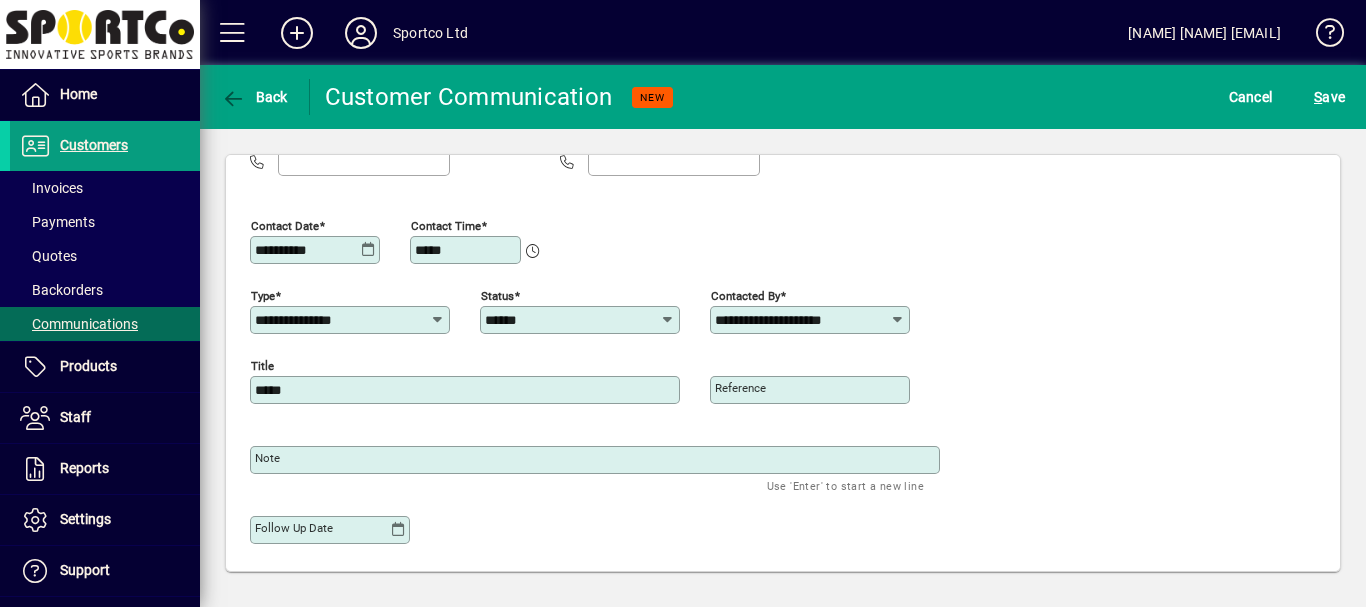 click on "Note" at bounding box center [267, 458] 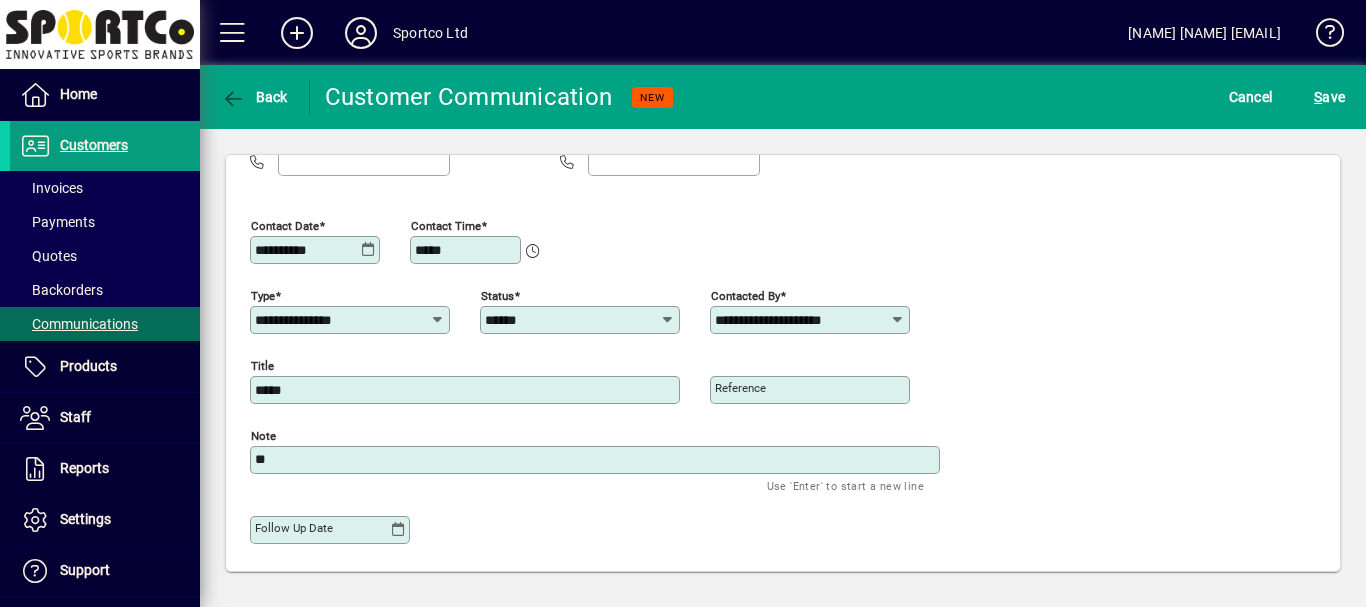type on "*" 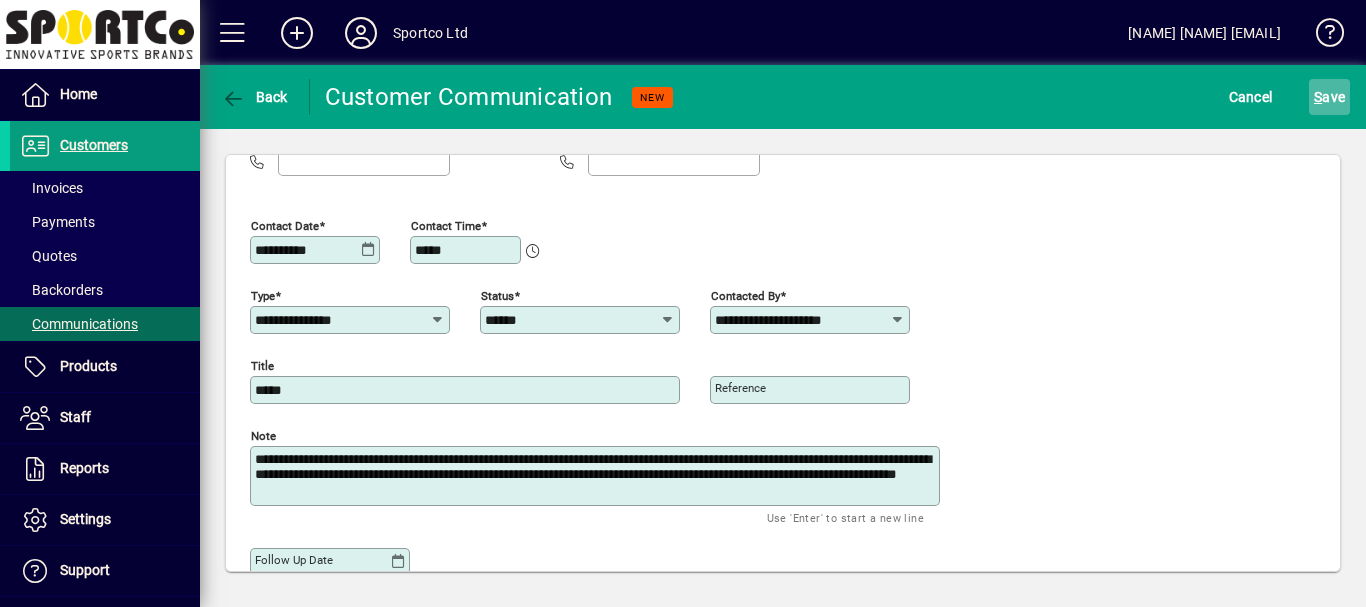 type on "**********" 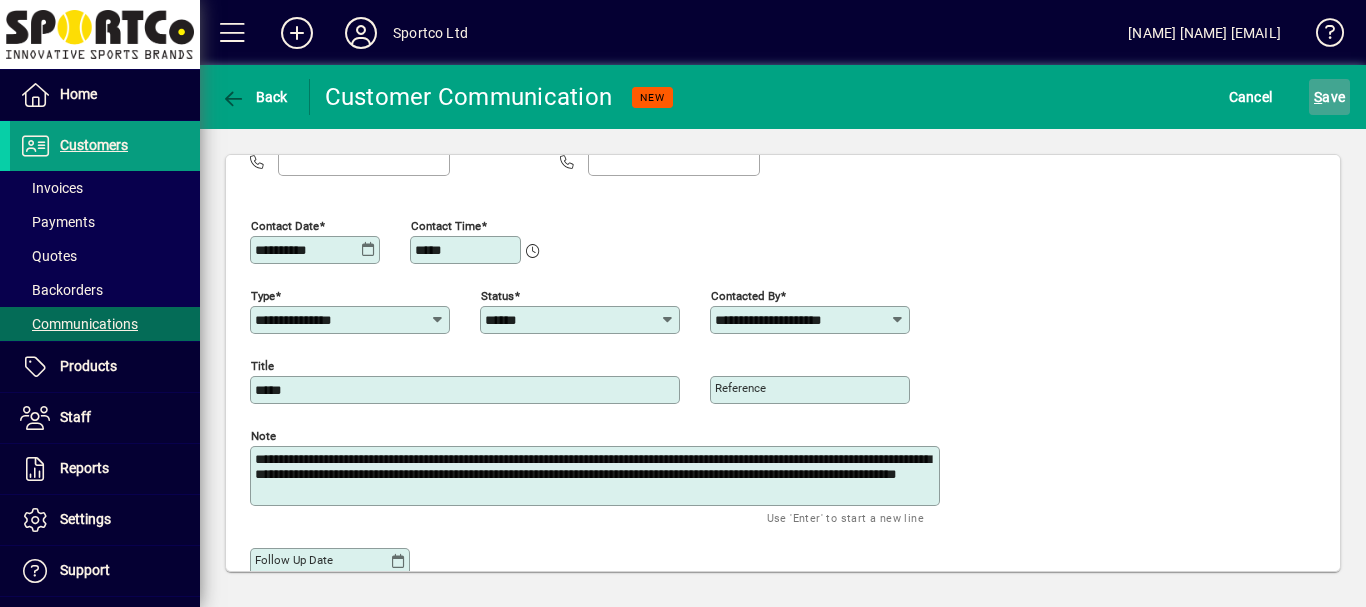 click on "S ave" 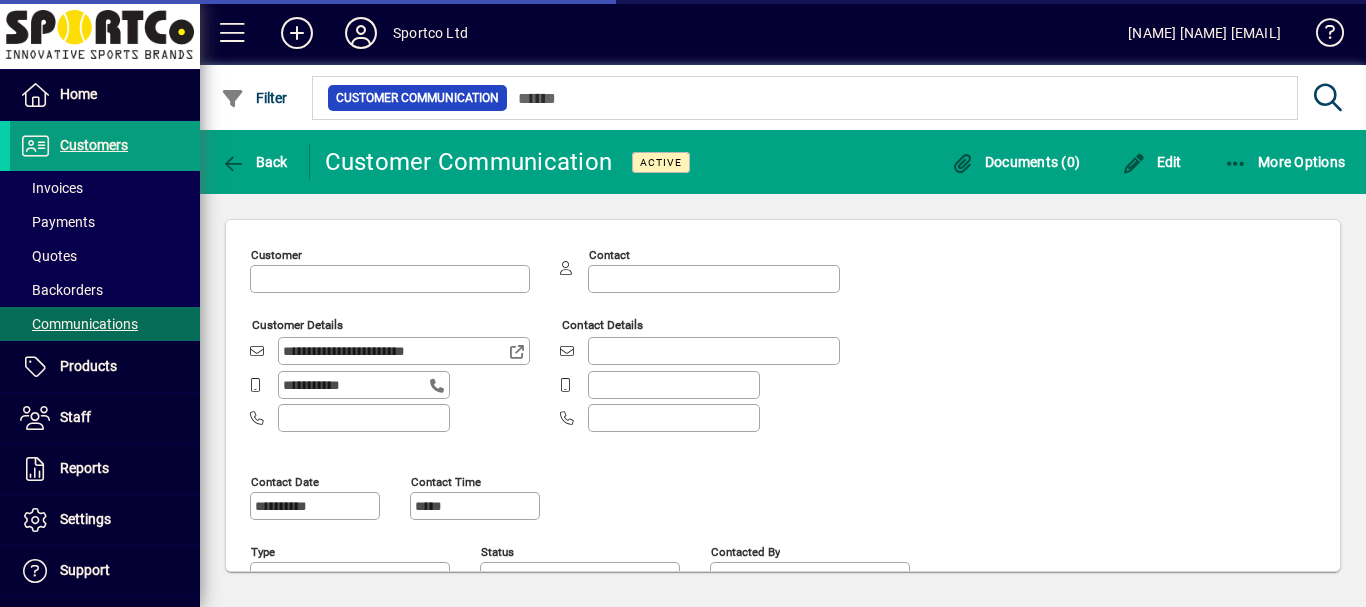 type on "**********" 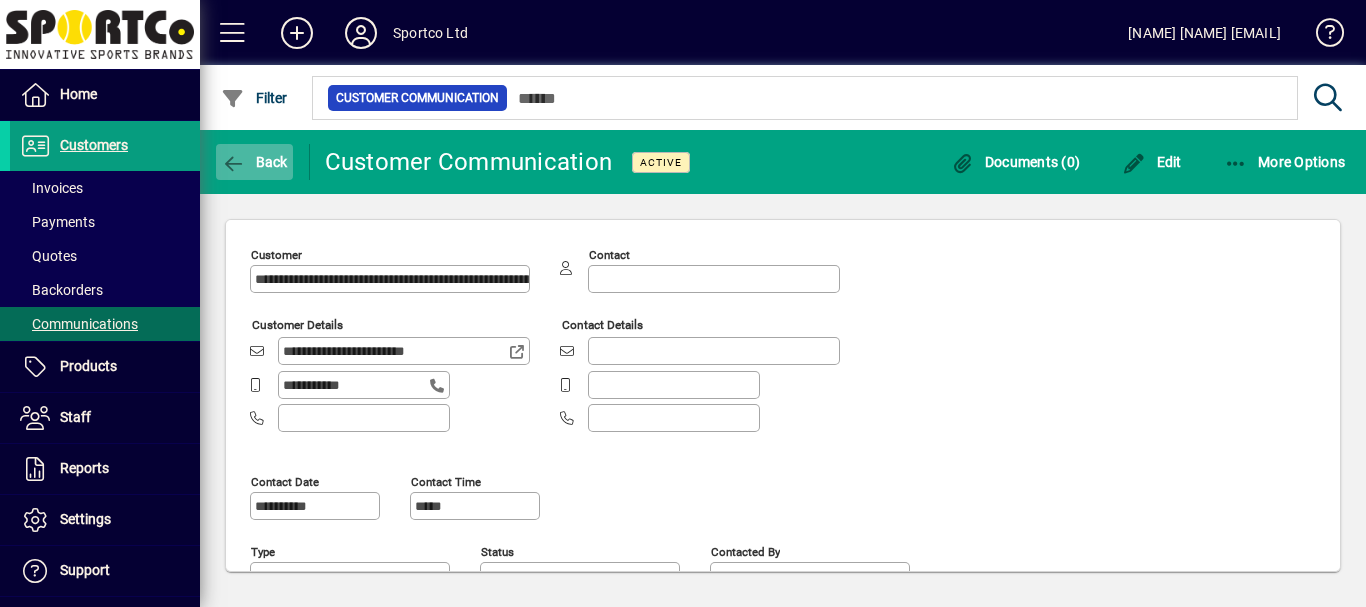 click on "Back" 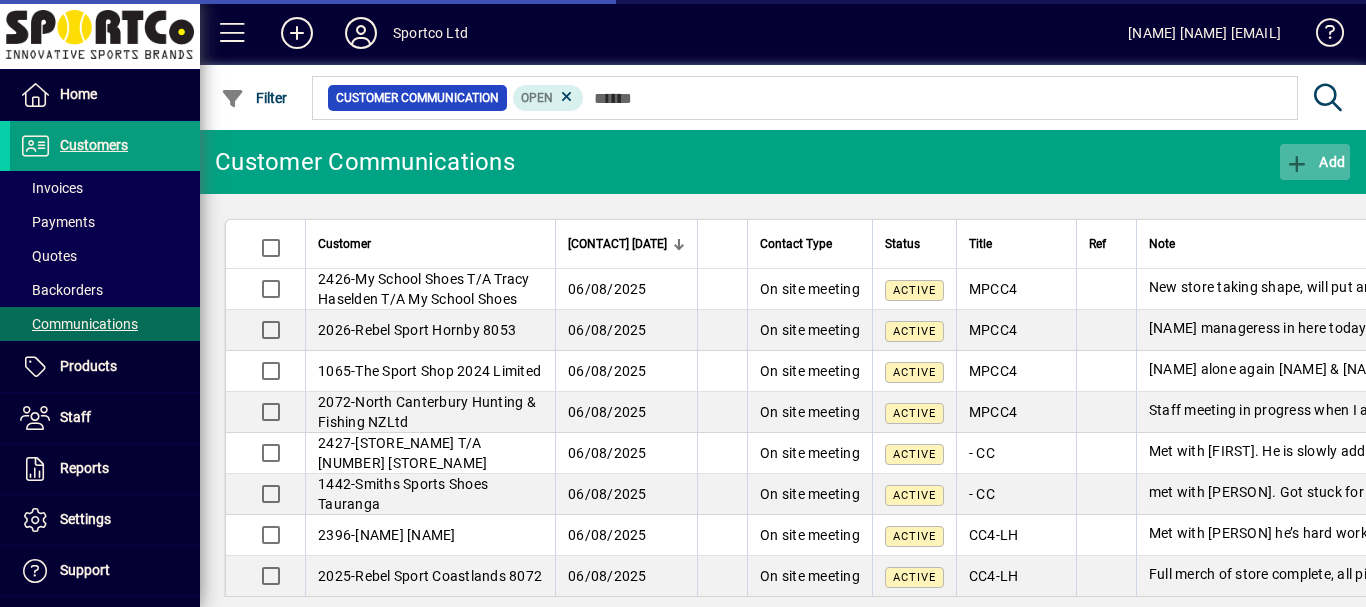 click on "Add" 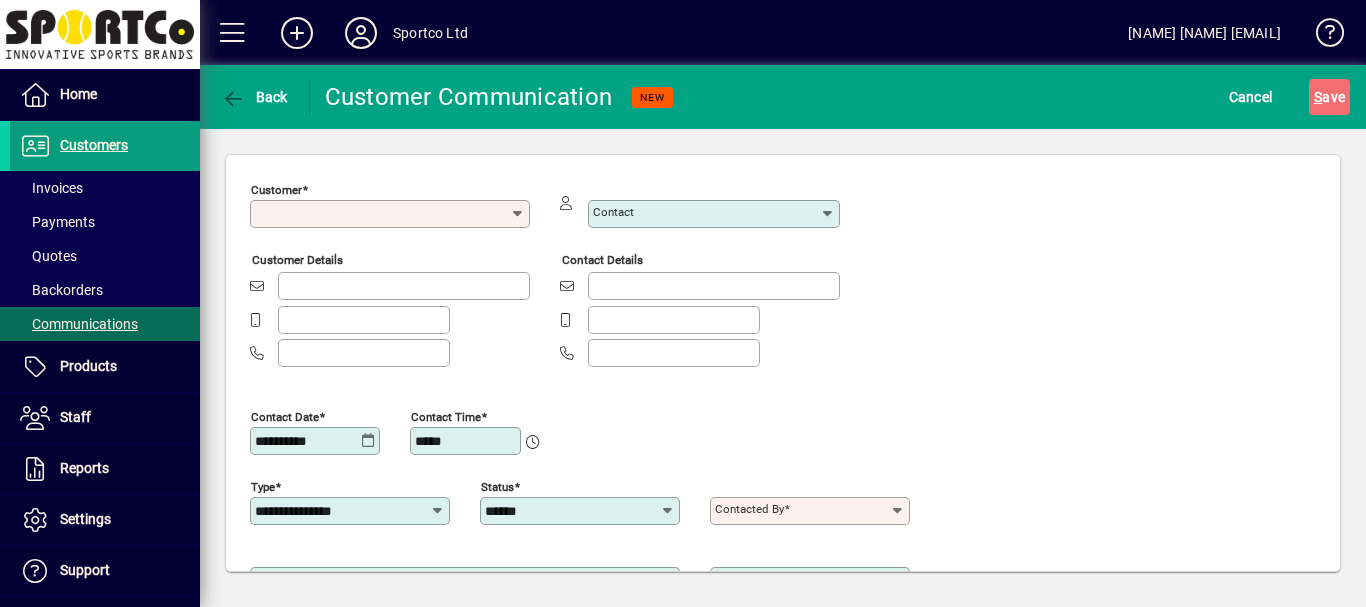 type on "**********" 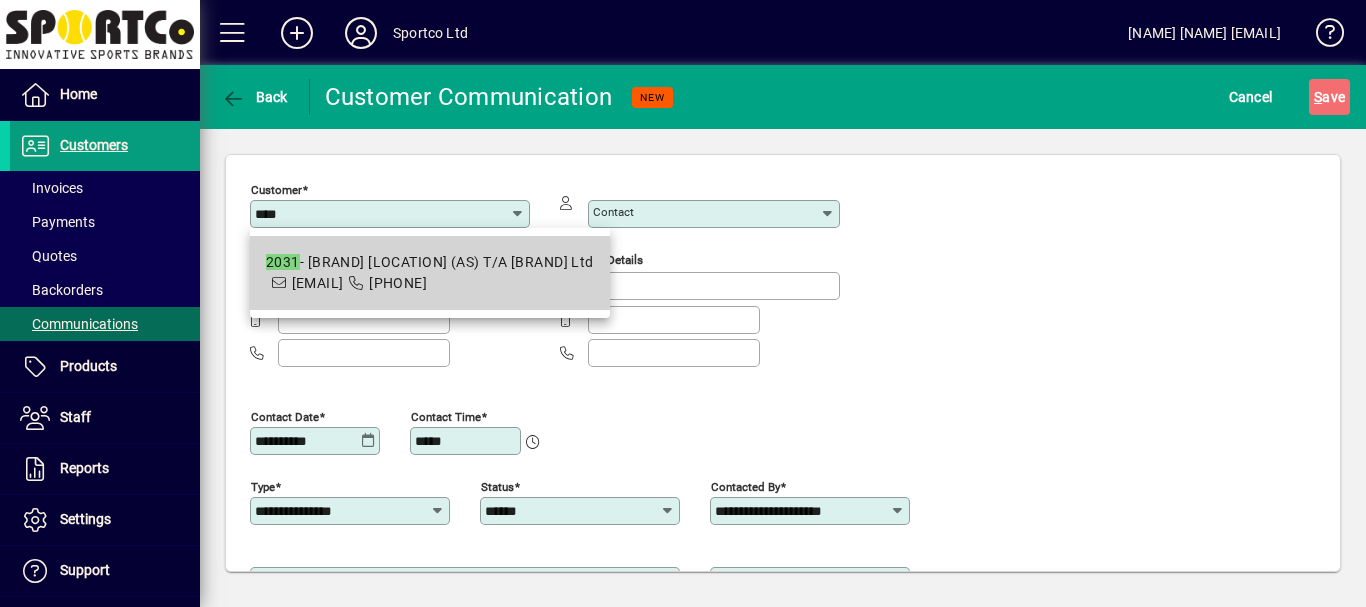 click on "[EMAIL]" at bounding box center (318, 283) 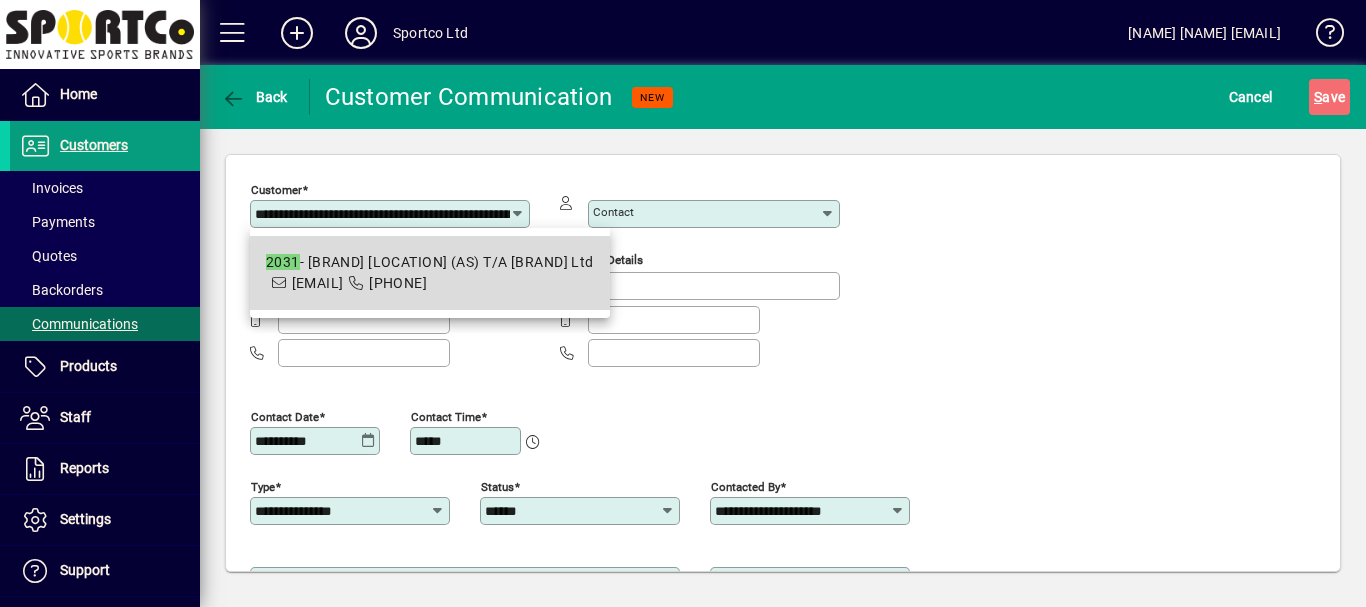 scroll, scrollTop: 0, scrollLeft: 101, axis: horizontal 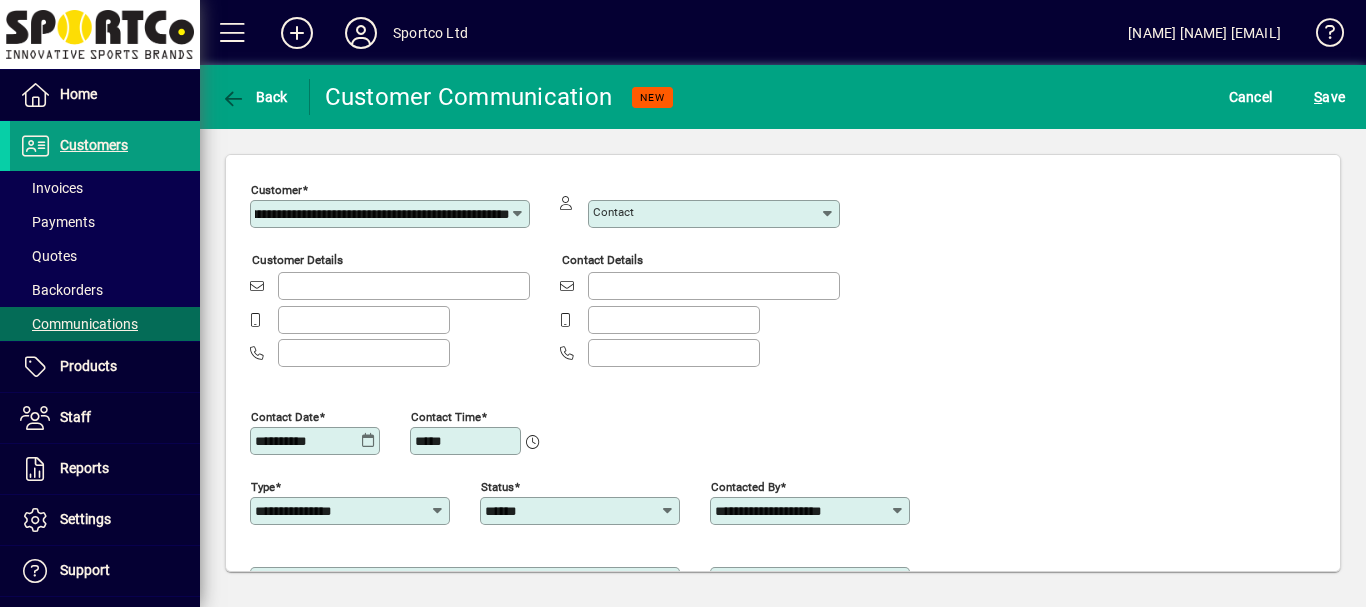 type on "**********" 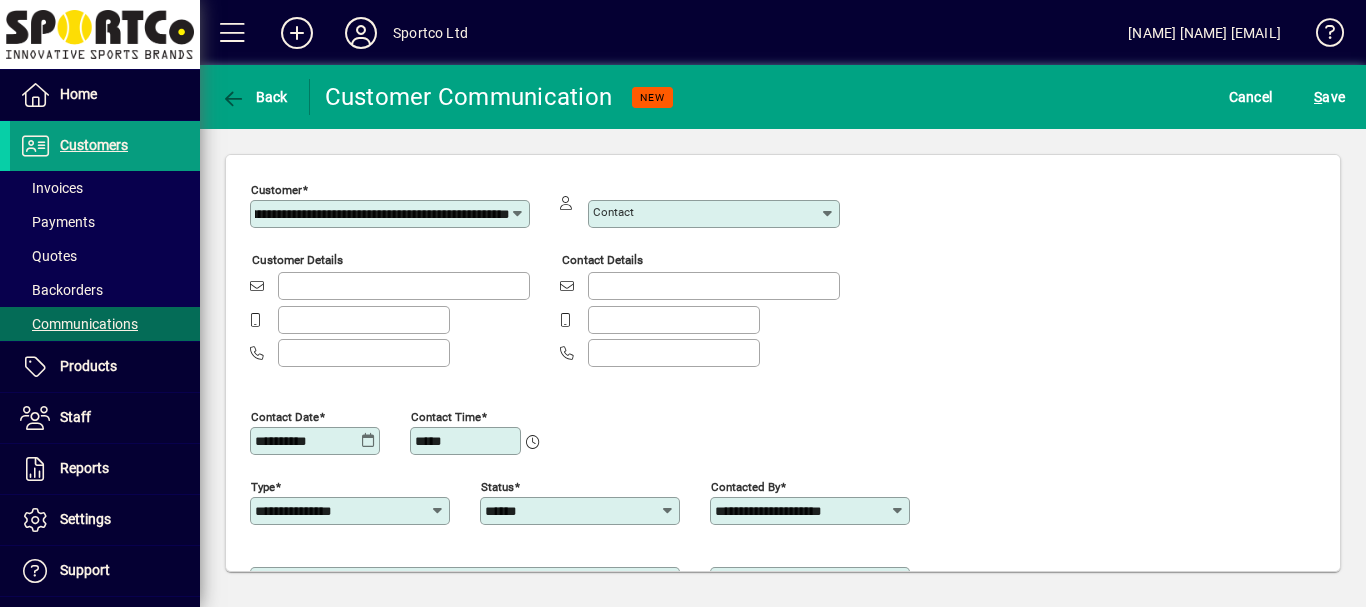 type on "**********" 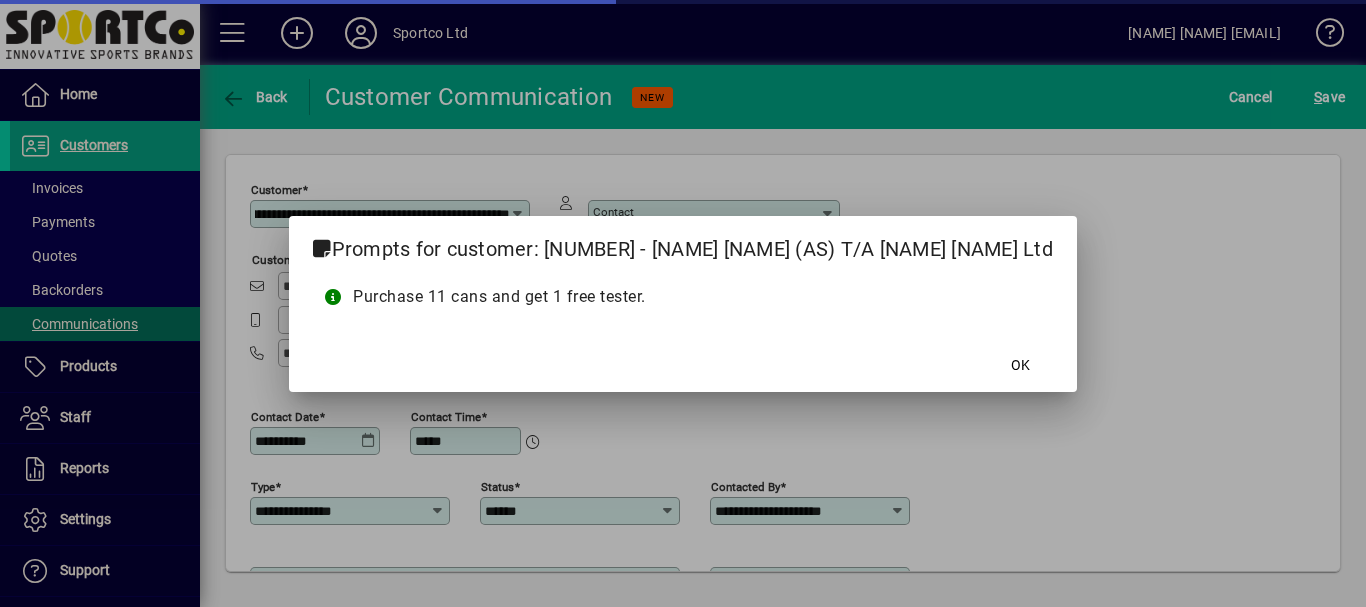 scroll, scrollTop: 0, scrollLeft: 0, axis: both 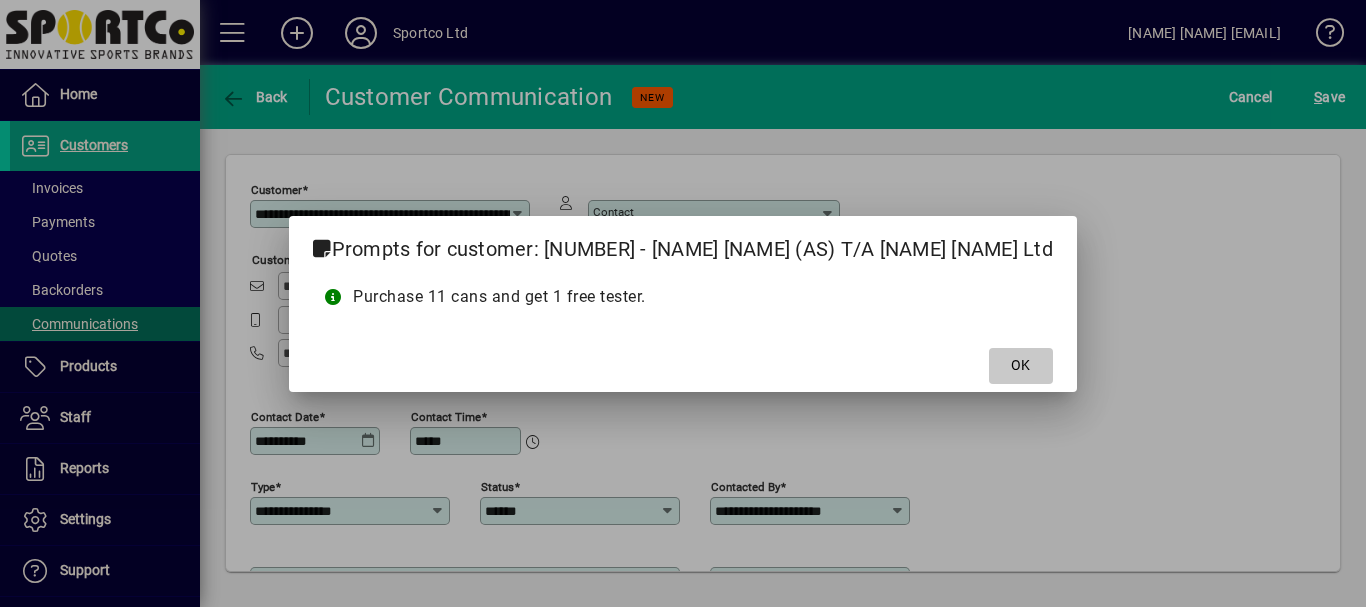 click on "OK" 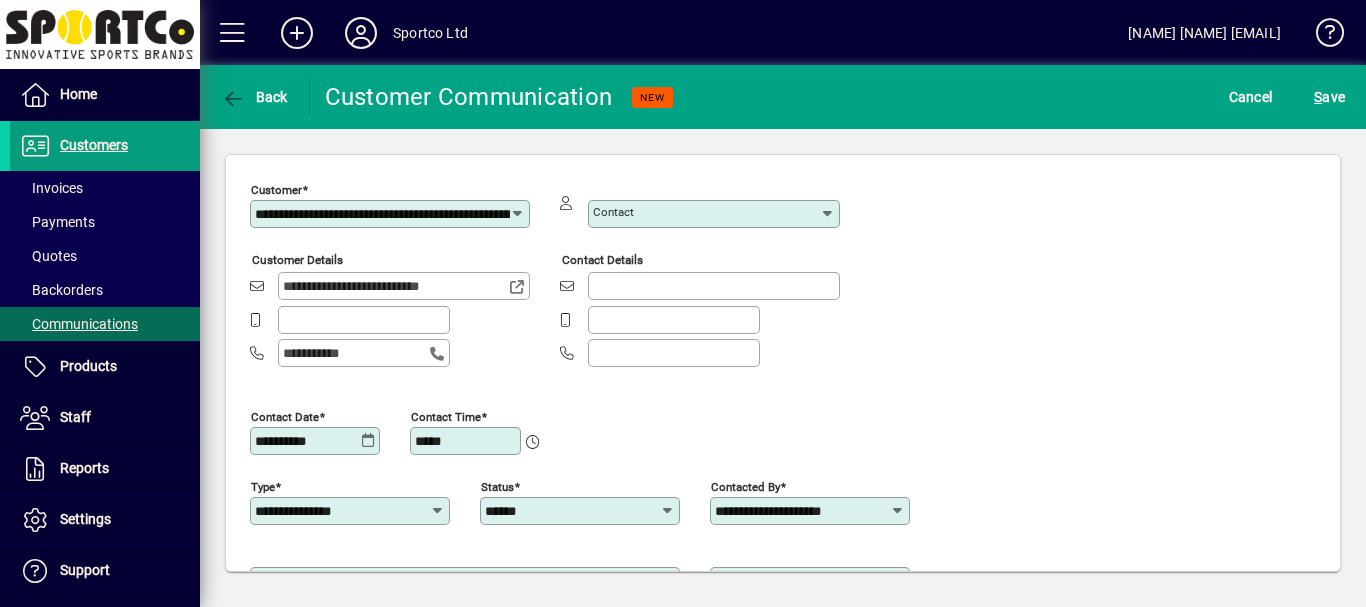 scroll, scrollTop: 0, scrollLeft: 101, axis: horizontal 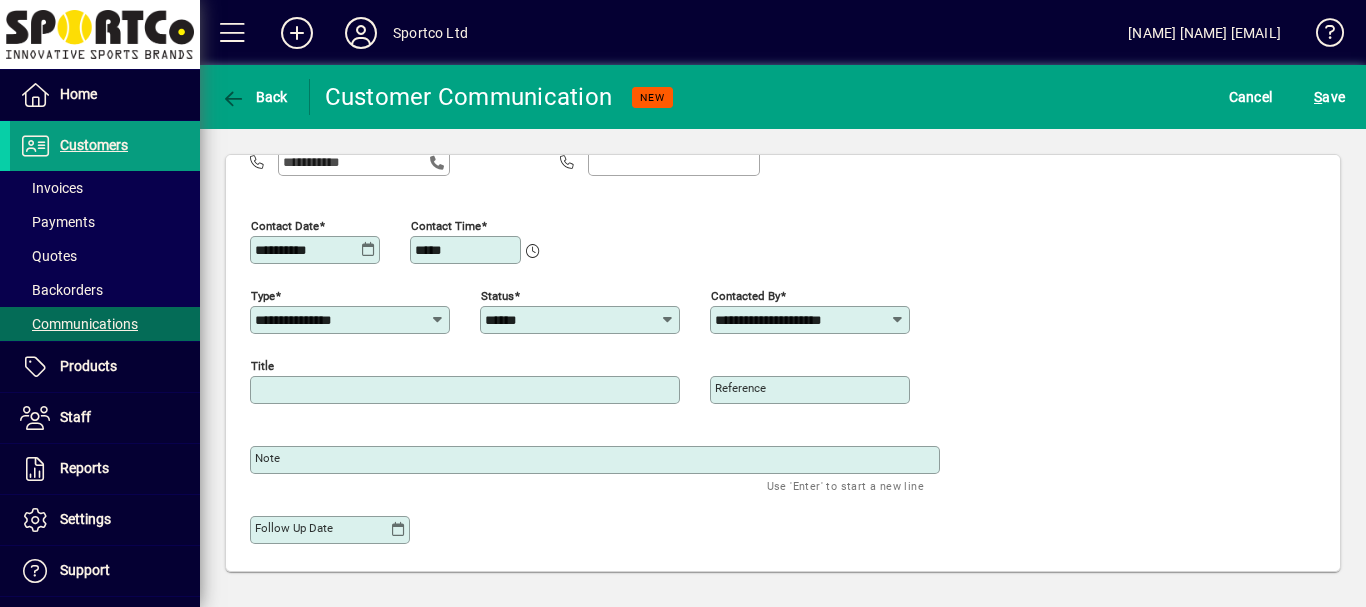 click on "Title" at bounding box center [467, 390] 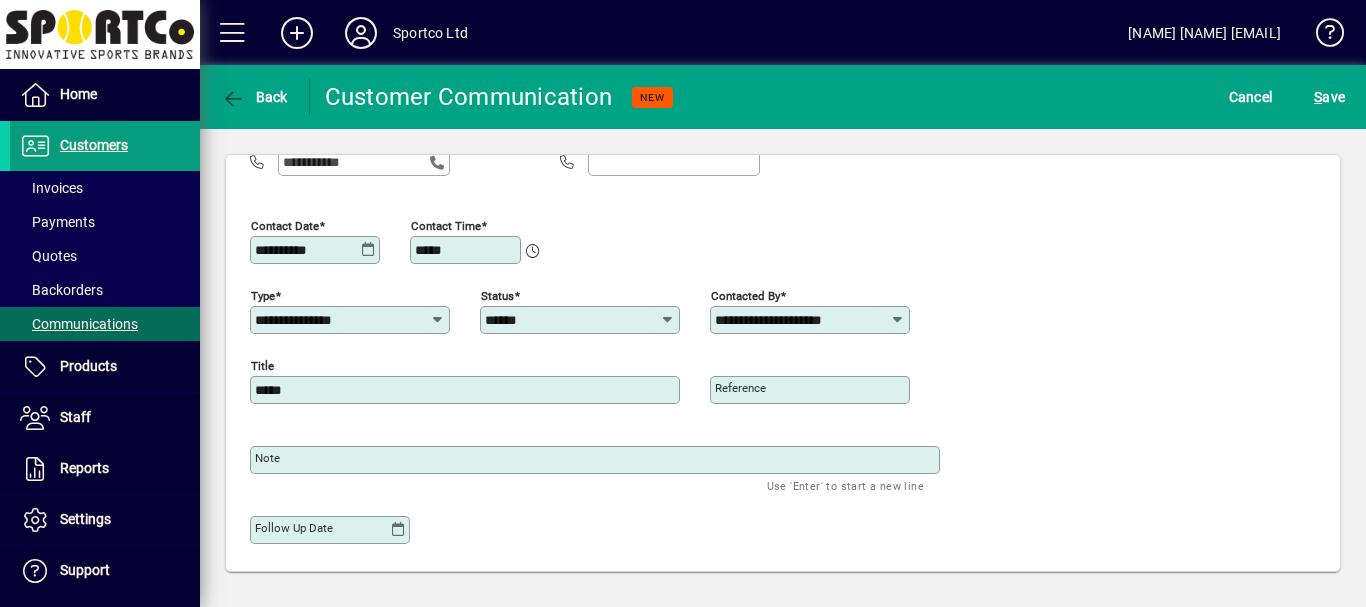 type on "*****" 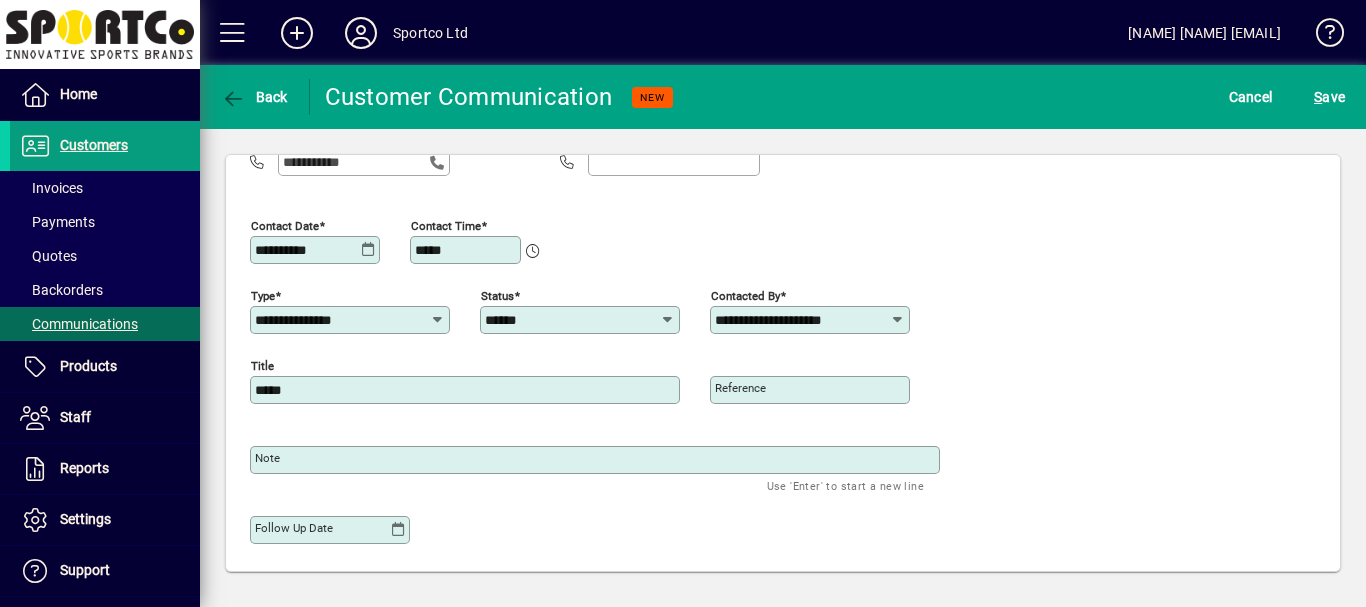 click on "Note" at bounding box center [267, 458] 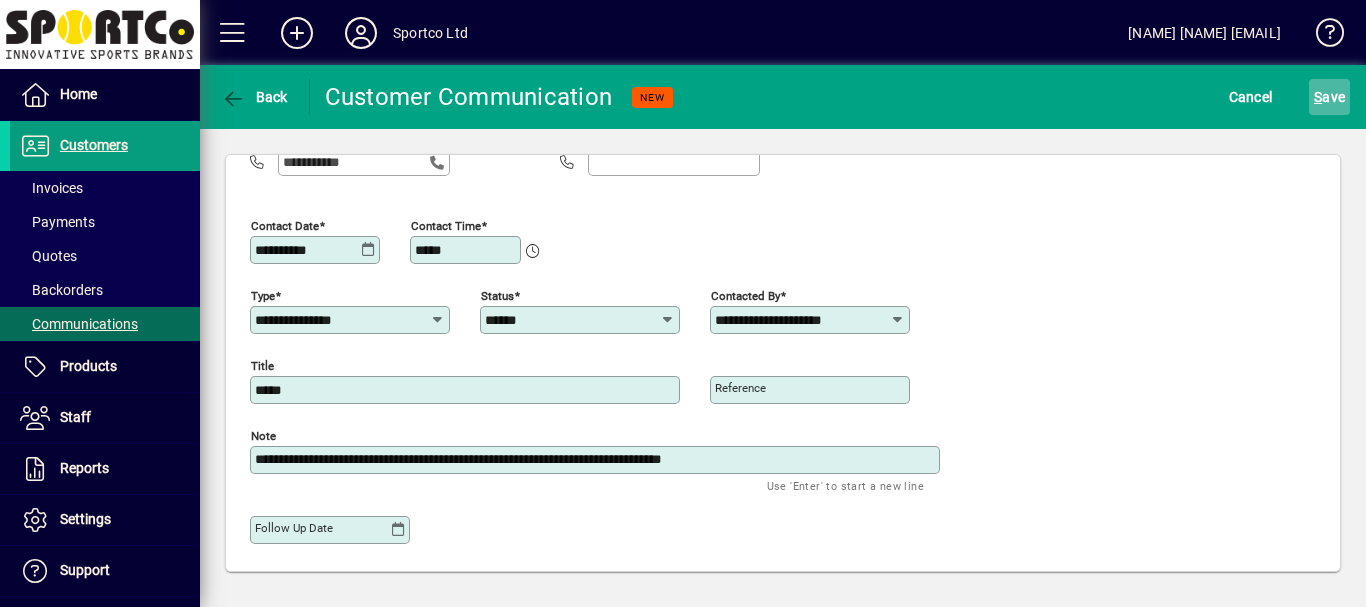 type on "**********" 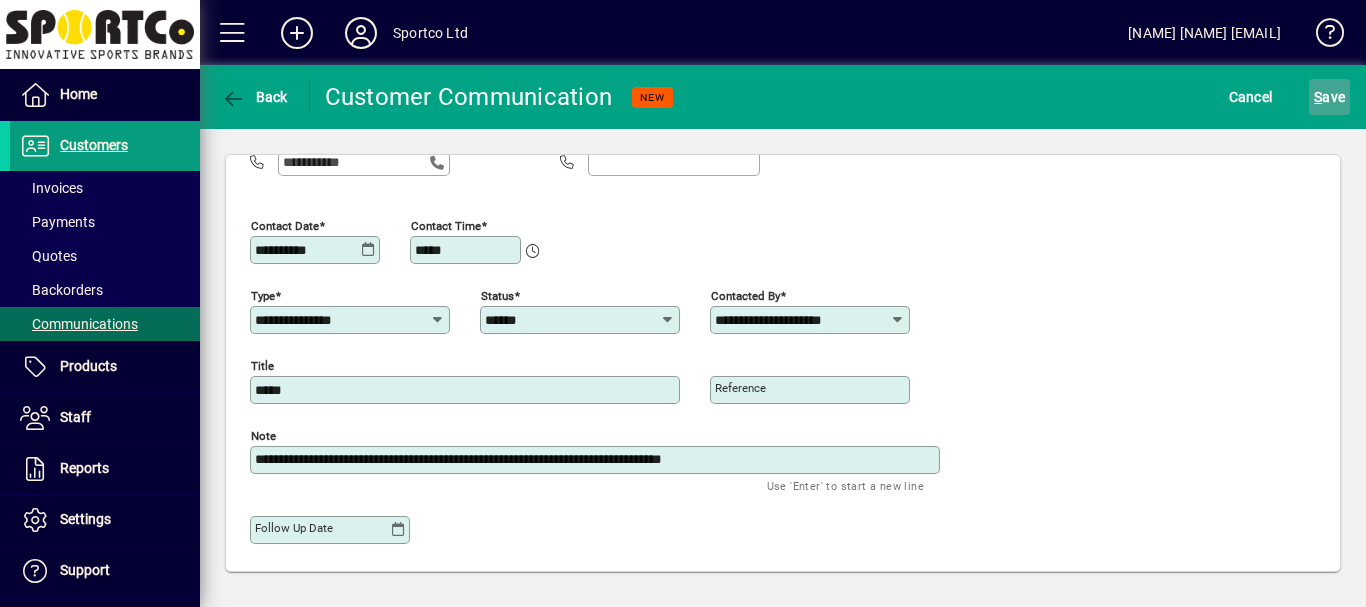 click on "S ave" 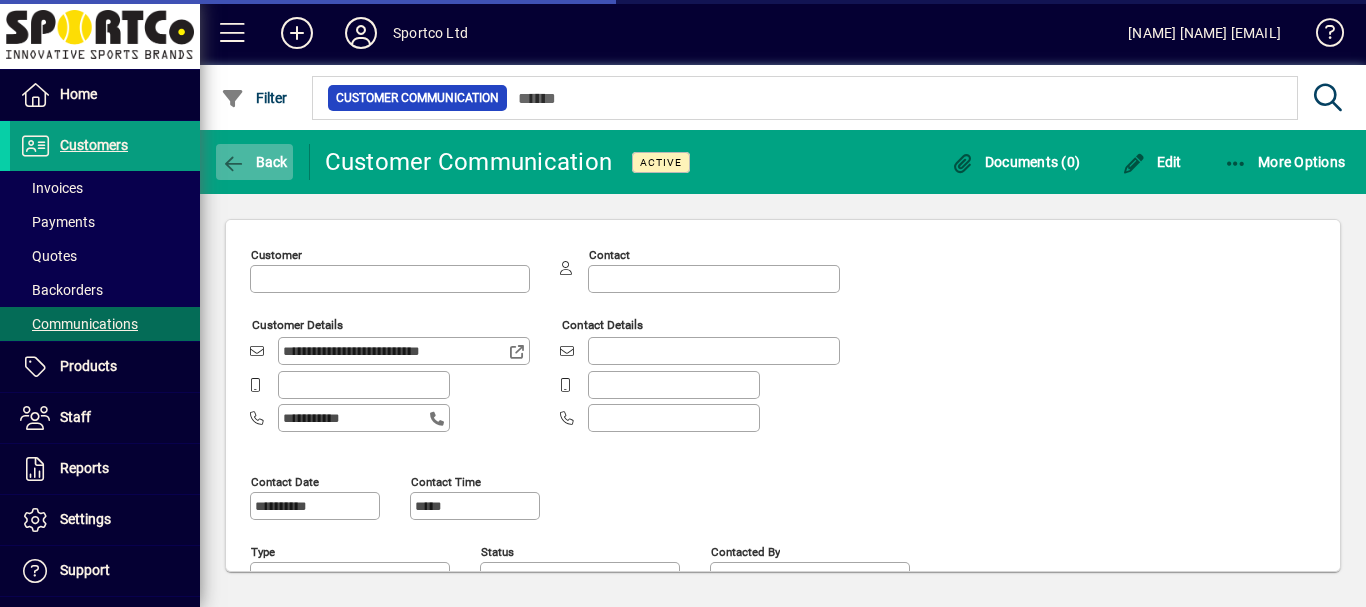 type on "**********" 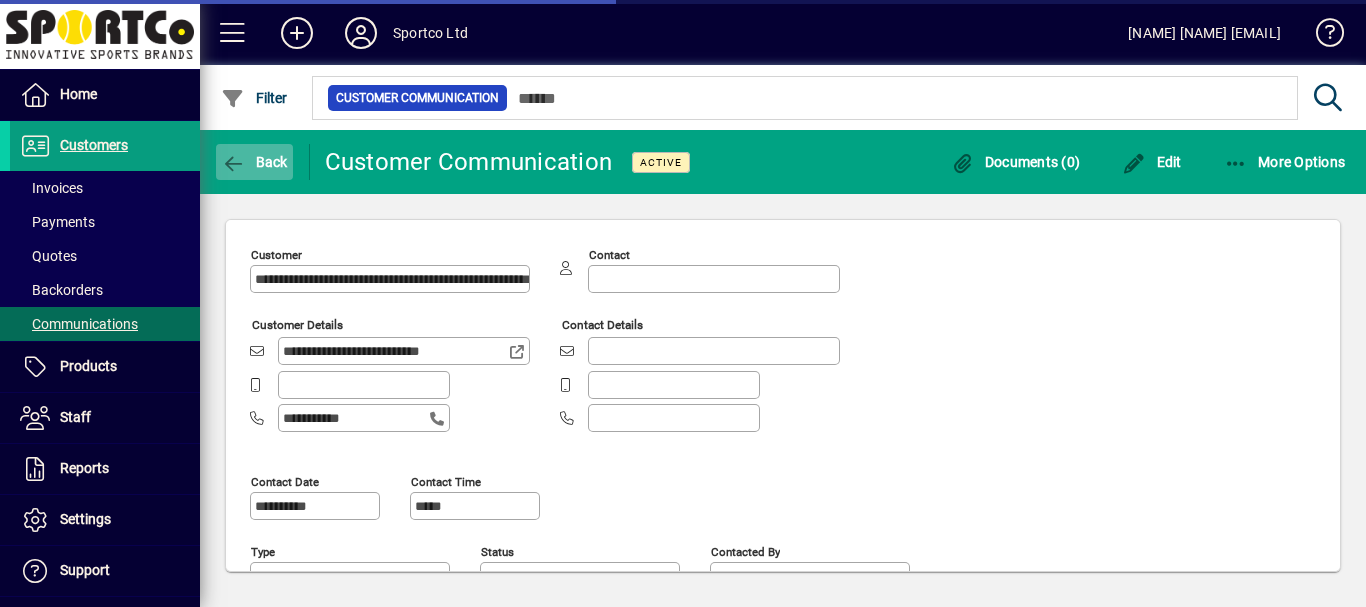 click on "Back" 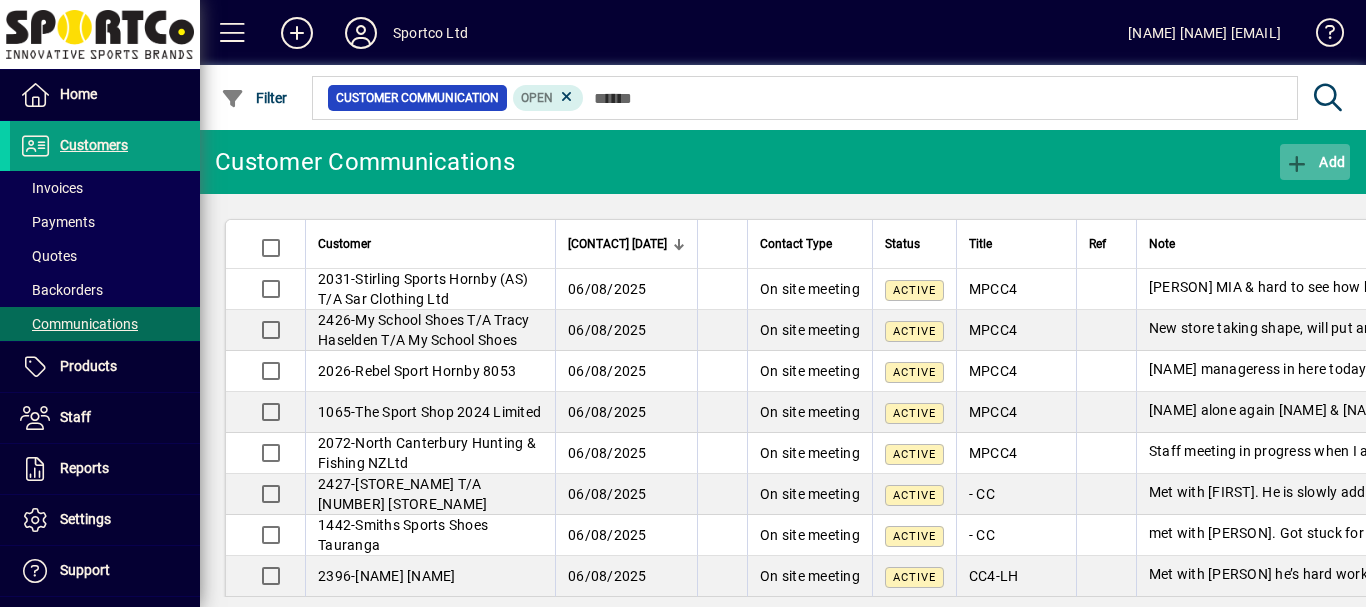 click on "Add" 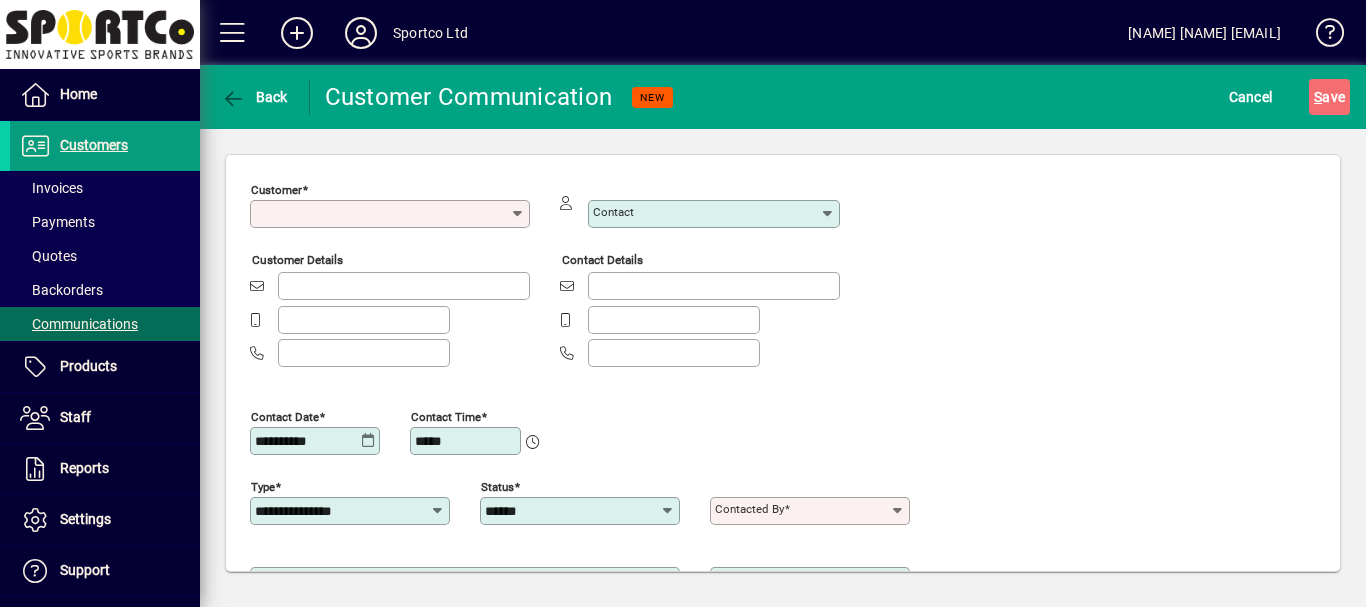 type on "**********" 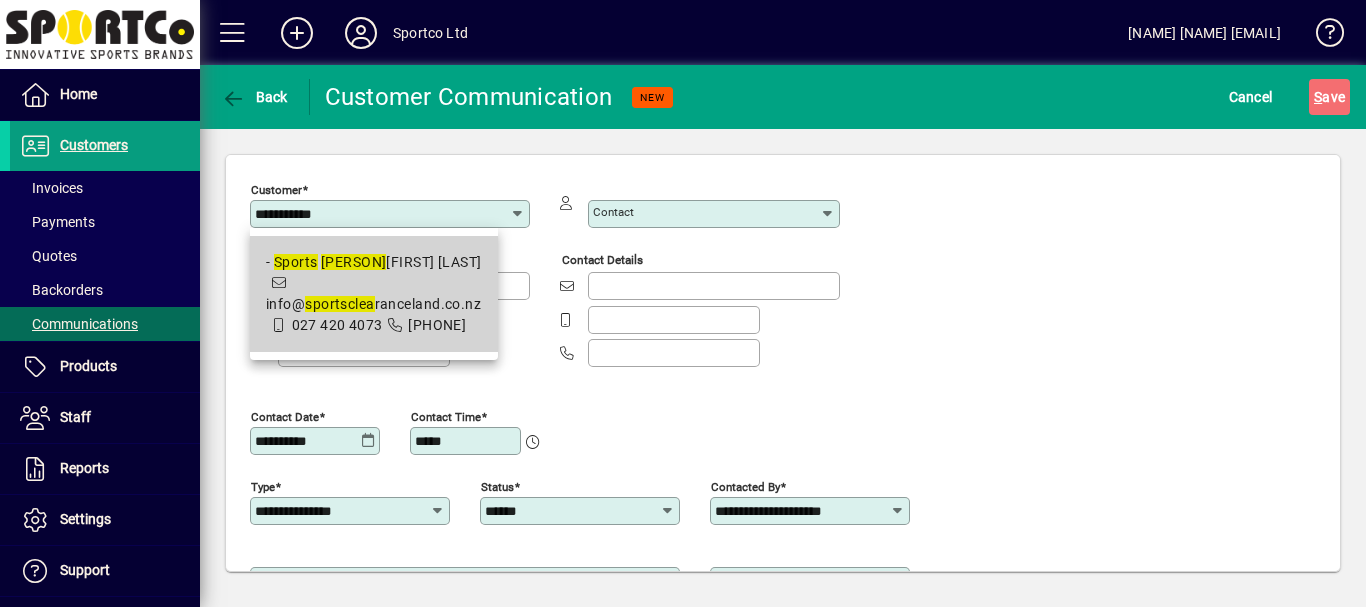 click on "[POSTAL_CODE] - [BRAND] [POSTAL_CODE] [EMAIL] [PHONE] [PHONE]" at bounding box center [374, 294] 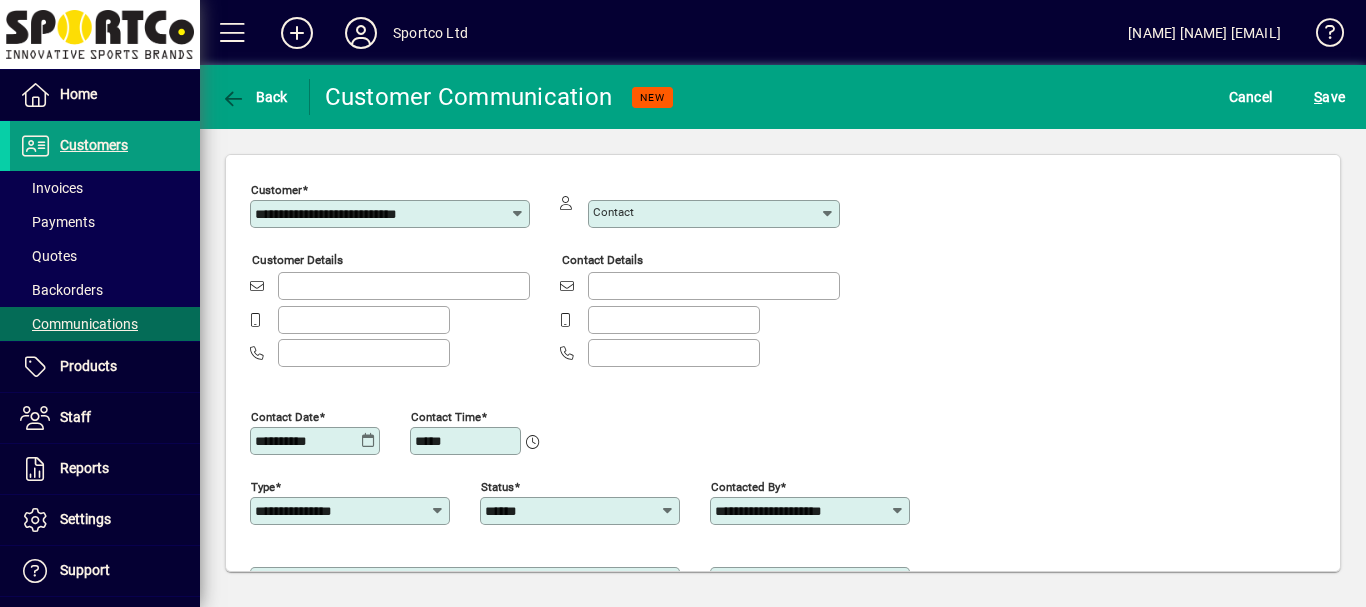 type on "**********" 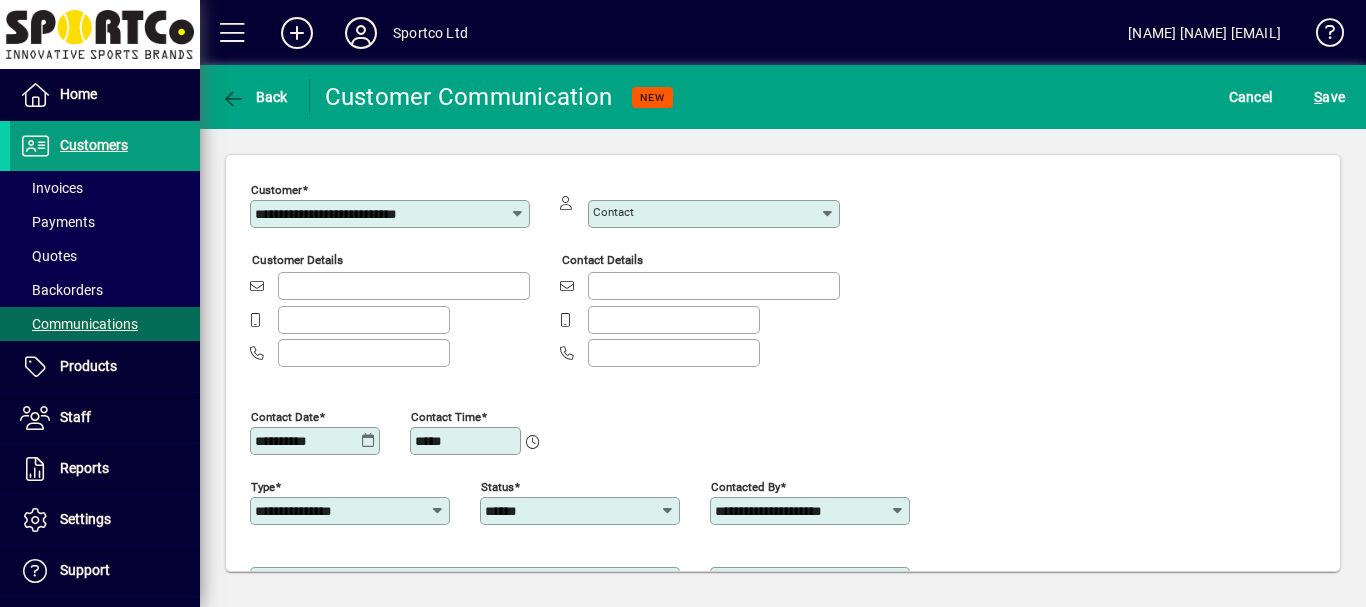 type on "**********" 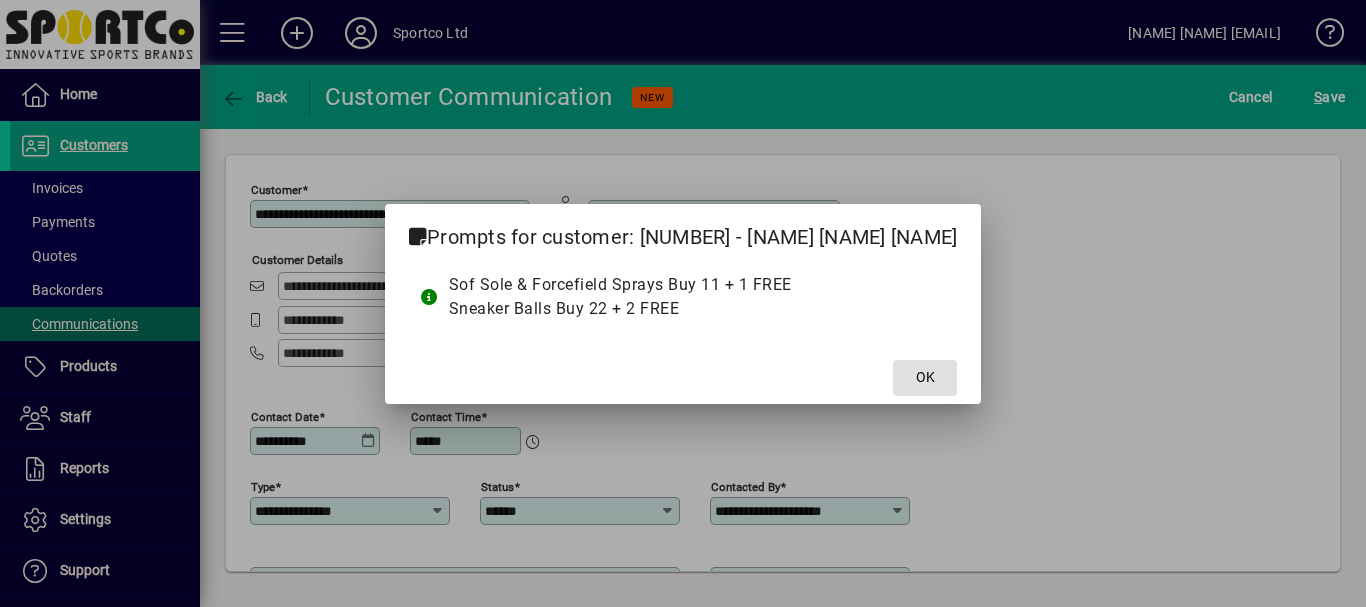 drag, startPoint x: 895, startPoint y: 372, endPoint x: 924, endPoint y: 378, distance: 29.614185 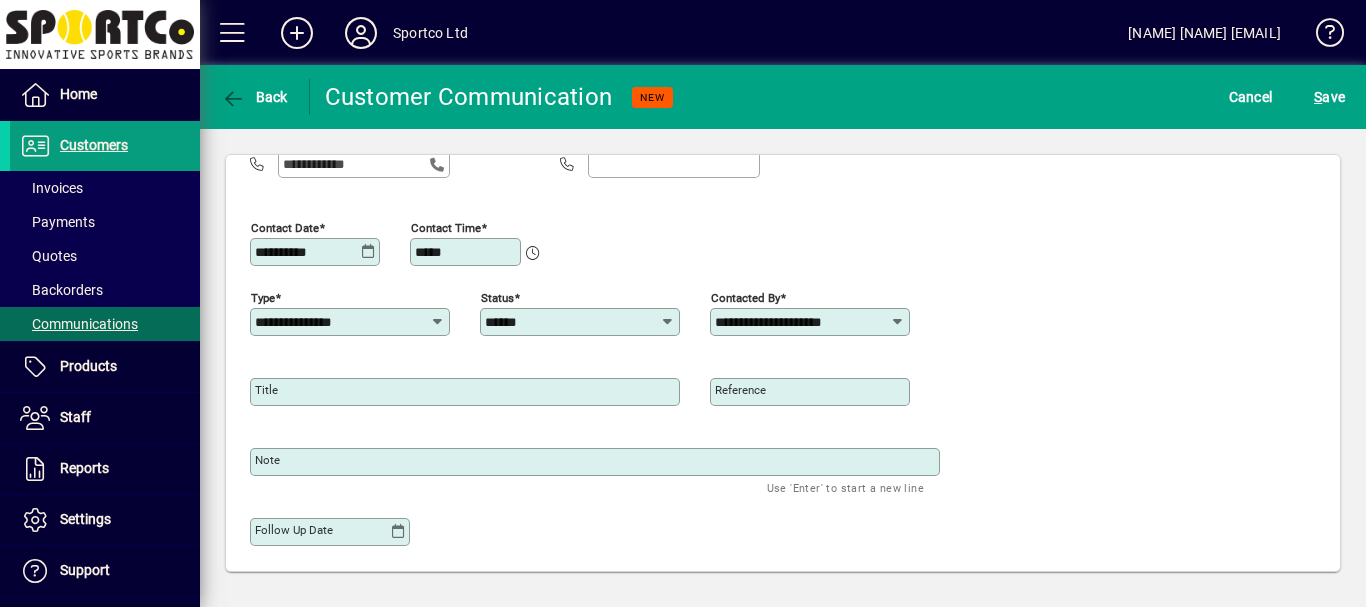 scroll, scrollTop: 191, scrollLeft: 0, axis: vertical 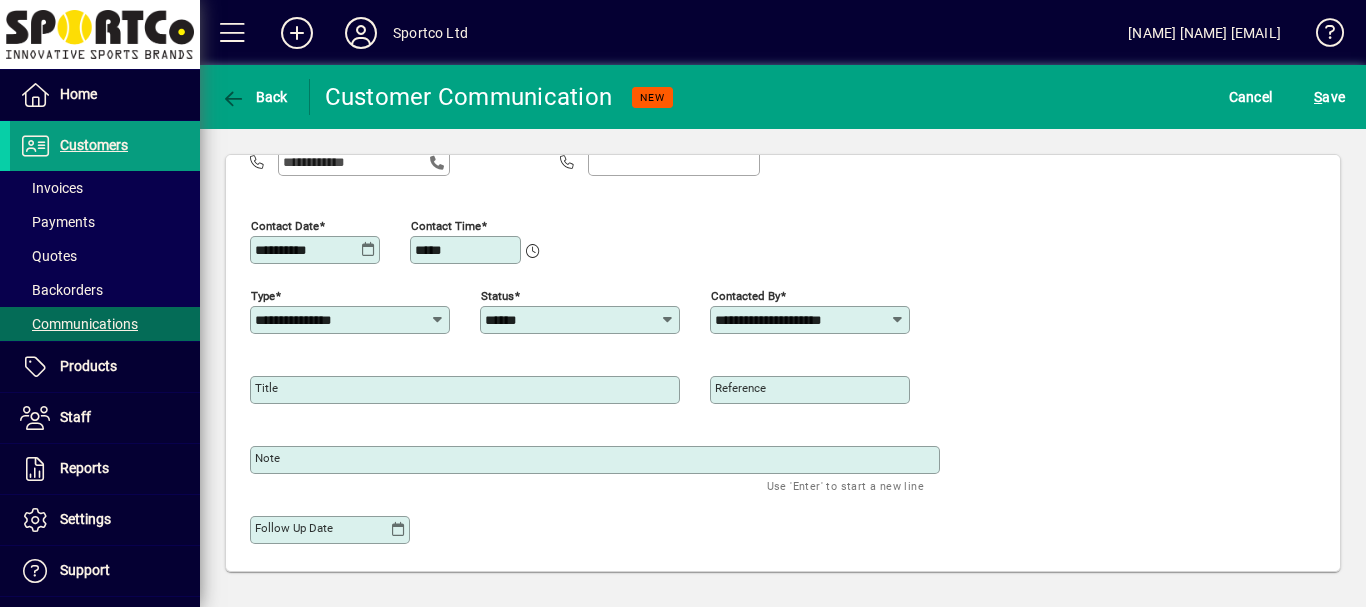 click on "Title" at bounding box center [266, 388] 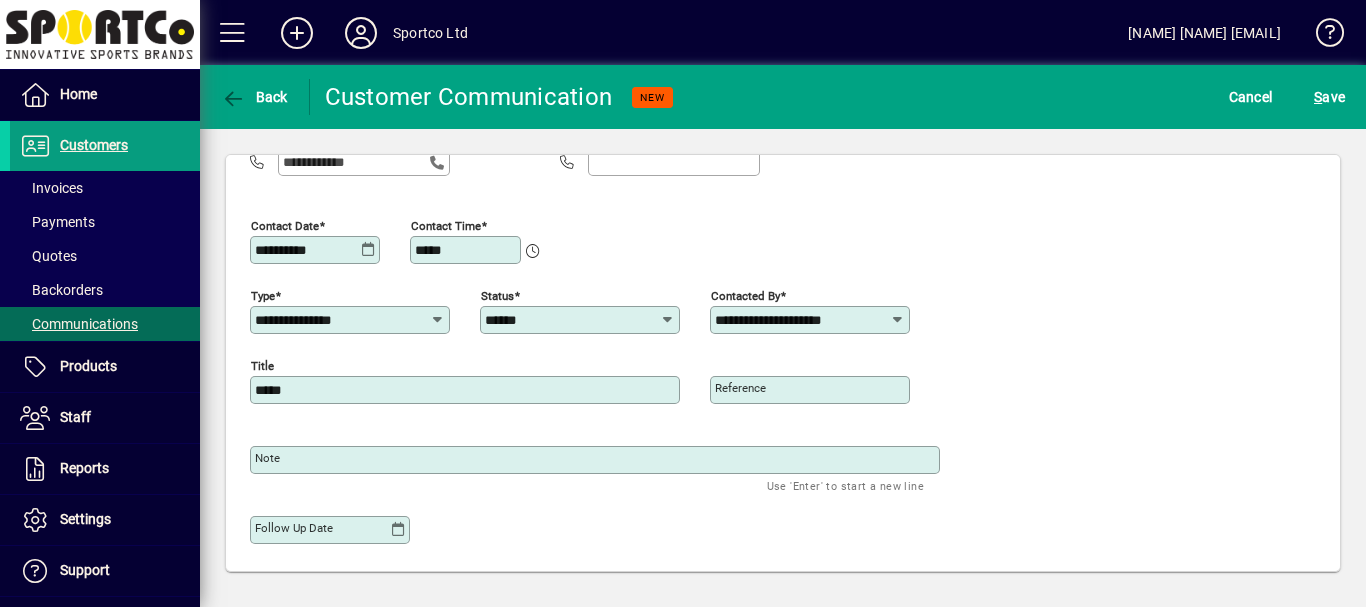 type on "*****" 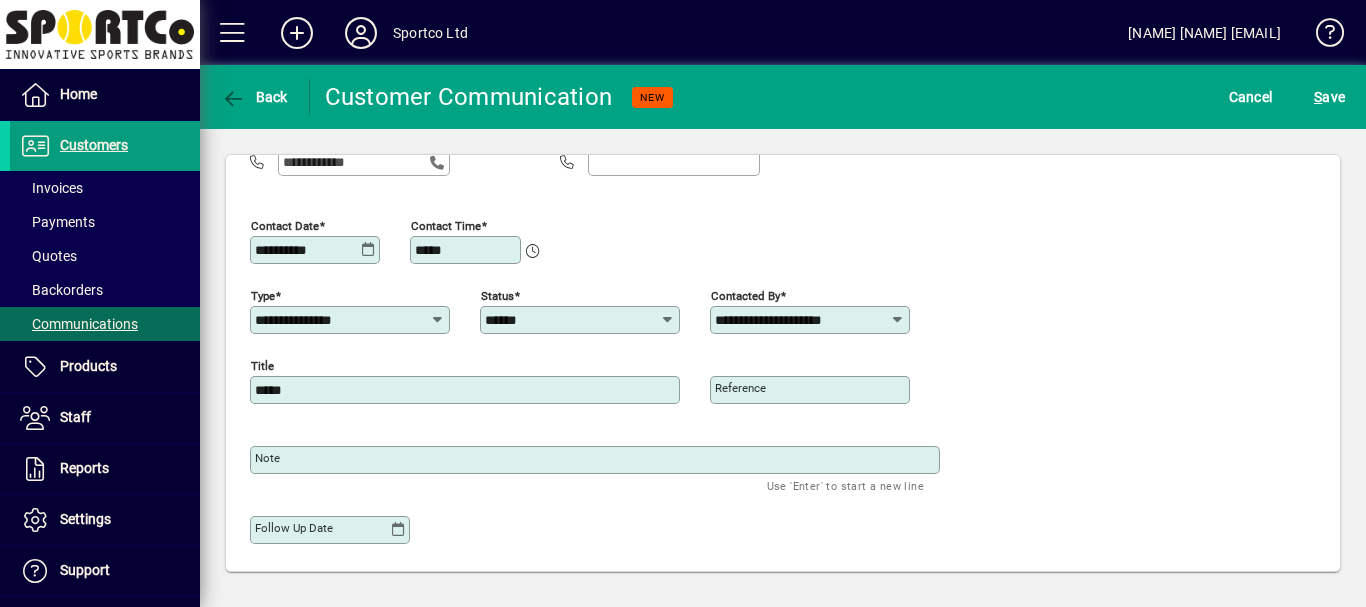 click on "Note" at bounding box center [267, 458] 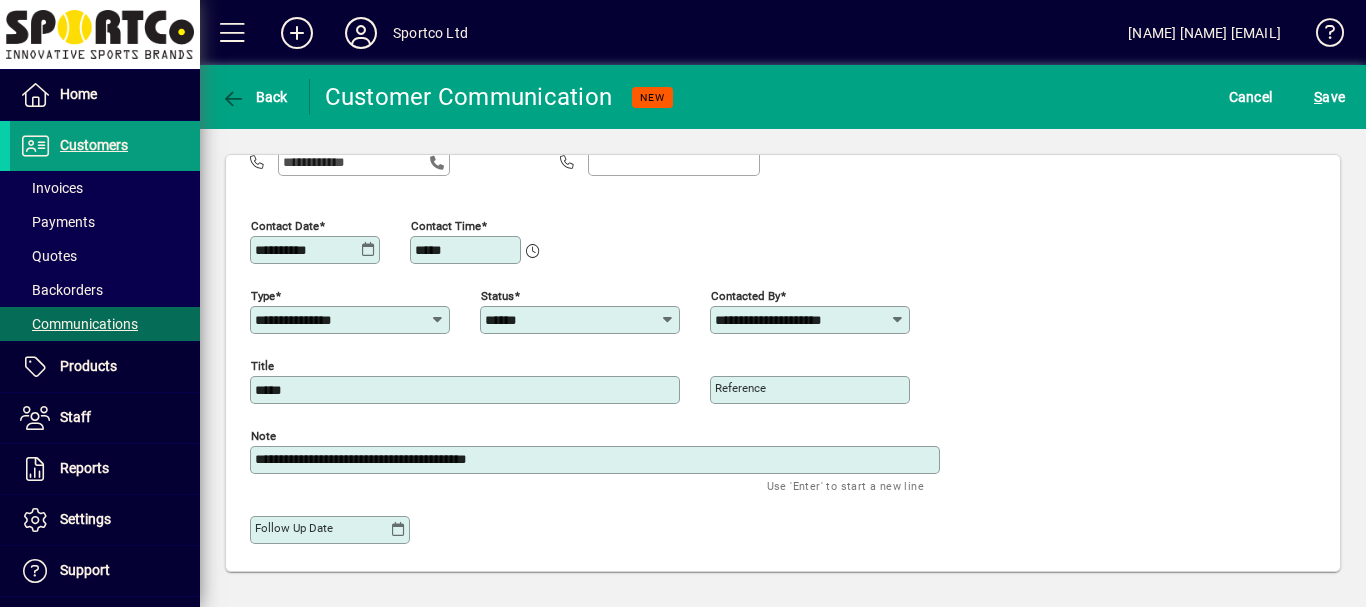 click on "**********" at bounding box center (597, 460) 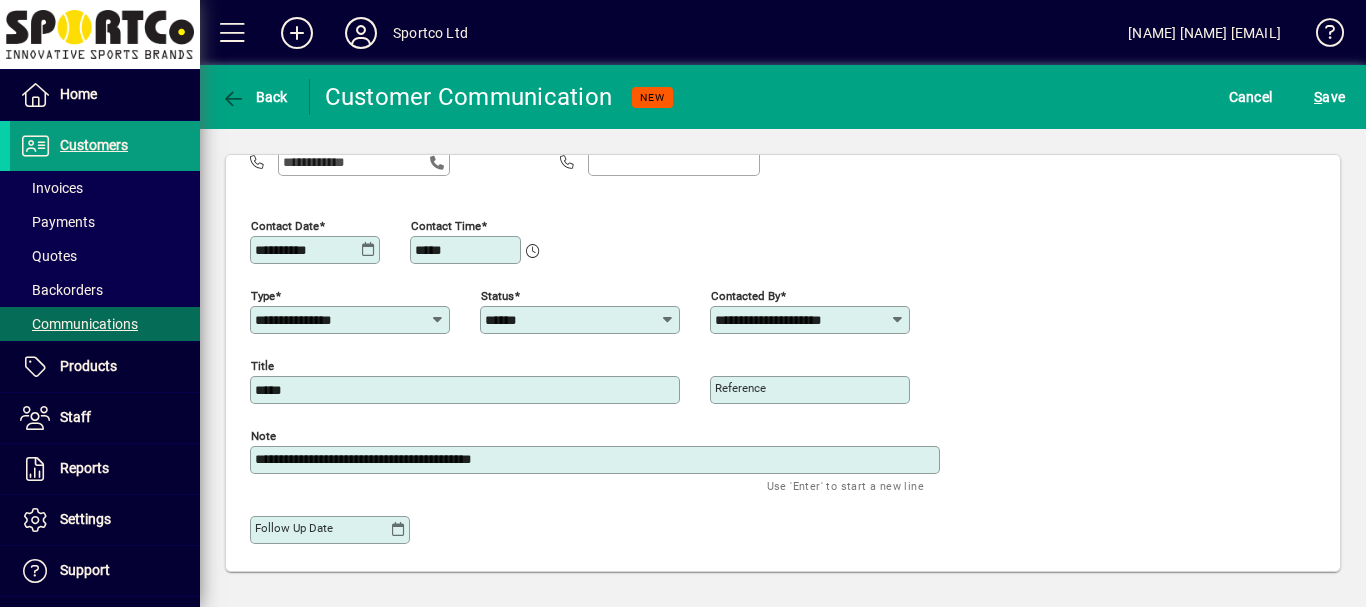 click on "**********" at bounding box center [597, 460] 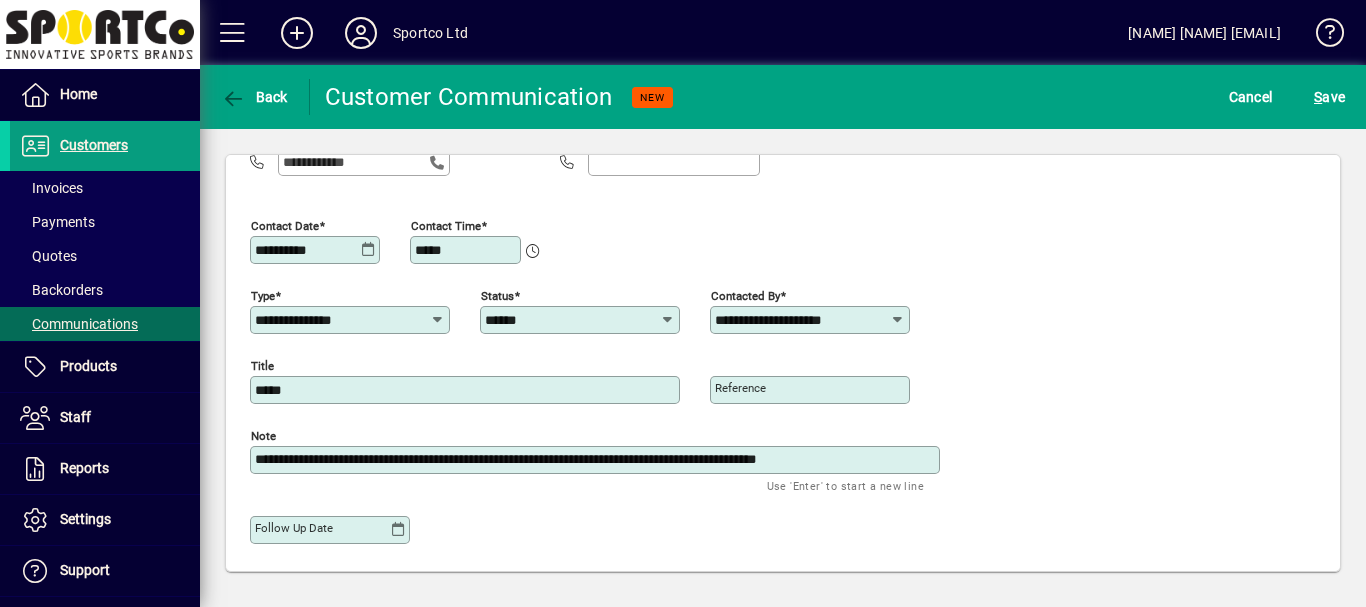 click on "**********" at bounding box center (597, 460) 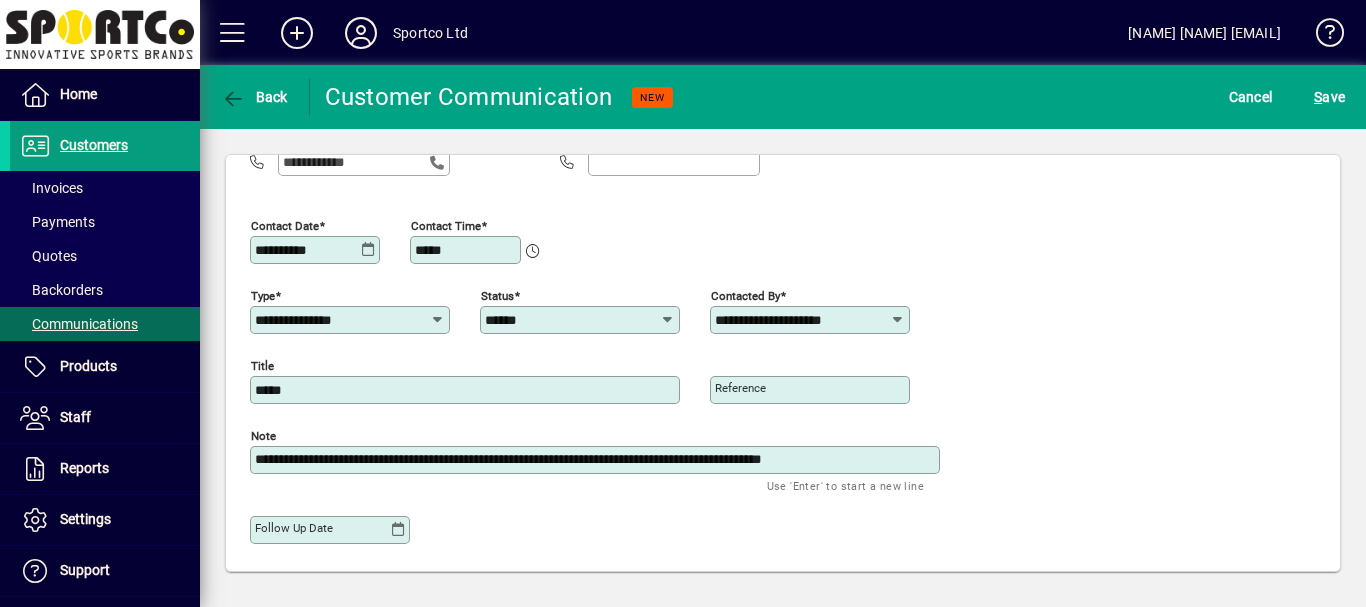 click on "**********" at bounding box center (597, 460) 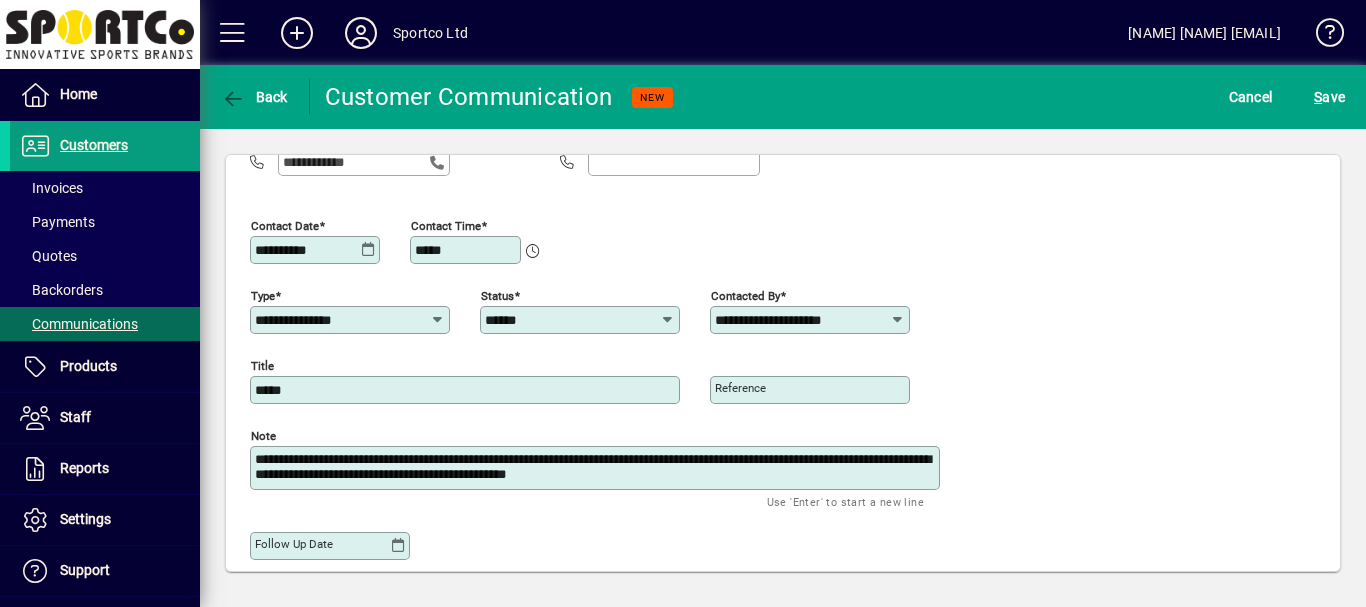 click on "**********" at bounding box center [597, 468] 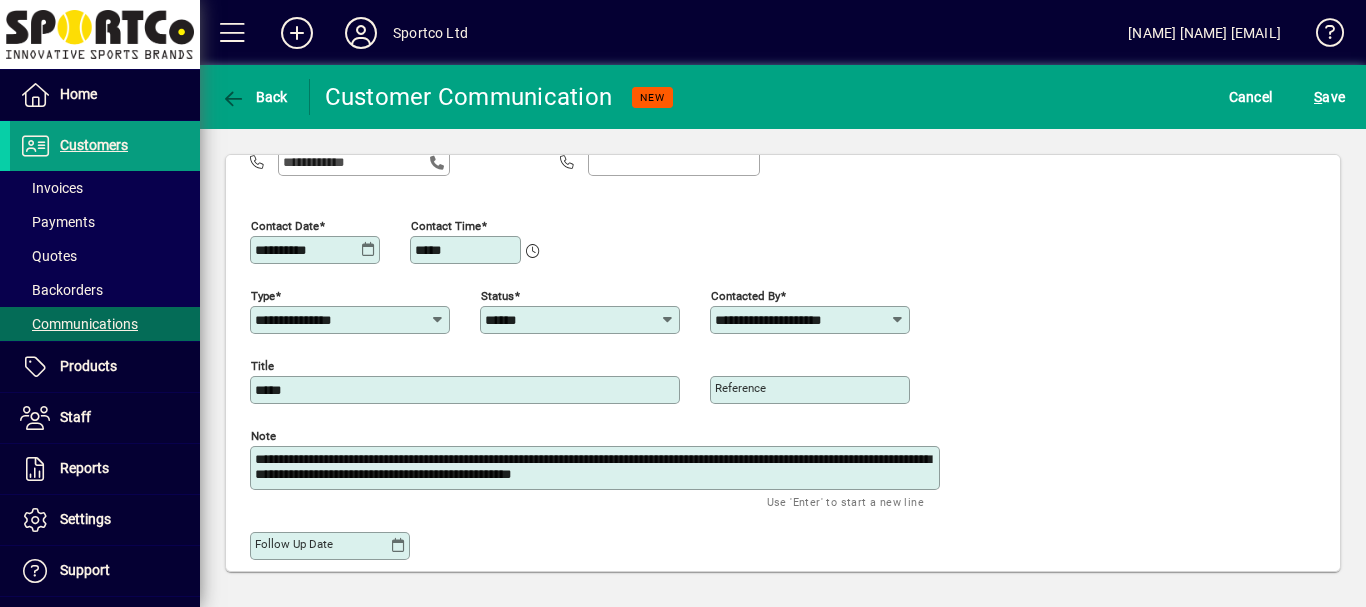 click on "**********" at bounding box center (597, 468) 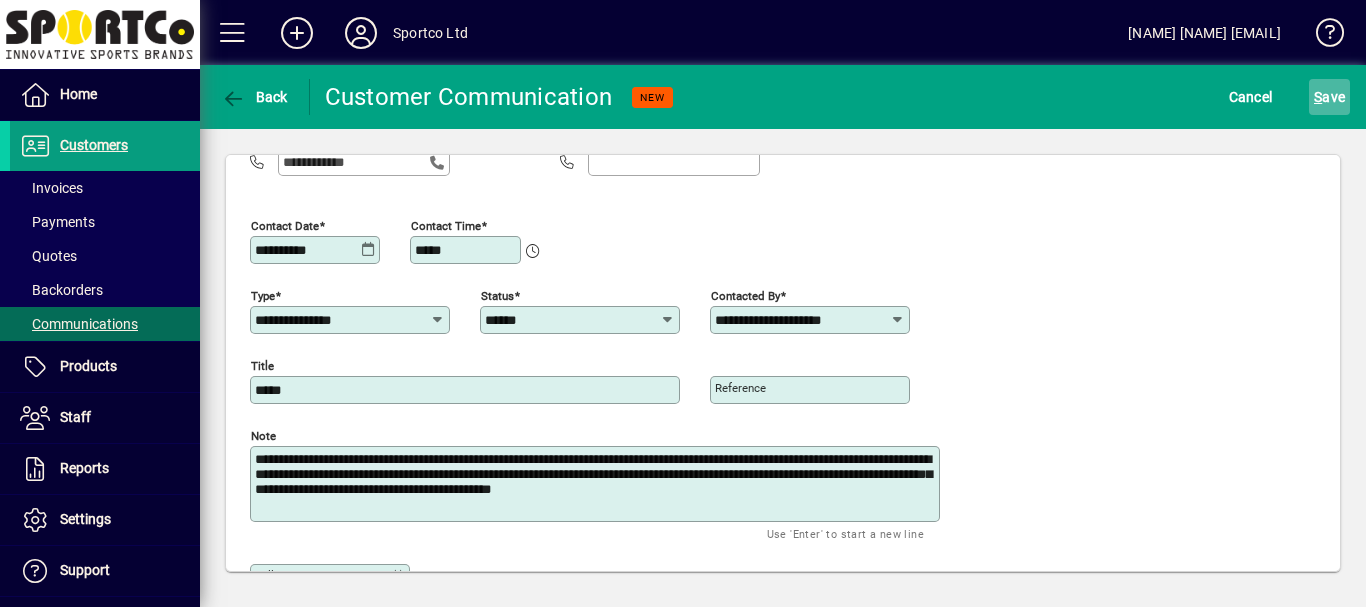 type on "**********" 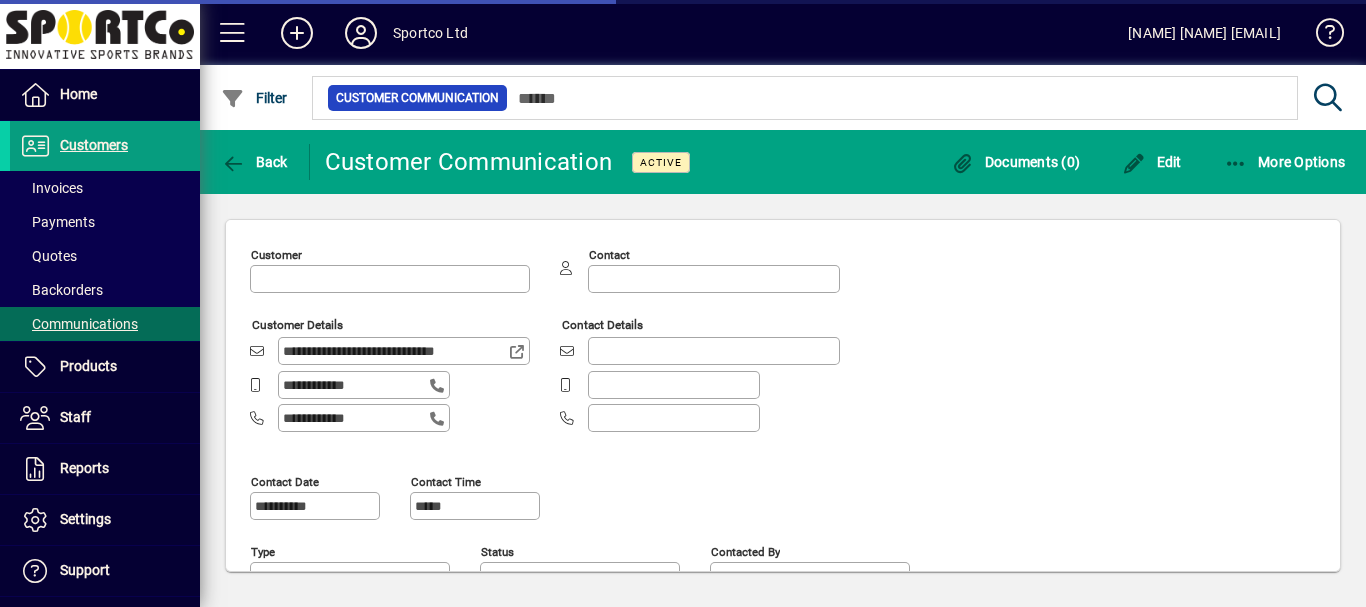 type on "**********" 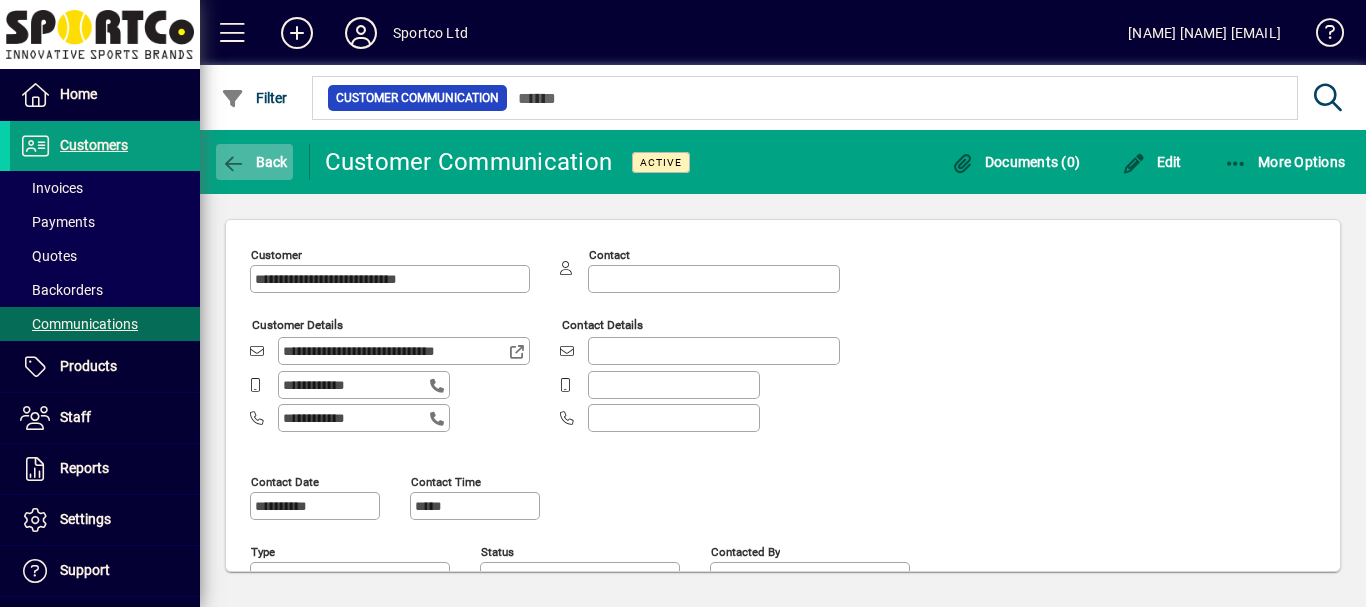 click on "Back" 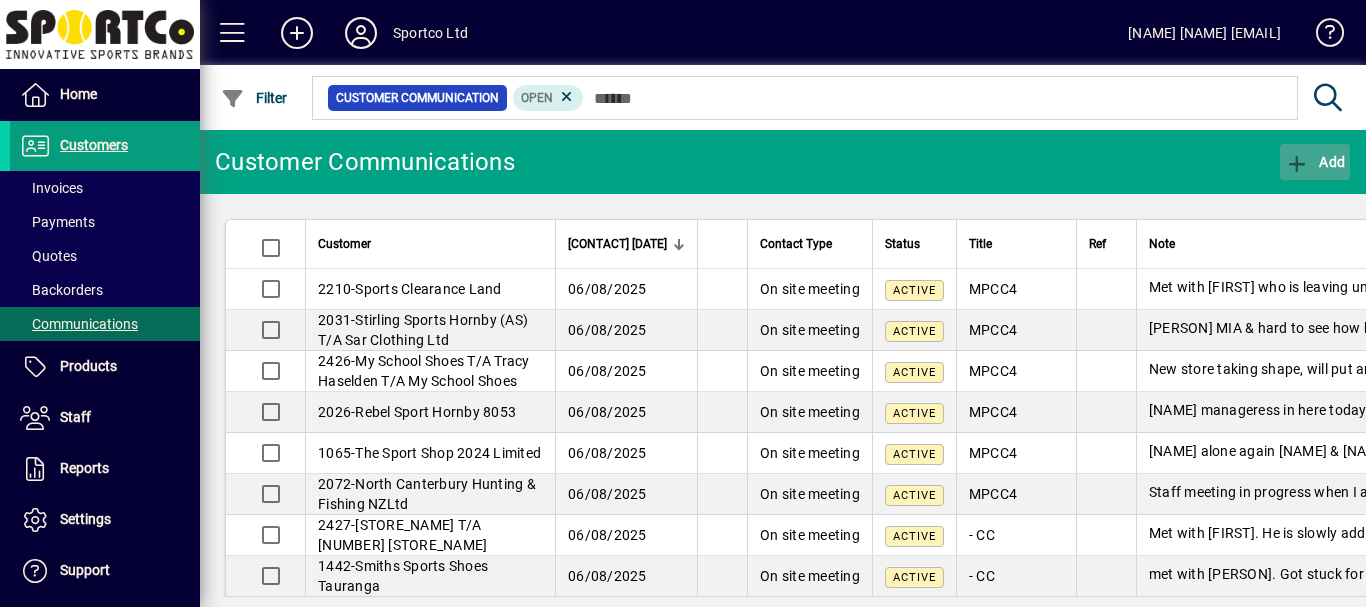 click on "Add" 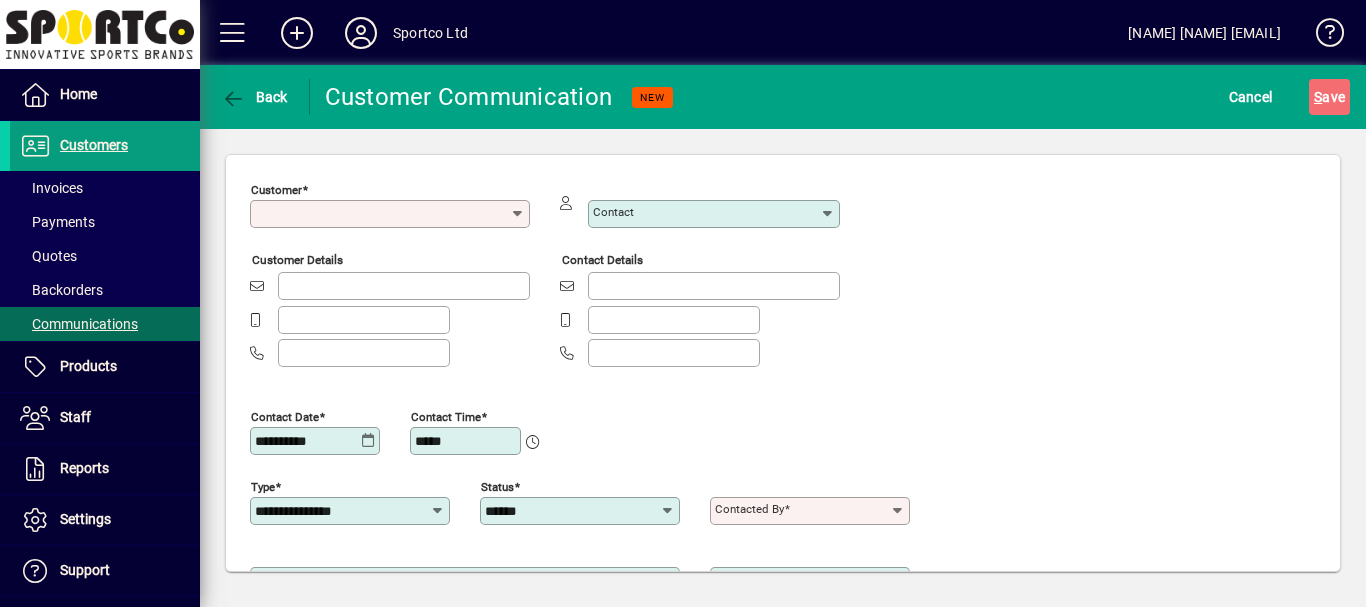 type on "**********" 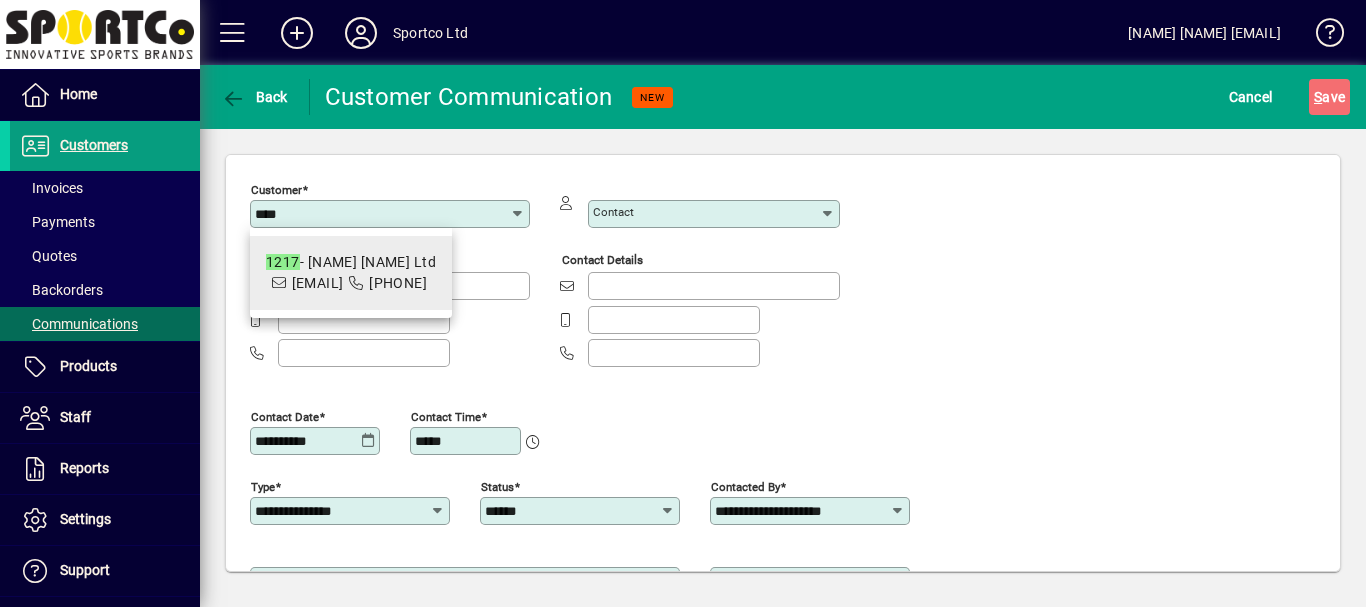 click on "[EMAIL]" at bounding box center [318, 283] 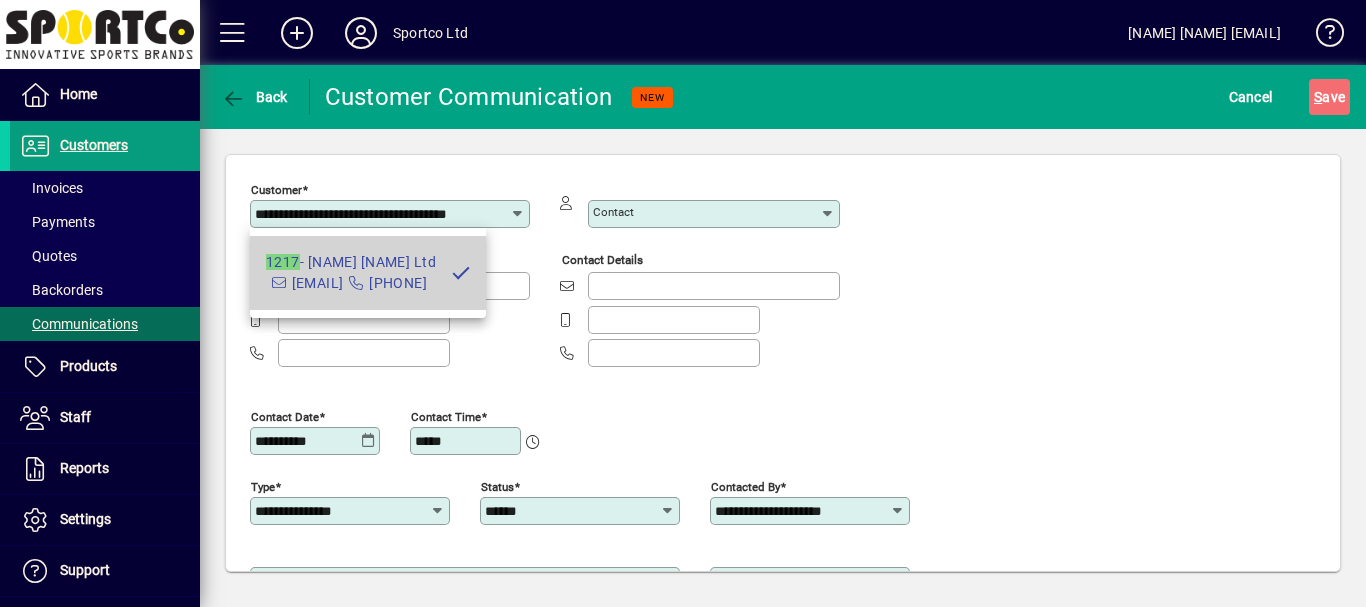 scroll, scrollTop: 0, scrollLeft: 3, axis: horizontal 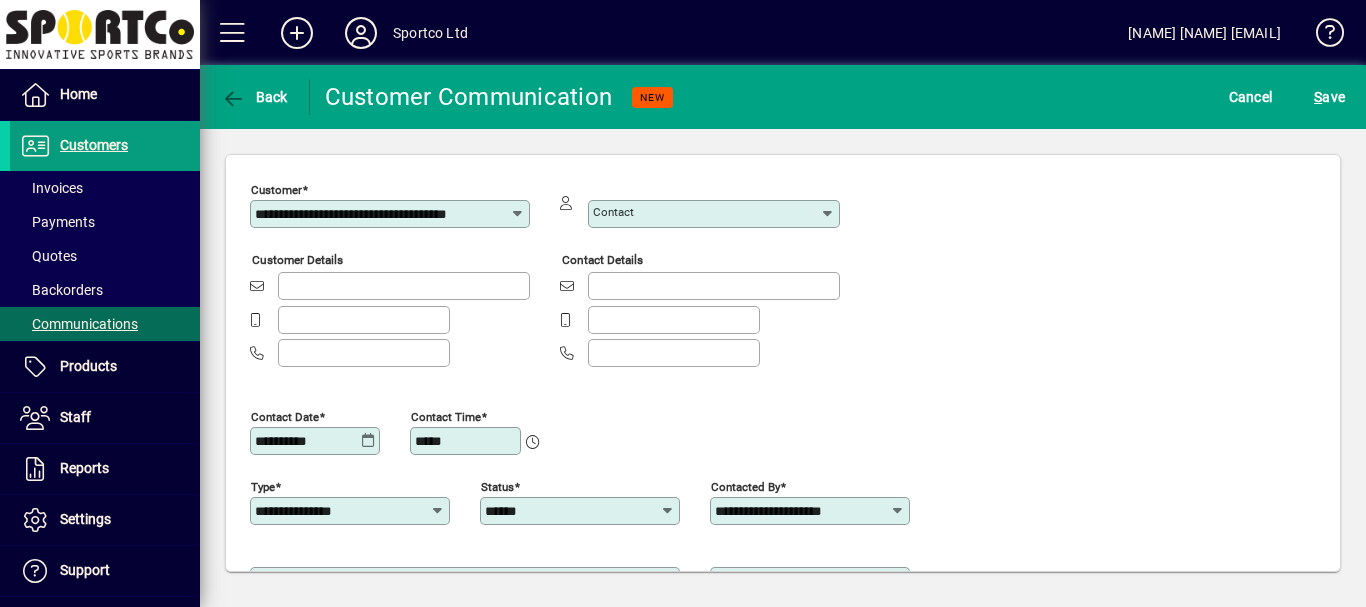 type on "**********" 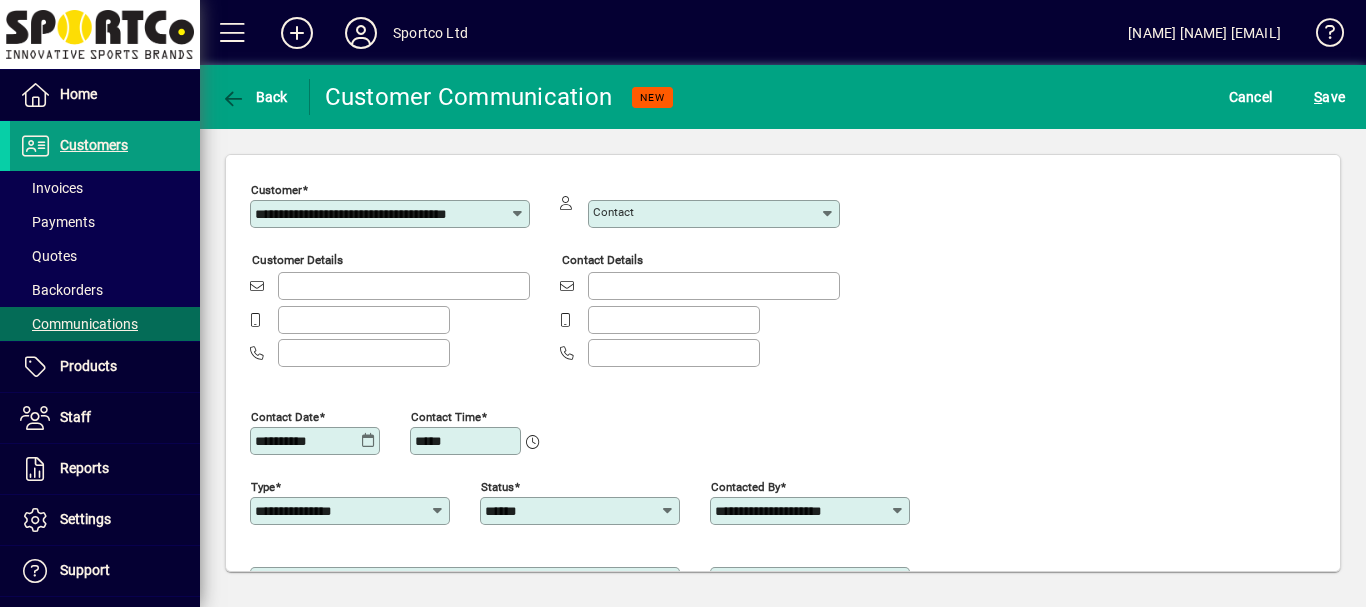 type on "**********" 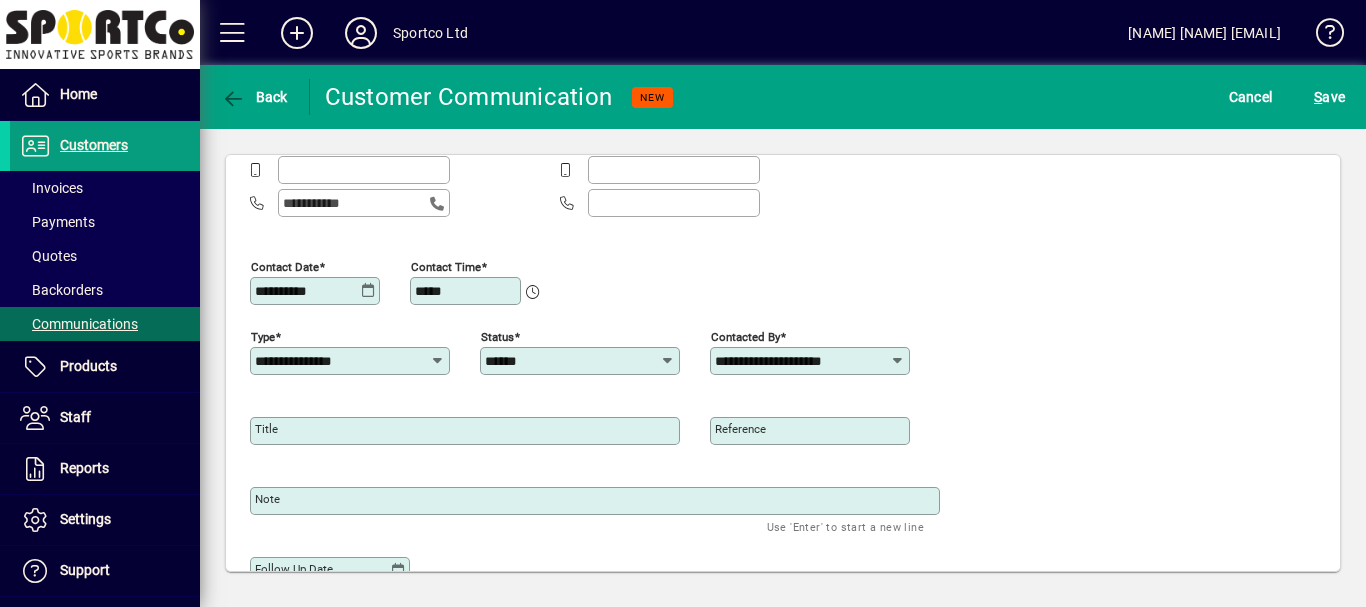 scroll, scrollTop: 156, scrollLeft: 0, axis: vertical 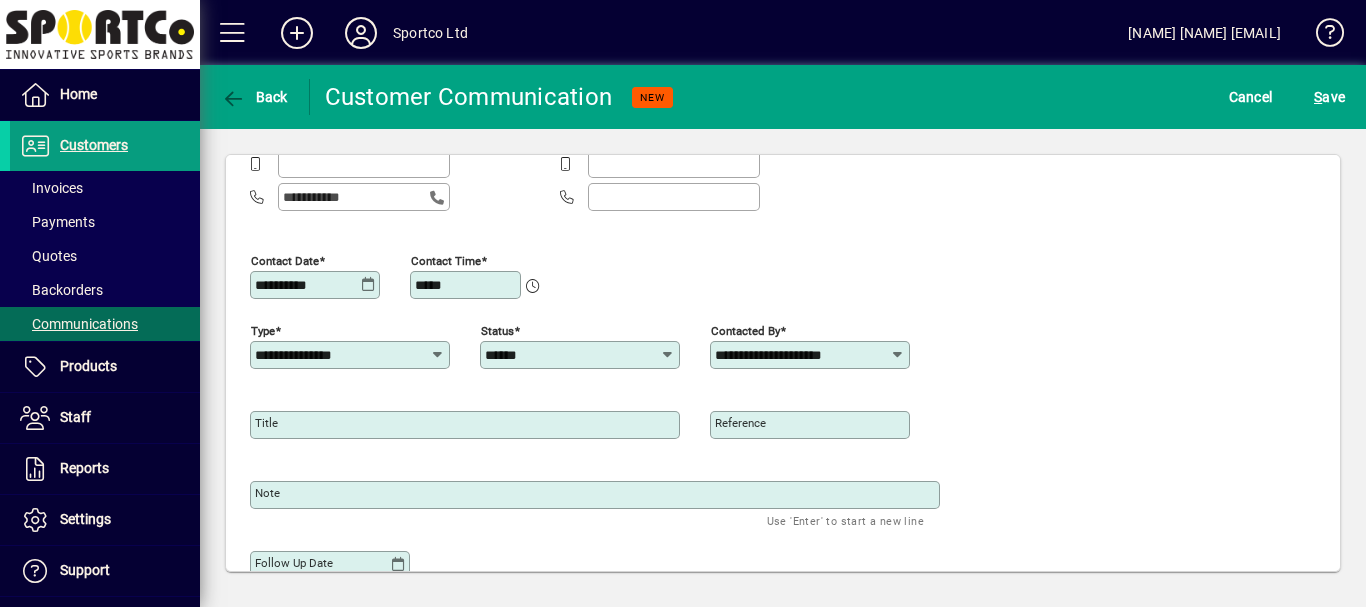 click on "Title" at bounding box center [467, 425] 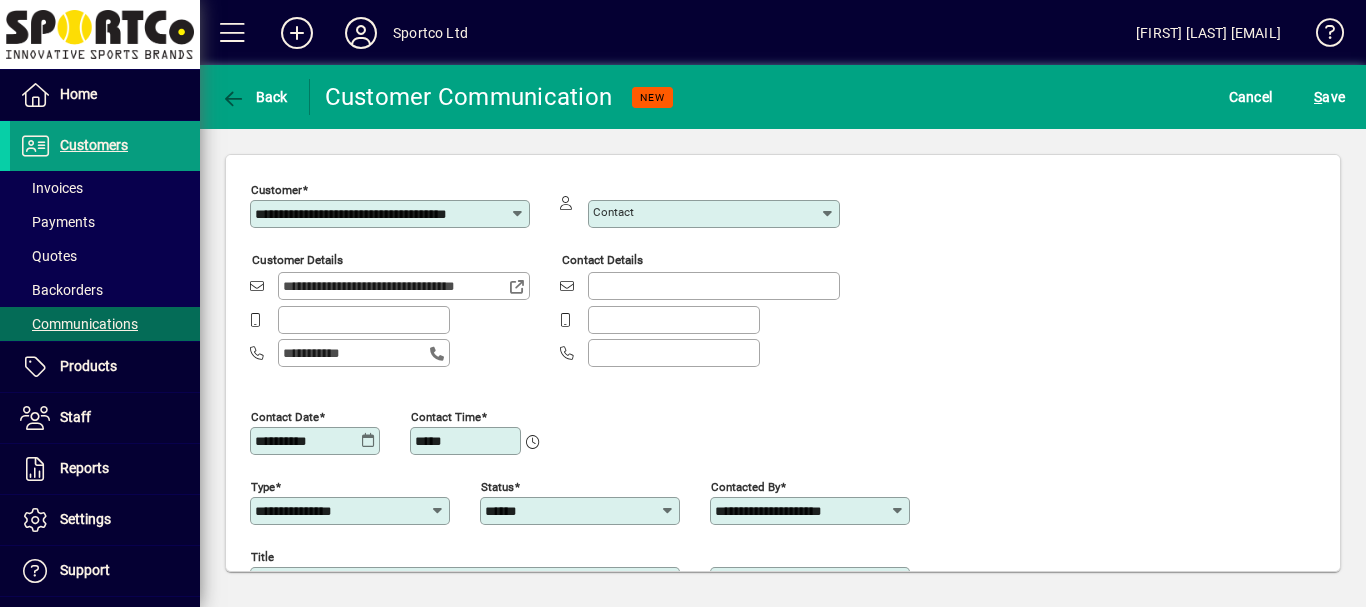 scroll, scrollTop: 0, scrollLeft: 0, axis: both 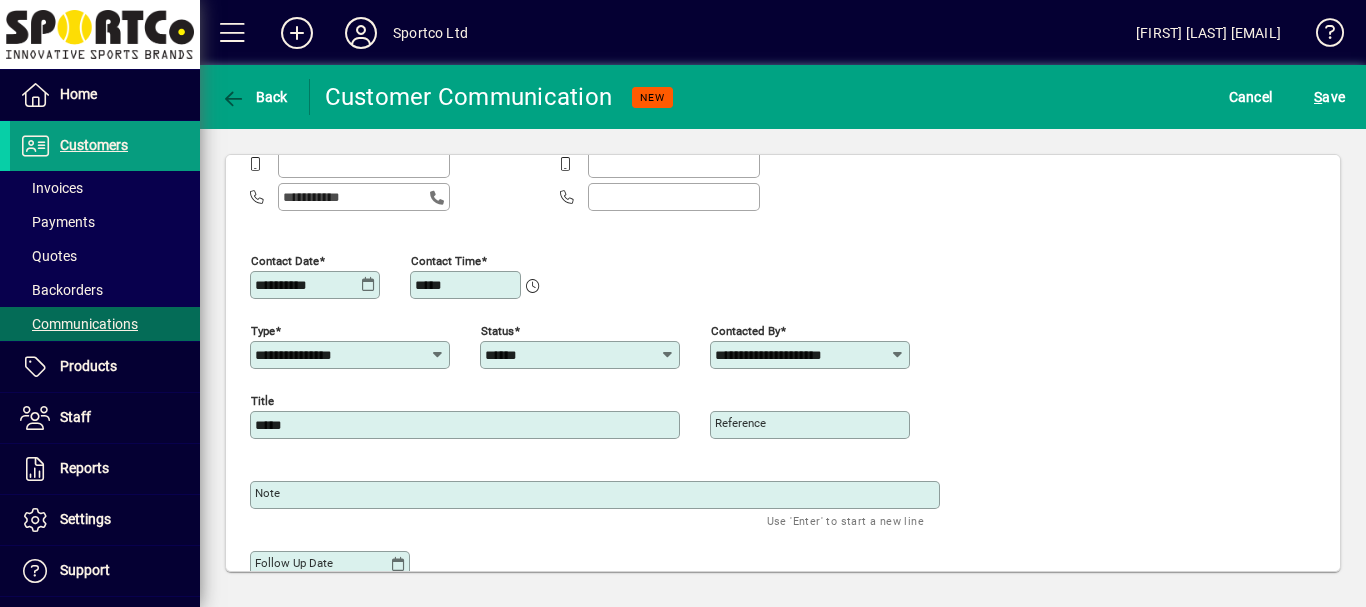 type on "*****" 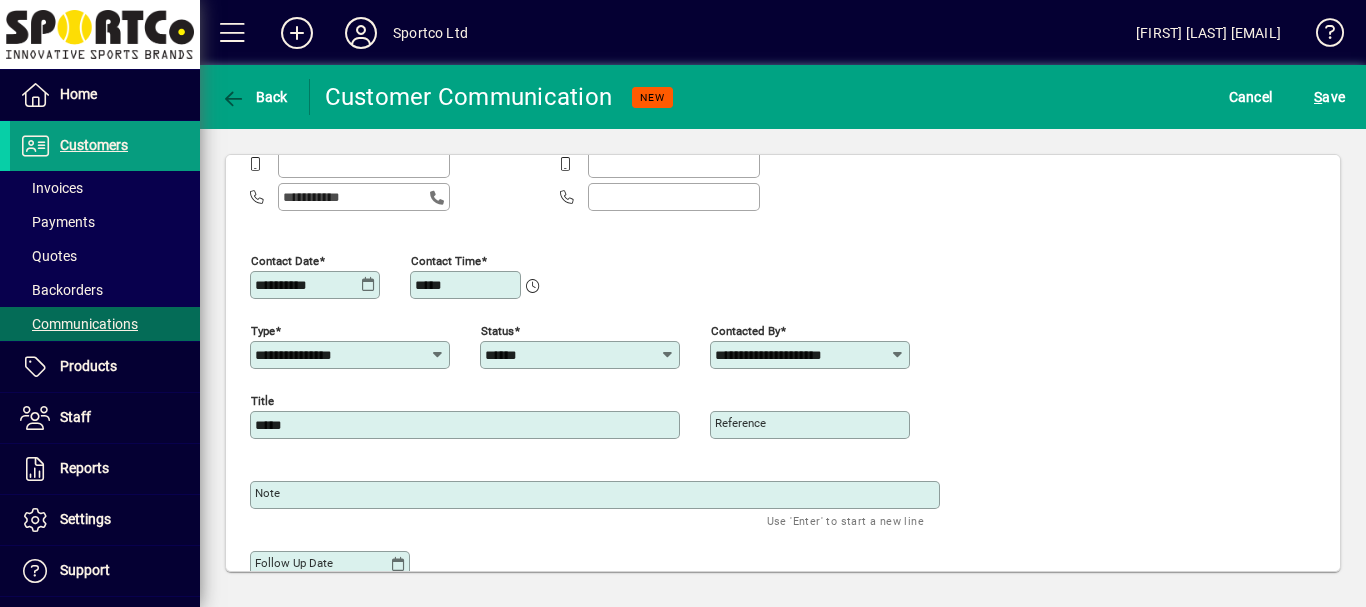 click on "Note" at bounding box center [267, 493] 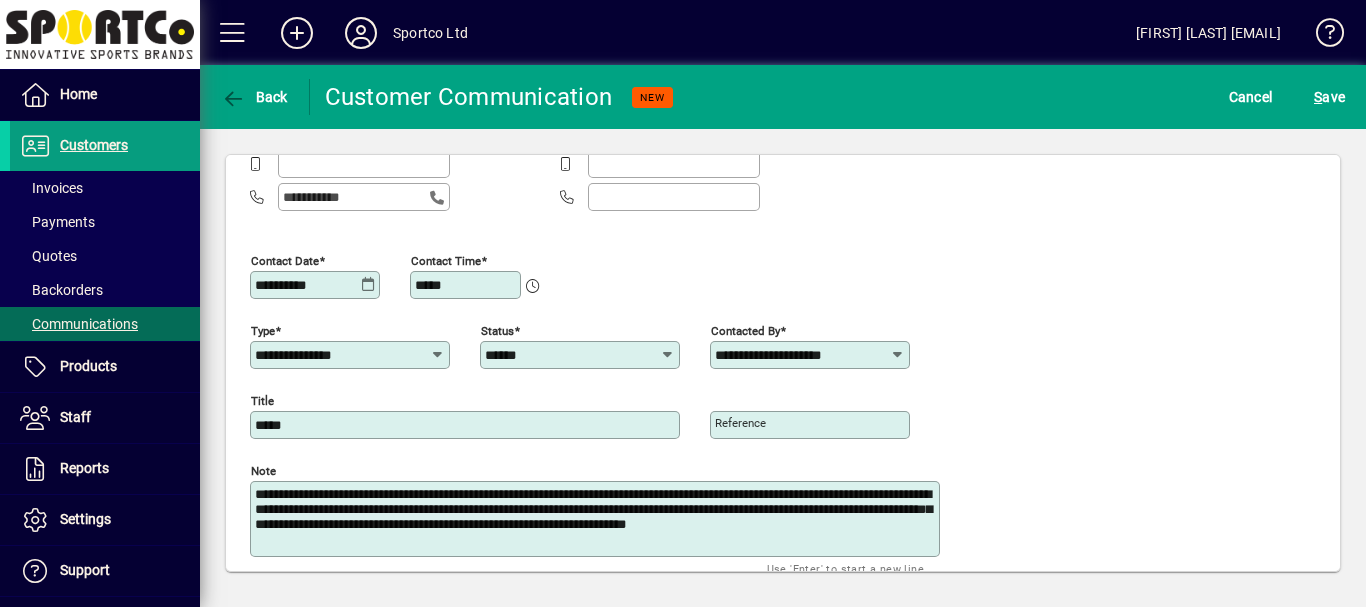 click on "**********" at bounding box center [597, 519] 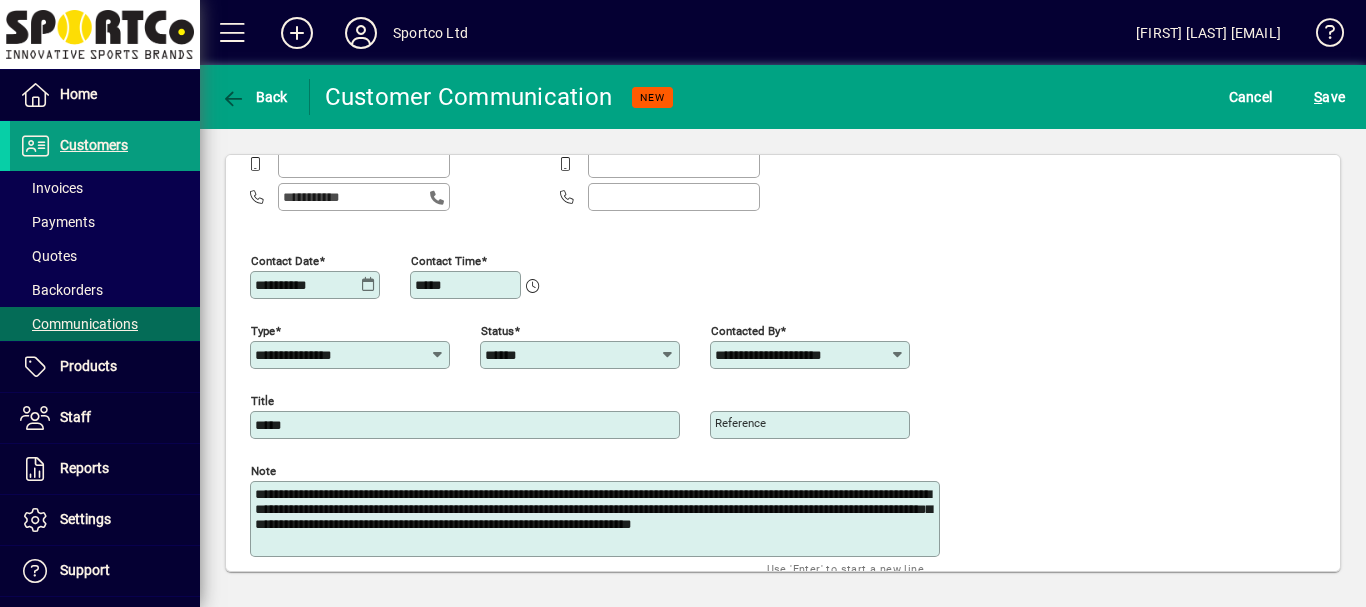 click on "**********" at bounding box center [597, 519] 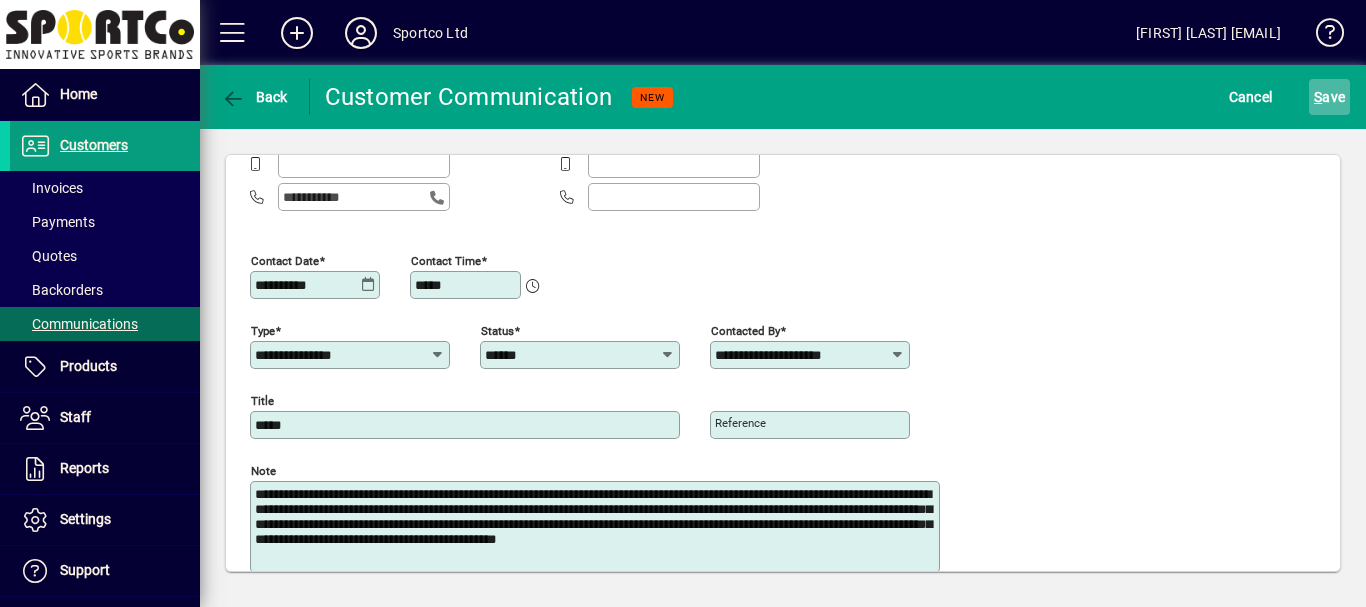 type on "**********" 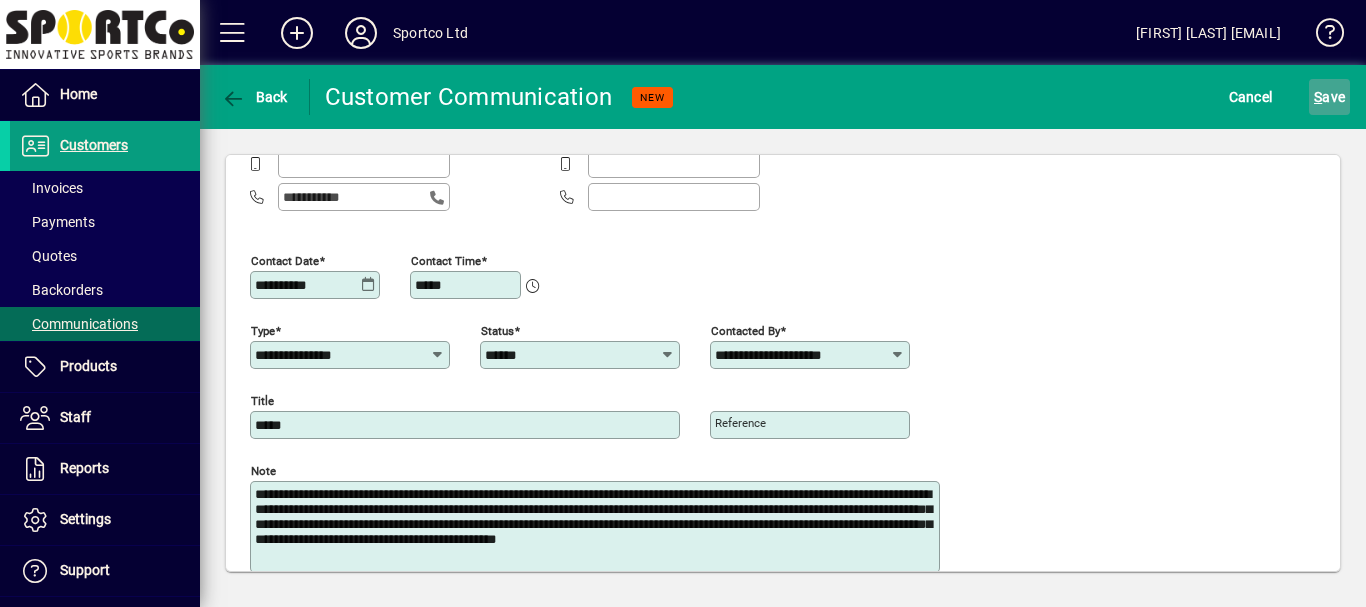 click on "S ave" 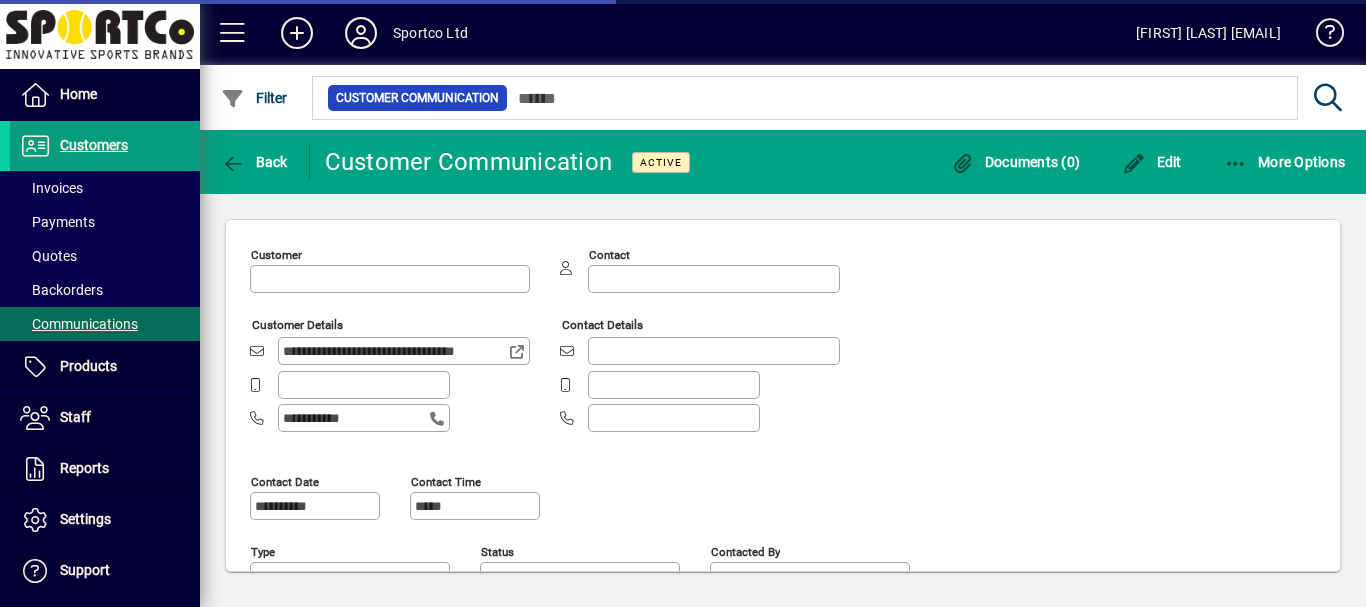 type on "**********" 